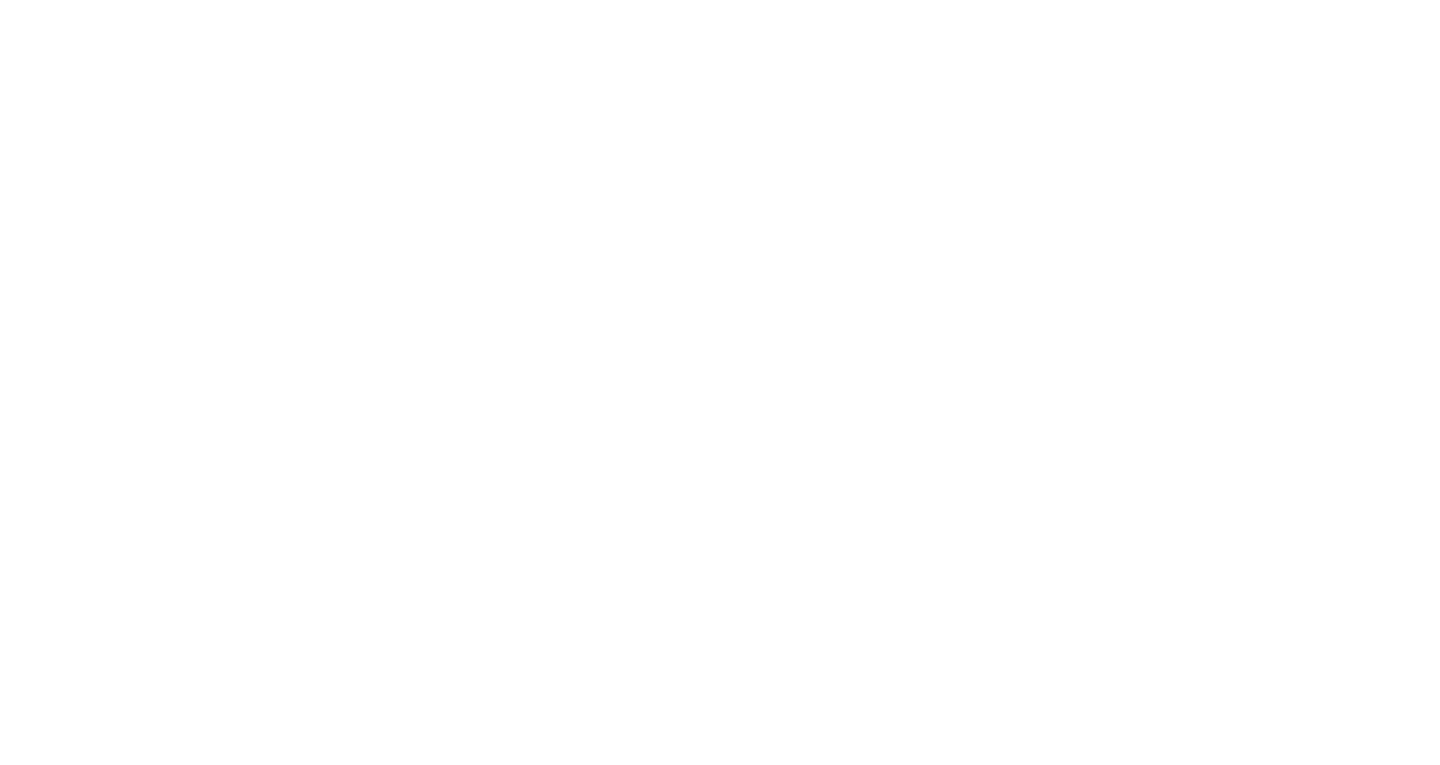 scroll, scrollTop: 0, scrollLeft: 0, axis: both 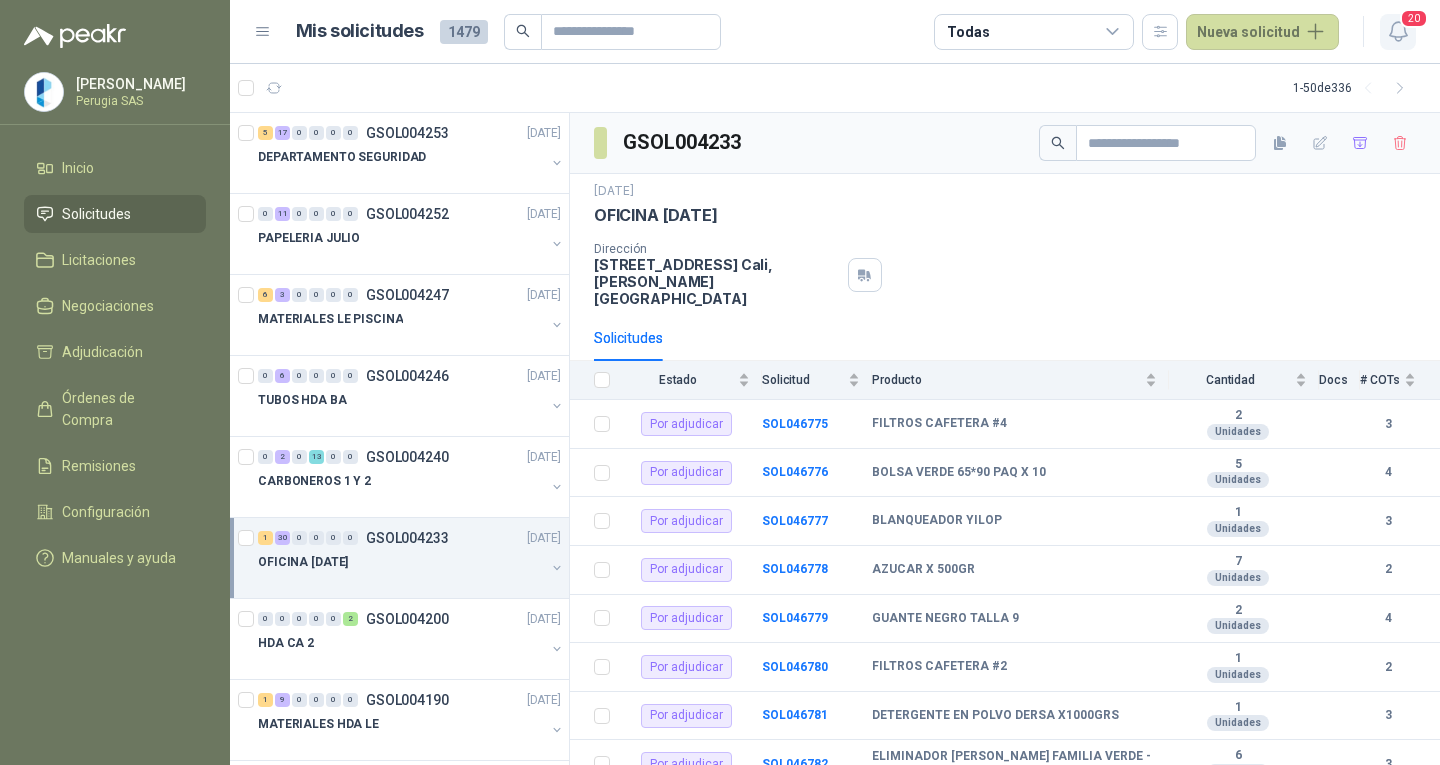 click 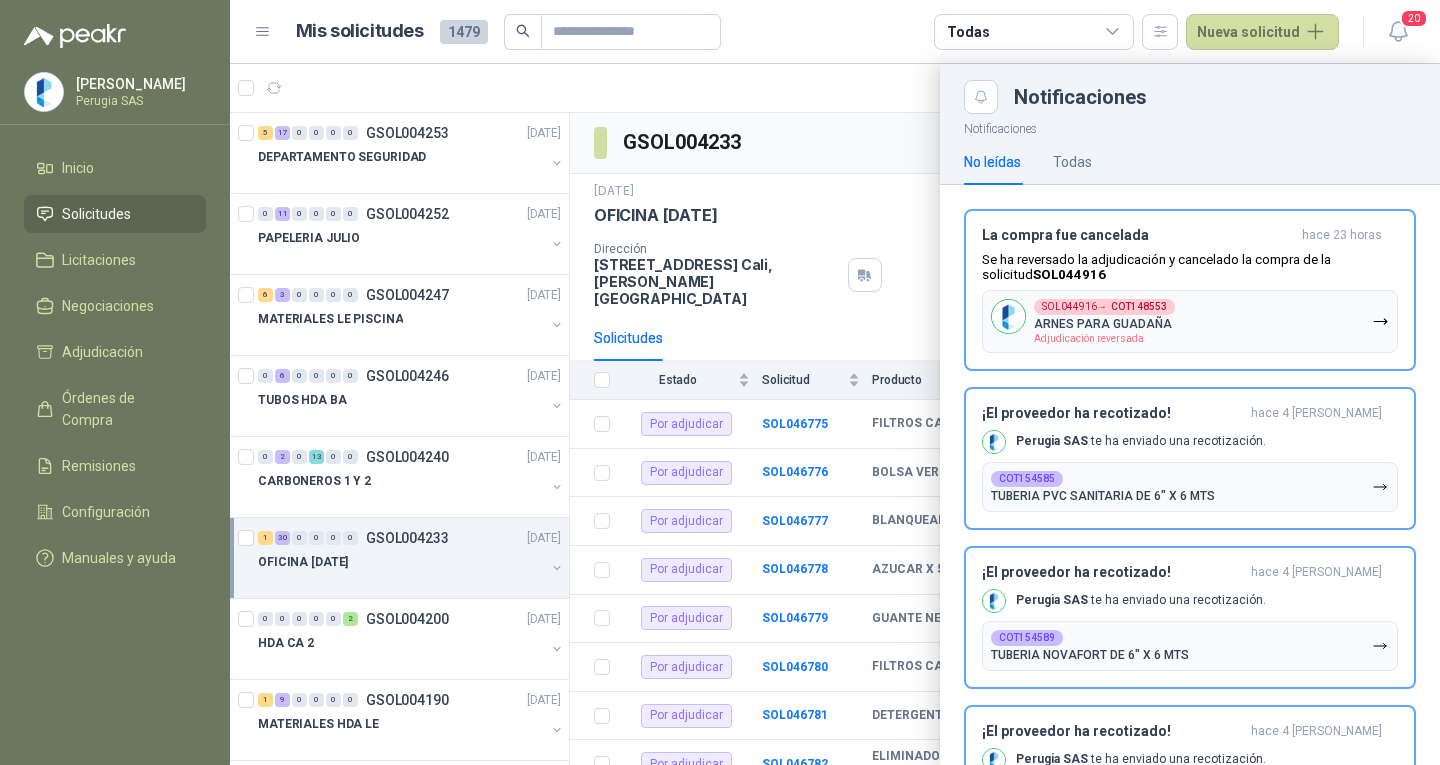 drag, startPoint x: 896, startPoint y: 188, endPoint x: 924, endPoint y: 190, distance: 28.071337 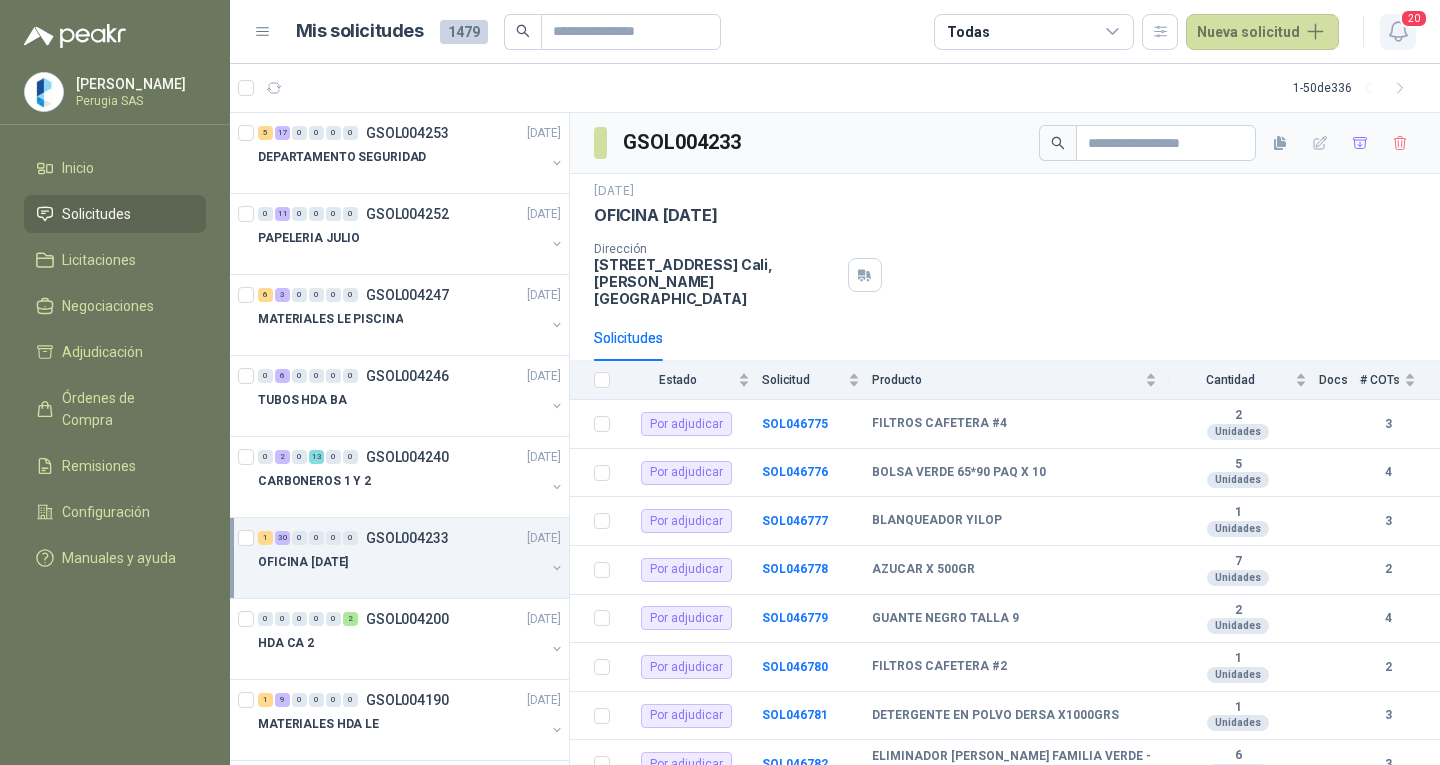click 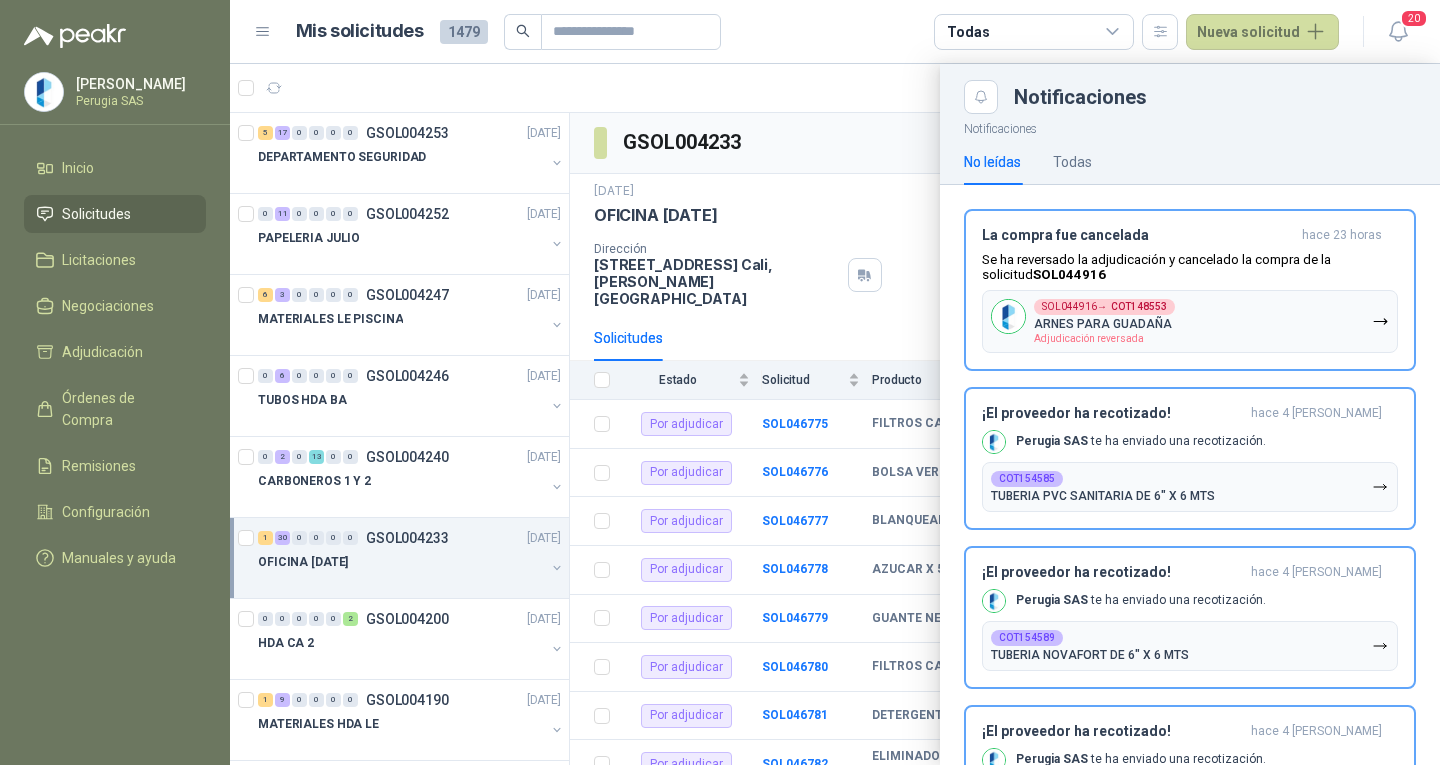 drag, startPoint x: 868, startPoint y: 200, endPoint x: 932, endPoint y: 249, distance: 80.60397 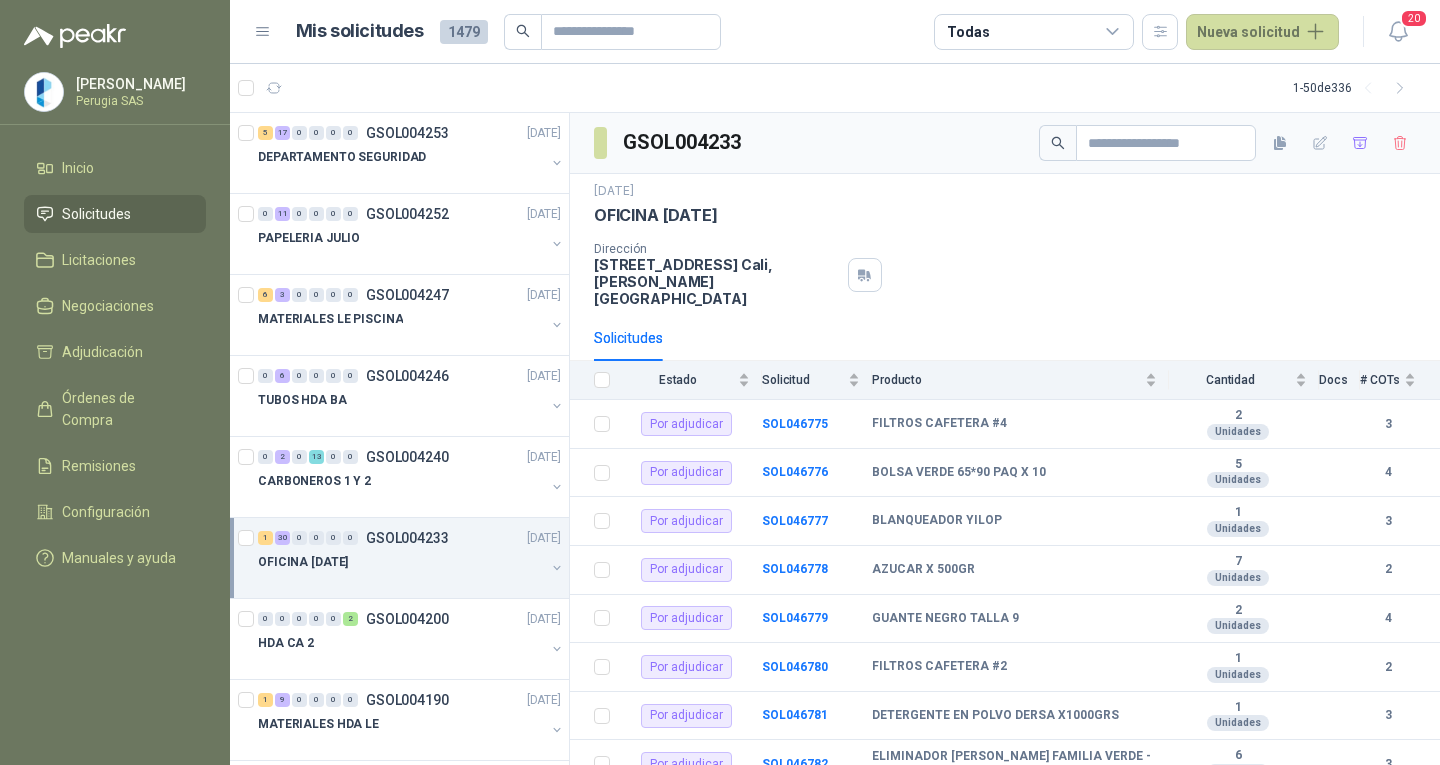 click on "Solicitudes" at bounding box center (96, 214) 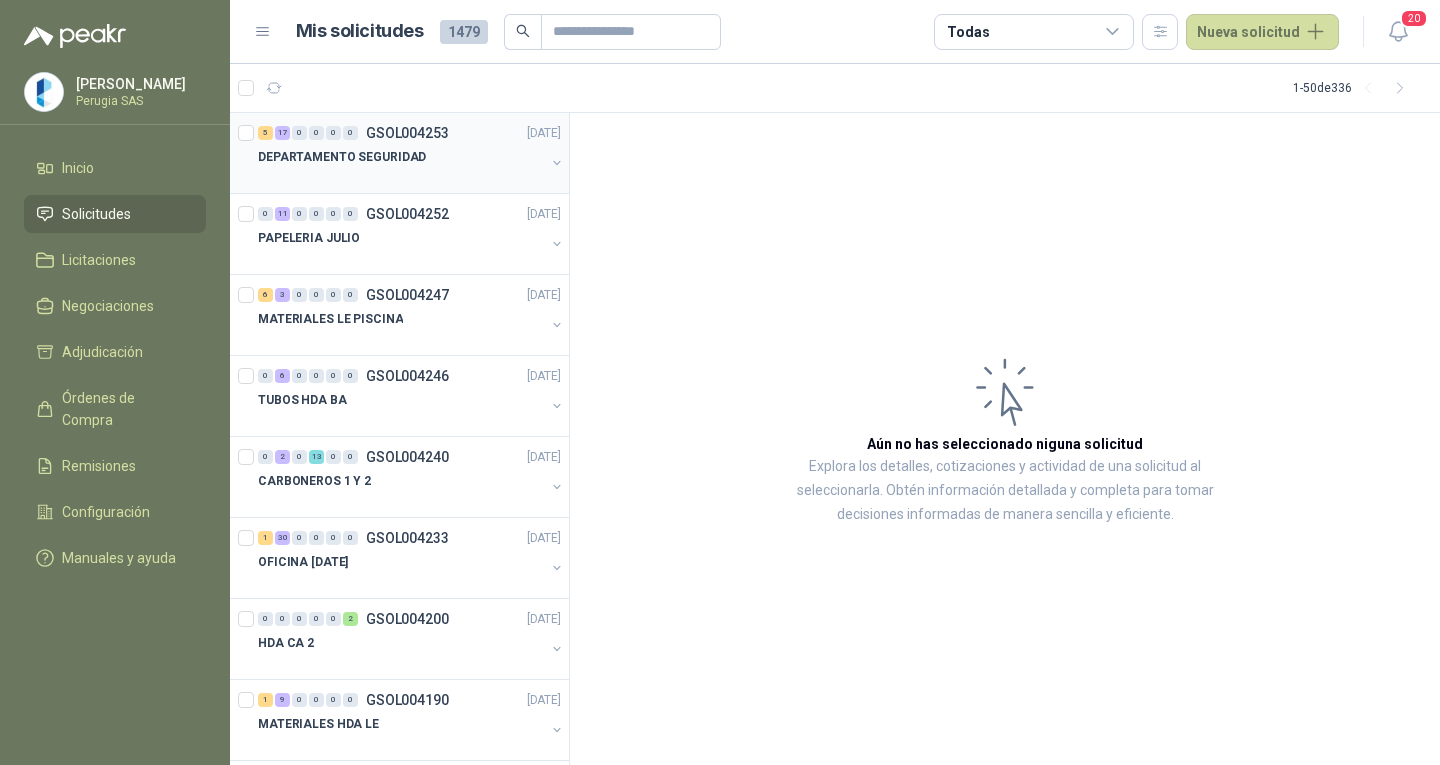 click on "GSOL004253" at bounding box center [407, 133] 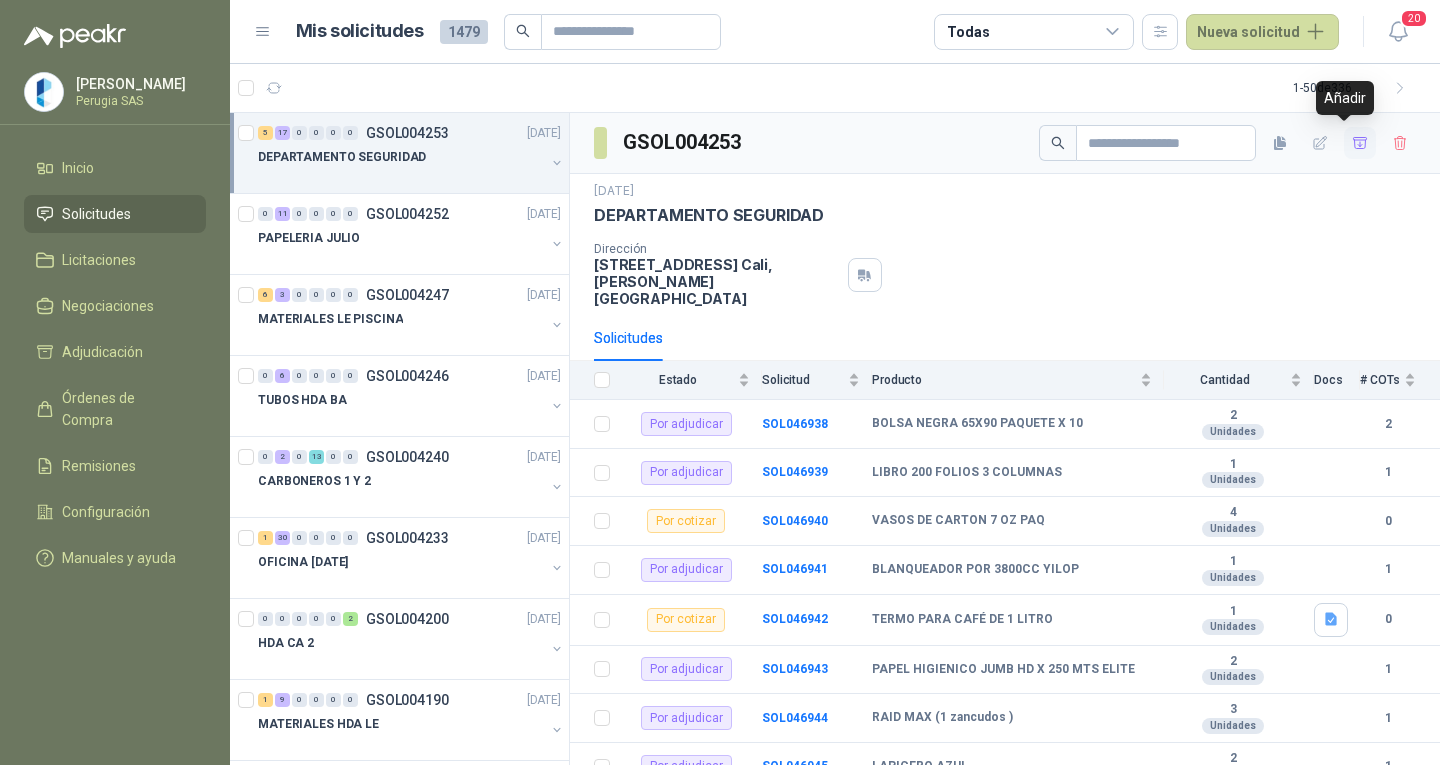 click 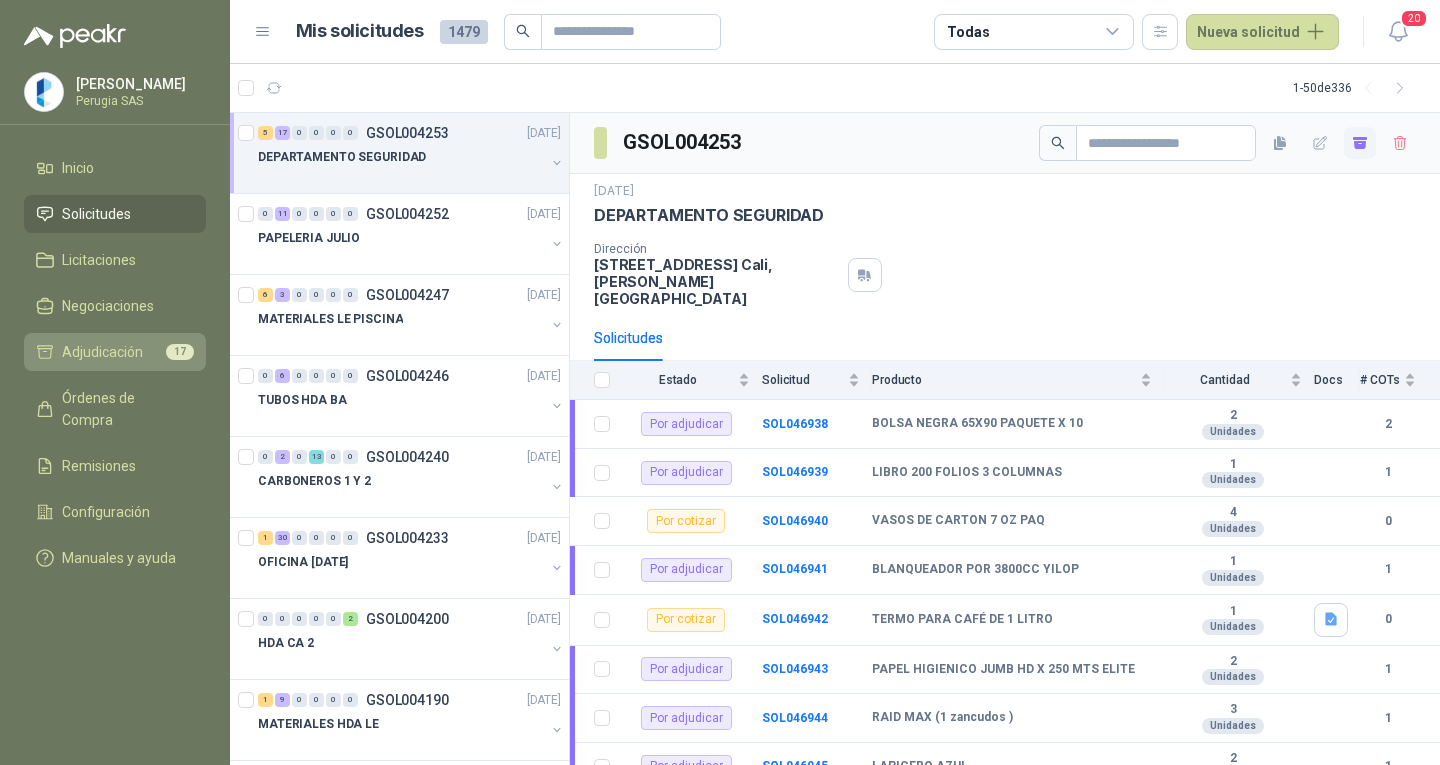 click on "Adjudicación 17" at bounding box center [115, 352] 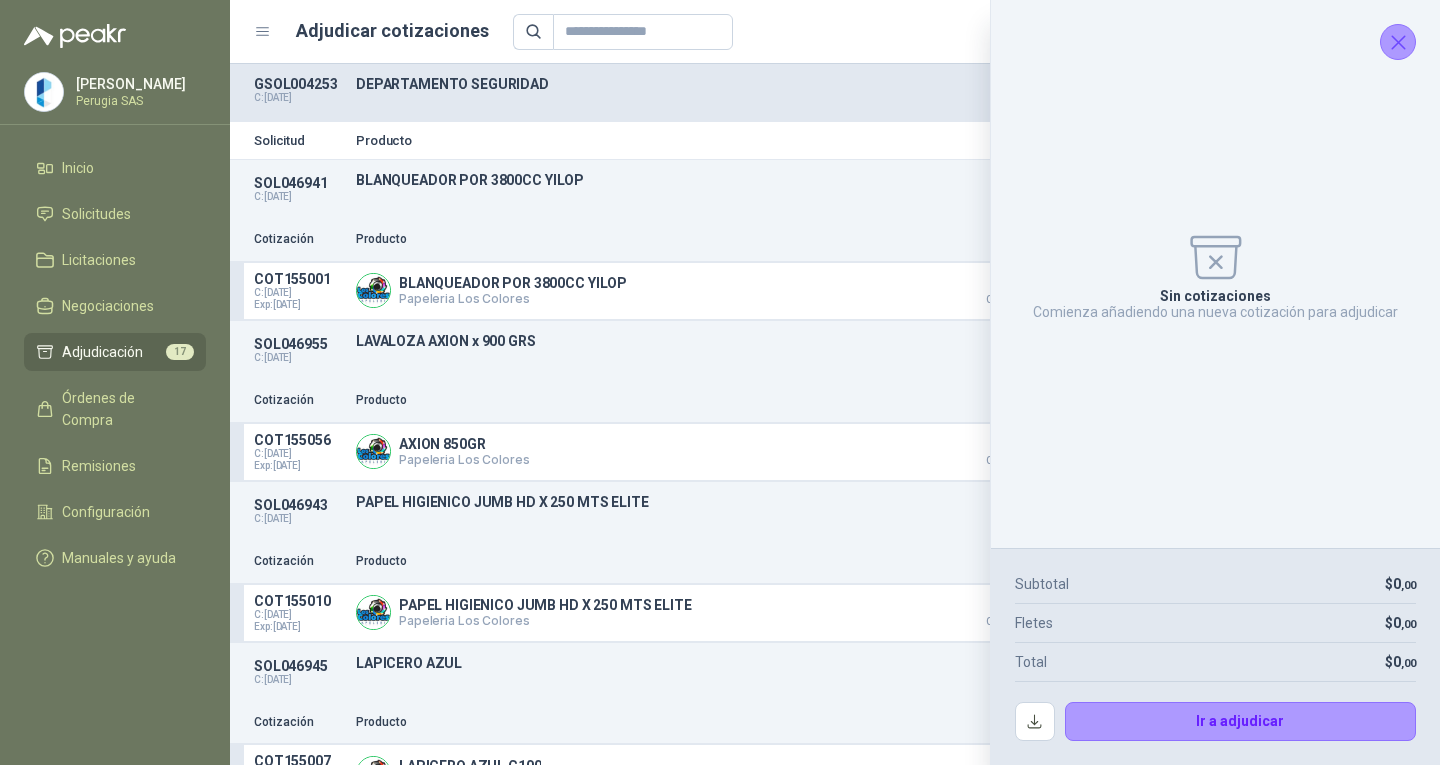 click 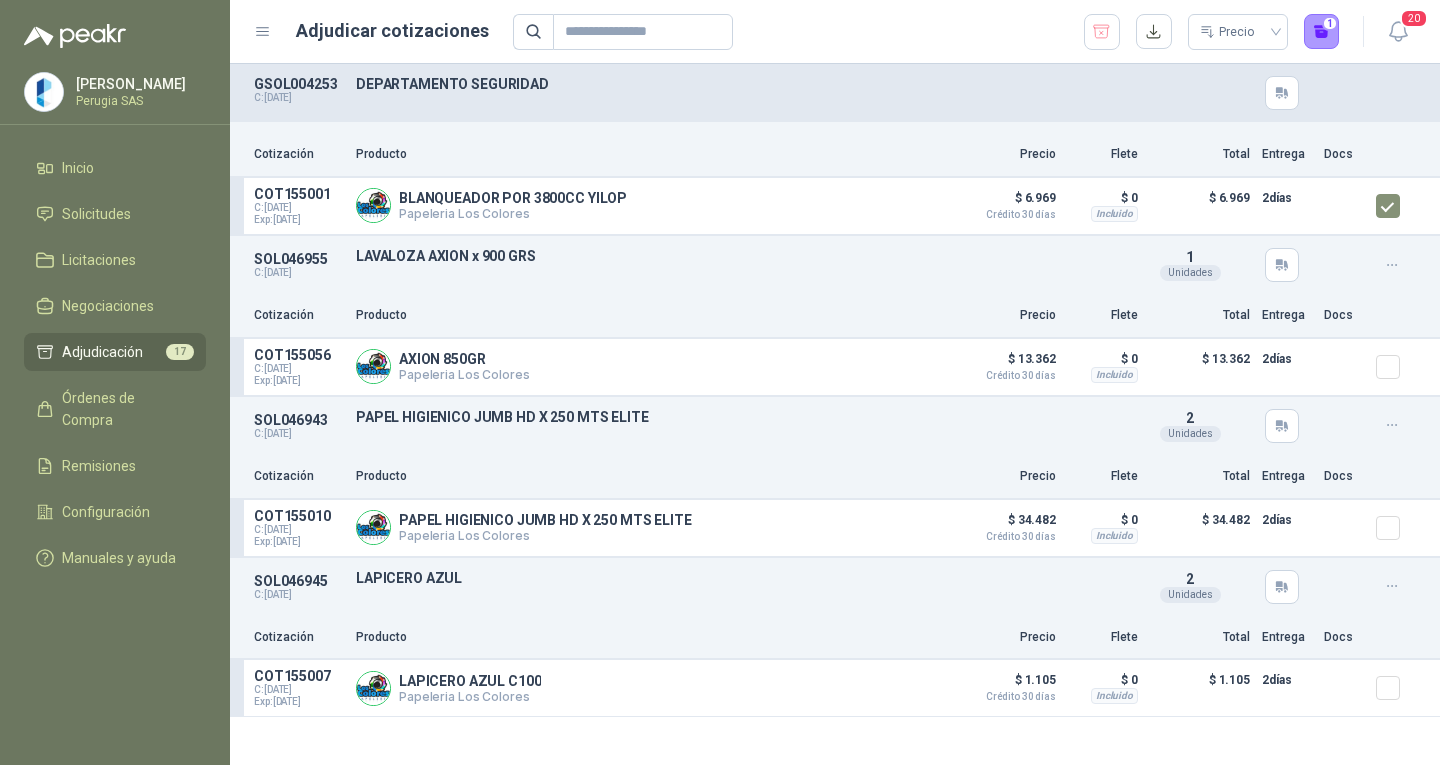 scroll, scrollTop: 200, scrollLeft: 0, axis: vertical 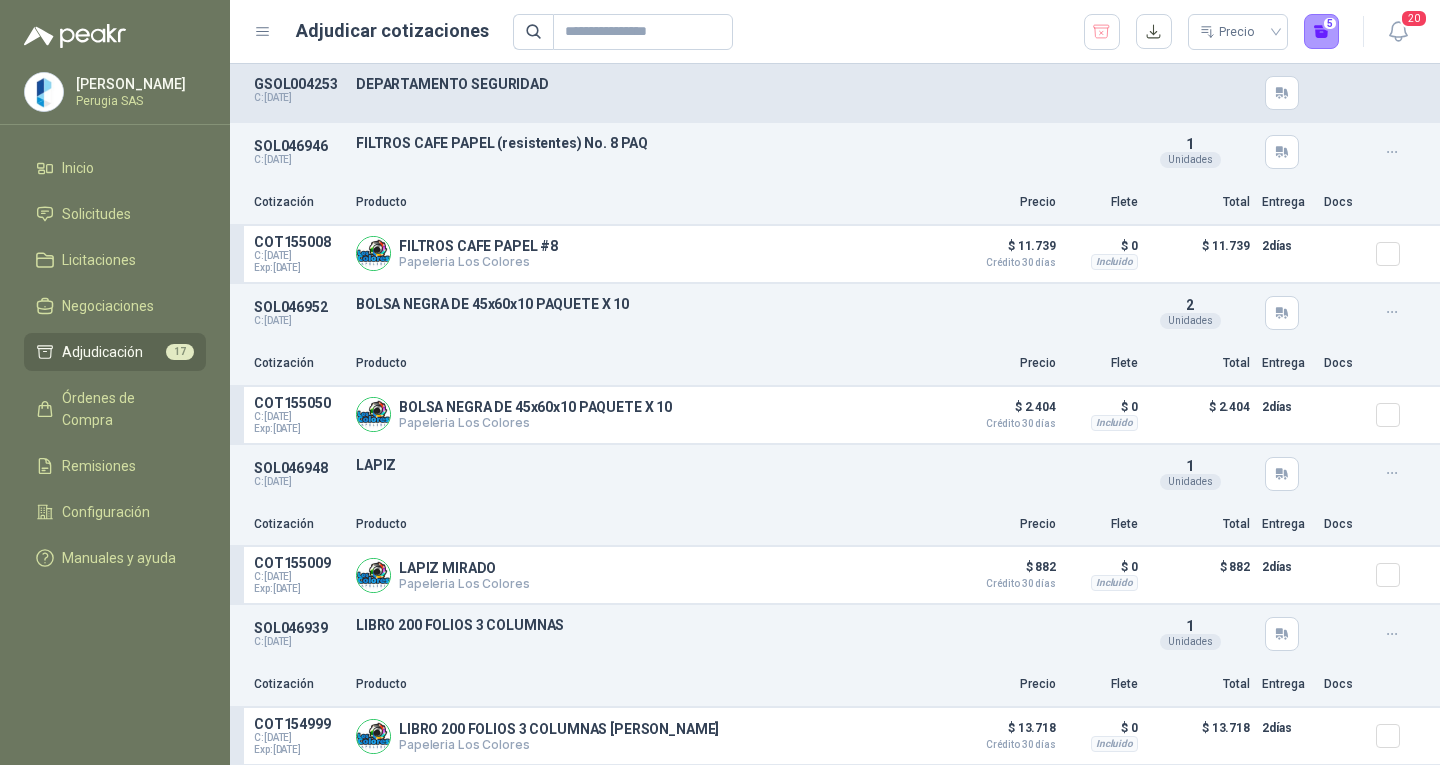 click at bounding box center [1392, 634] 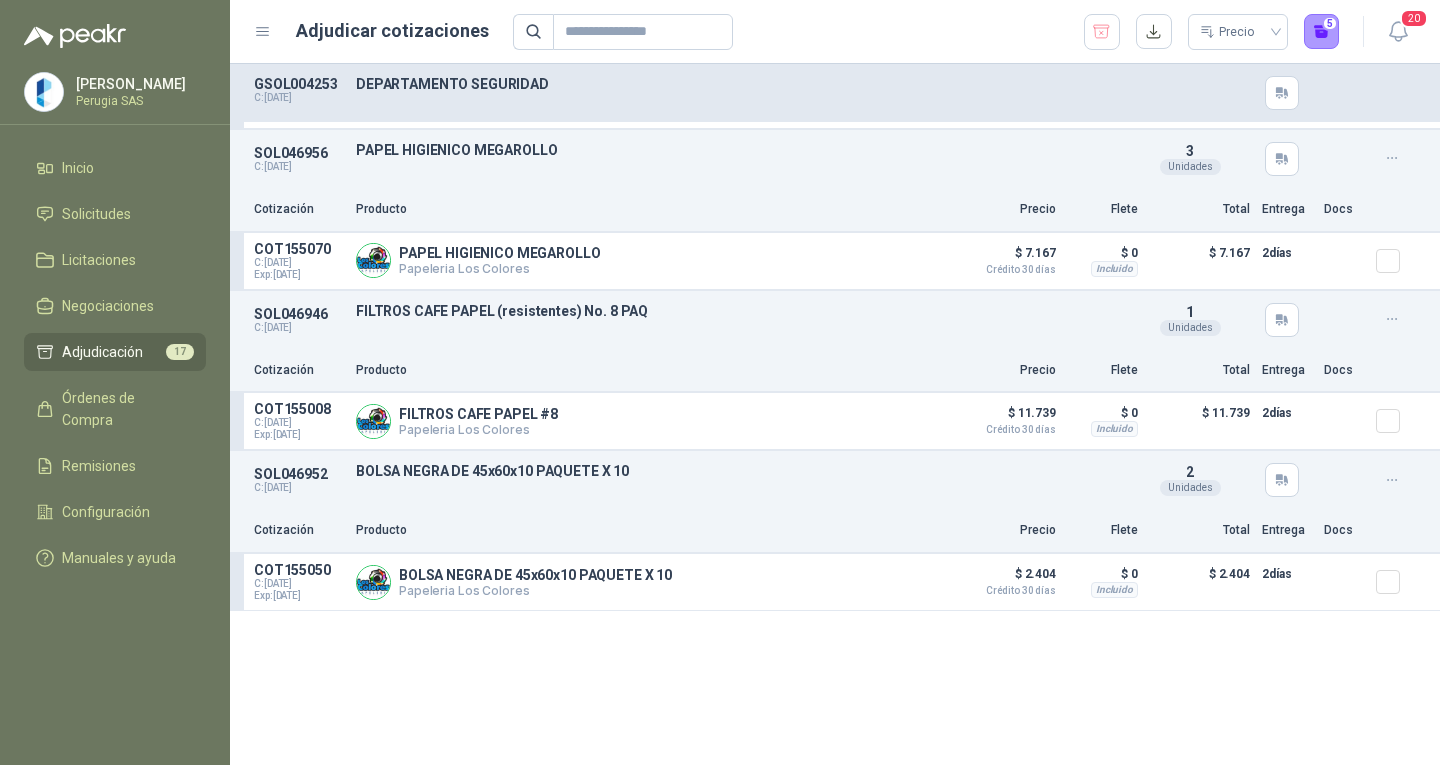 scroll, scrollTop: 2205, scrollLeft: 0, axis: vertical 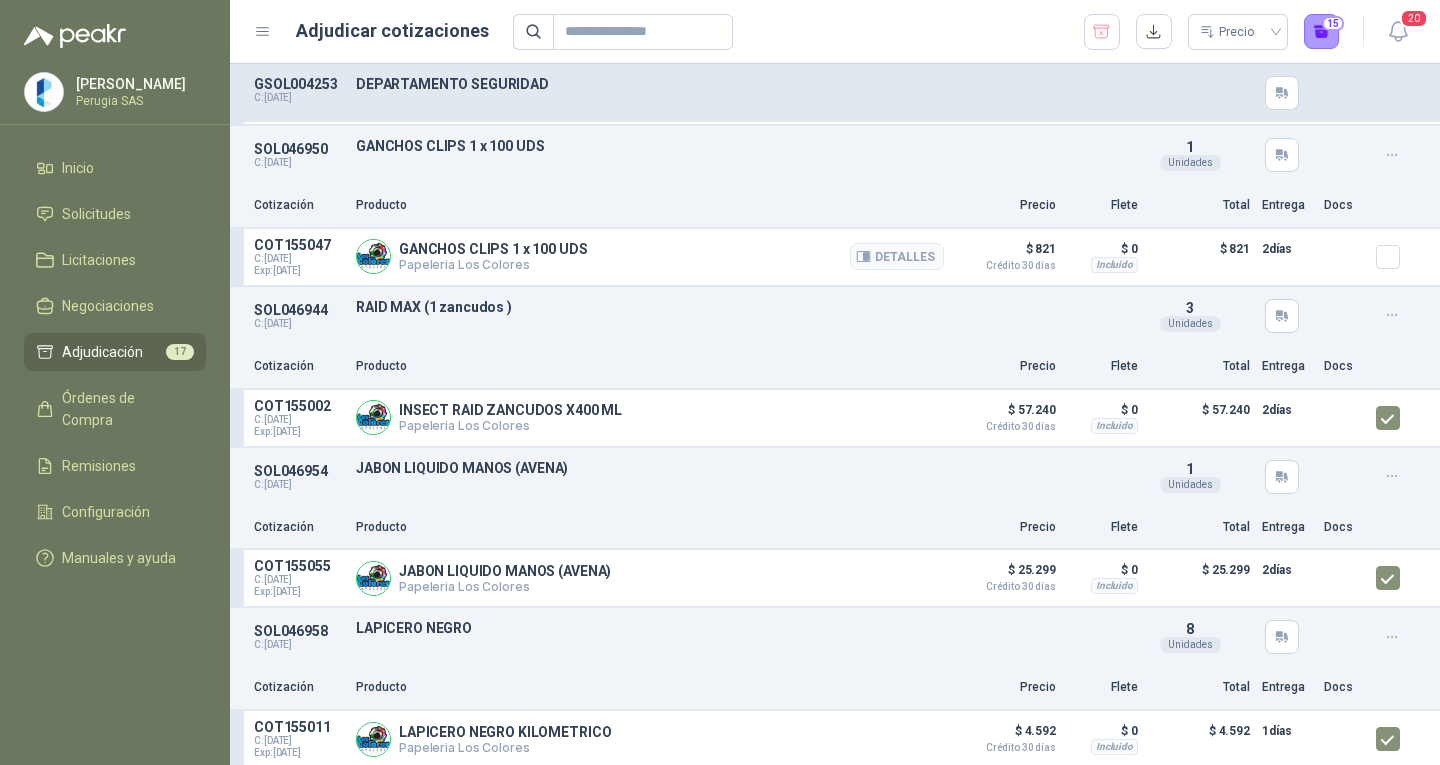 click at bounding box center (1396, 257) 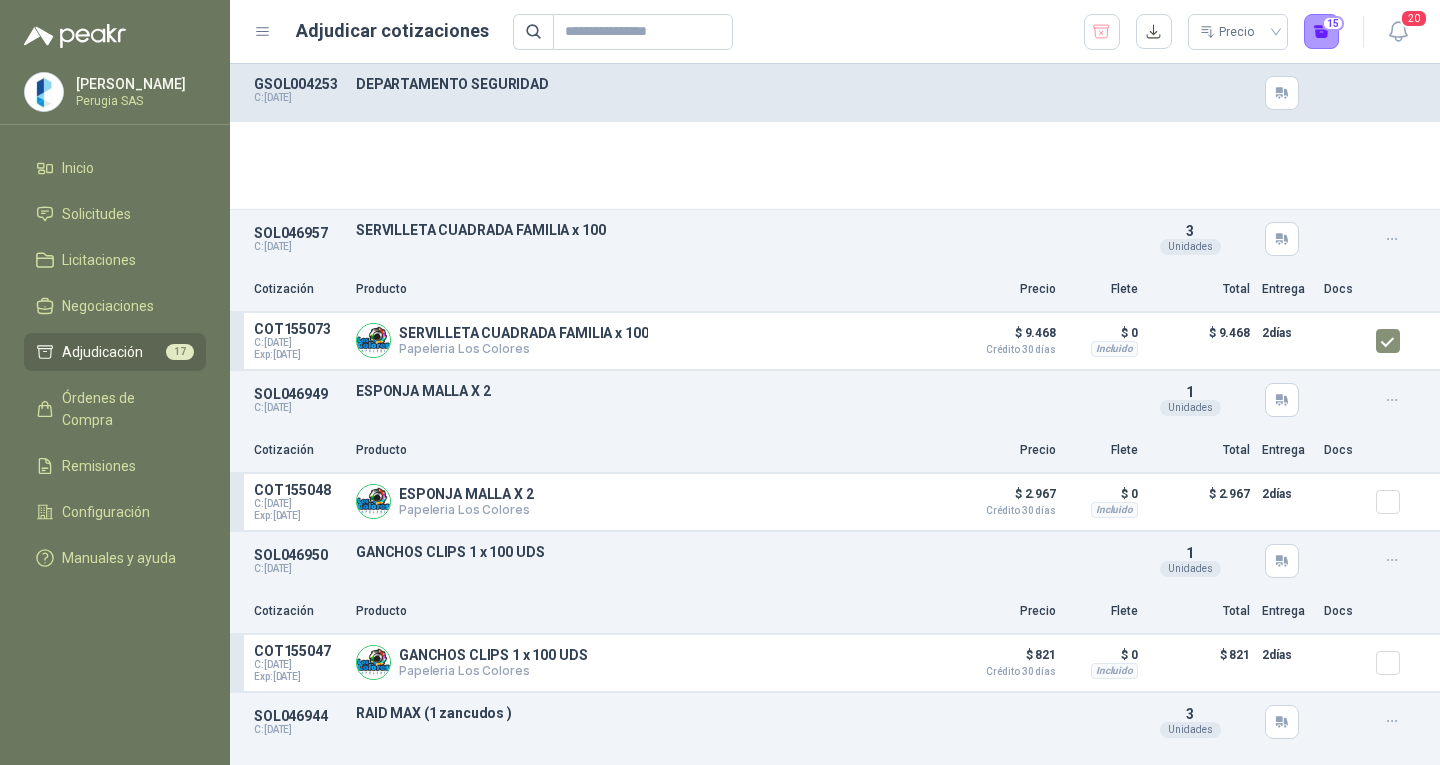 scroll, scrollTop: 505, scrollLeft: 0, axis: vertical 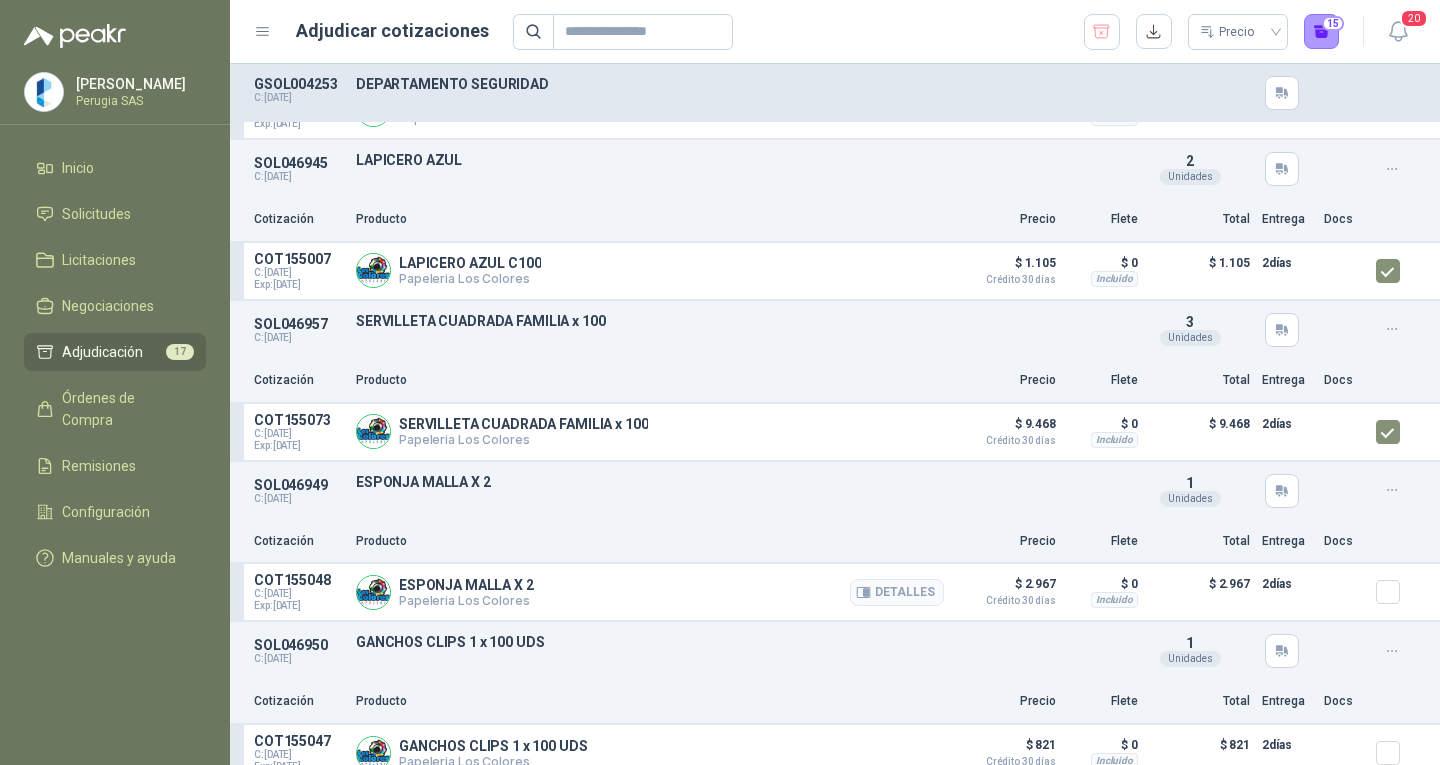 click on "COT155048 C:  [DATE] Exp:  [DATE] ESPONJA MALLA X 2 Papeleria Los Colores  Detalles $ 2.967 Crédito 30 [PERSON_NAME] $ 0 Incluido   $ 2.967 2  [PERSON_NAME]" at bounding box center (835, 592) 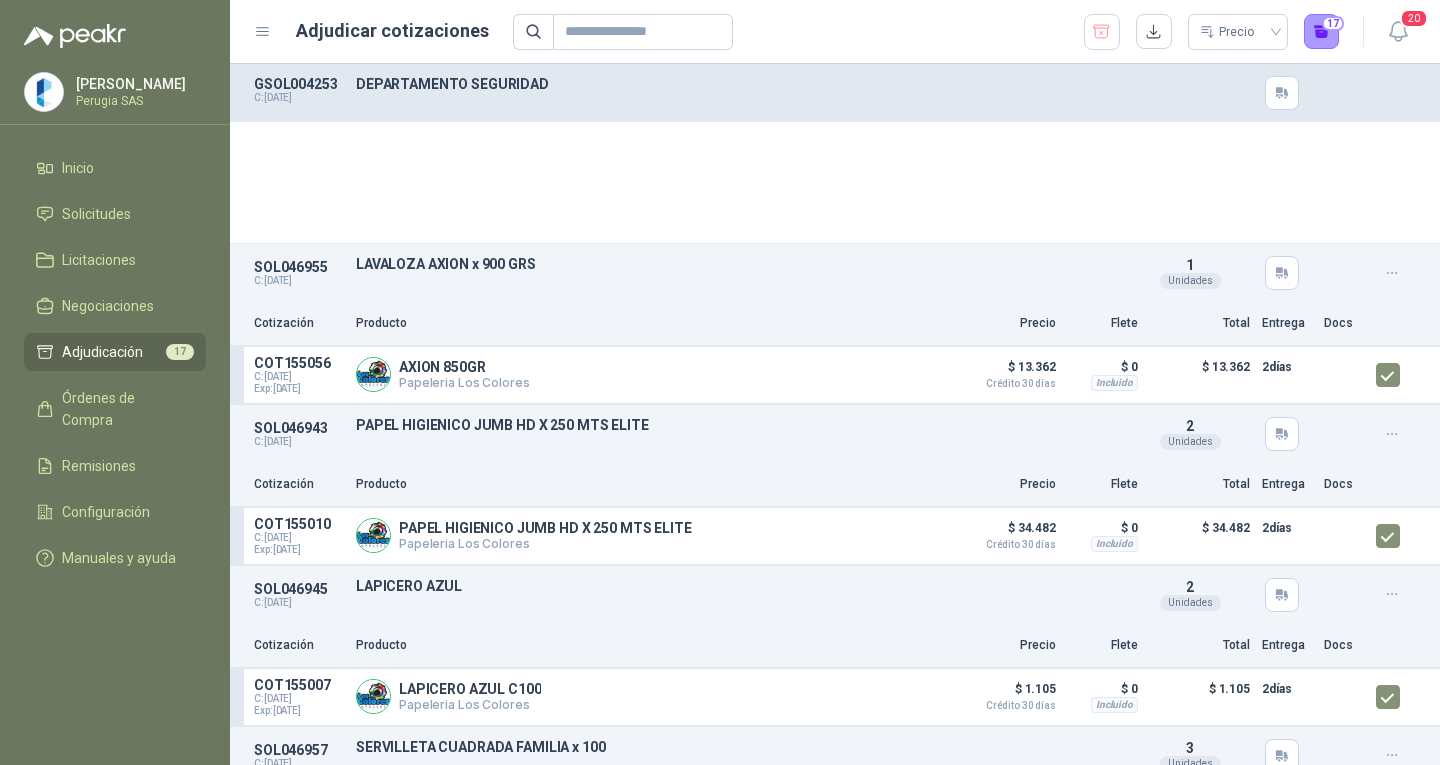scroll, scrollTop: 0, scrollLeft: 0, axis: both 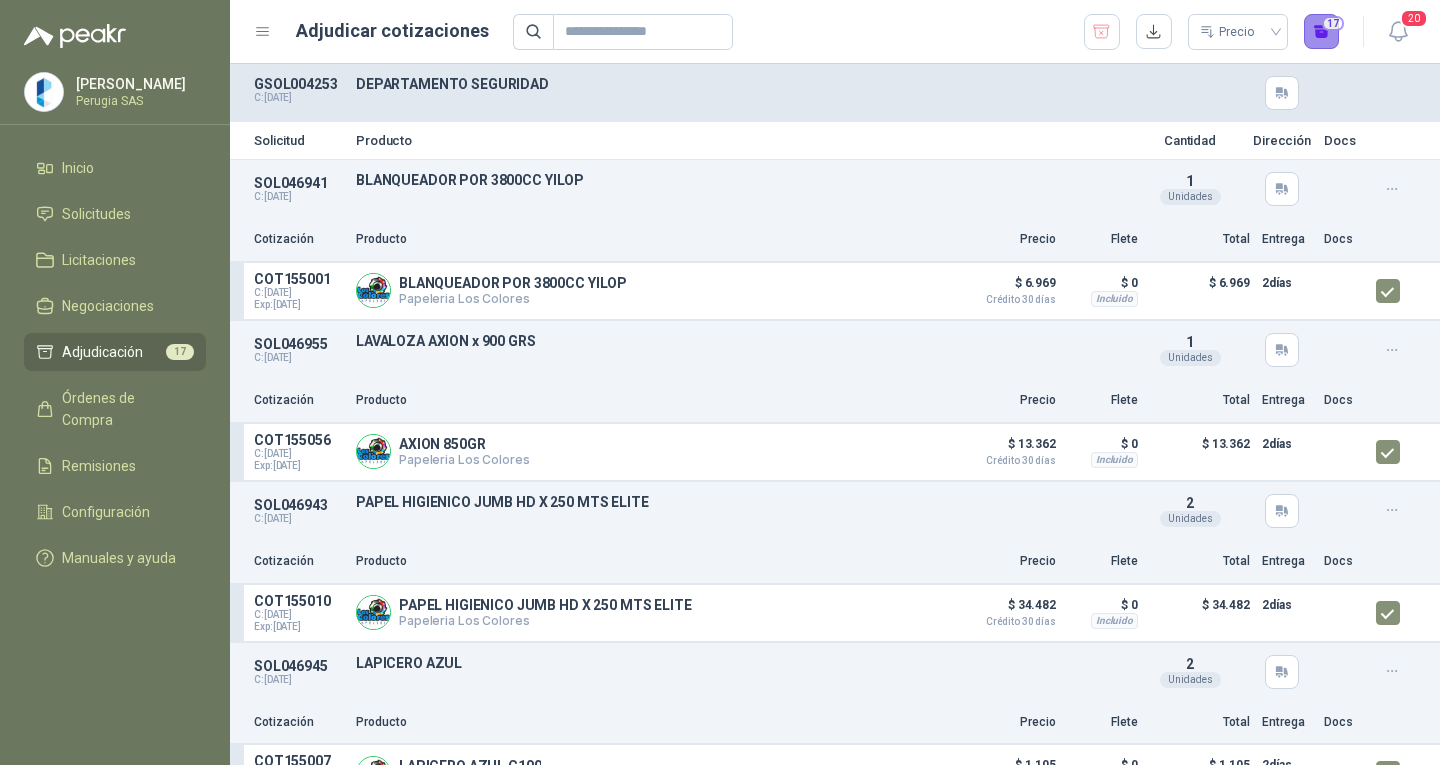 click on "17" at bounding box center (1322, 32) 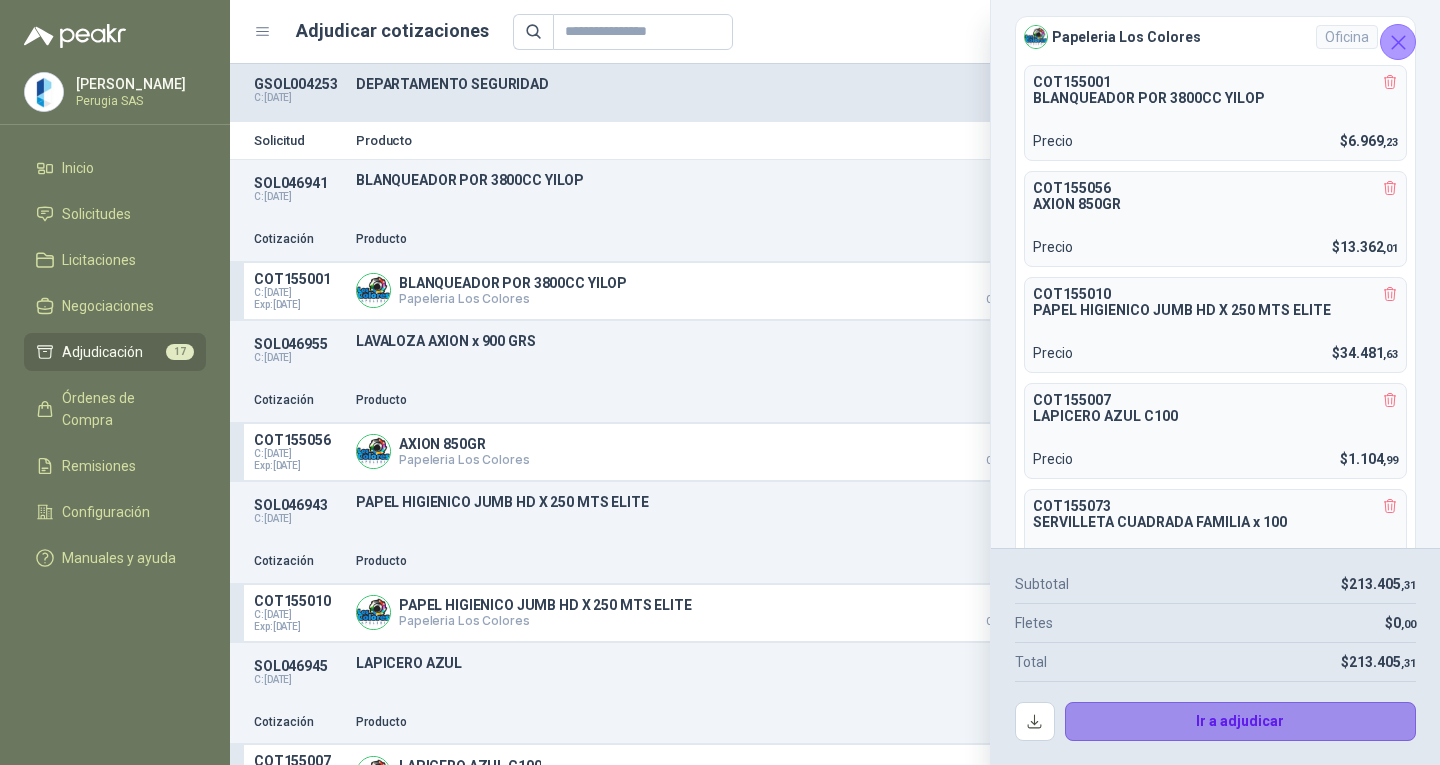 click on "Ir a adjudicar" at bounding box center [1241, 722] 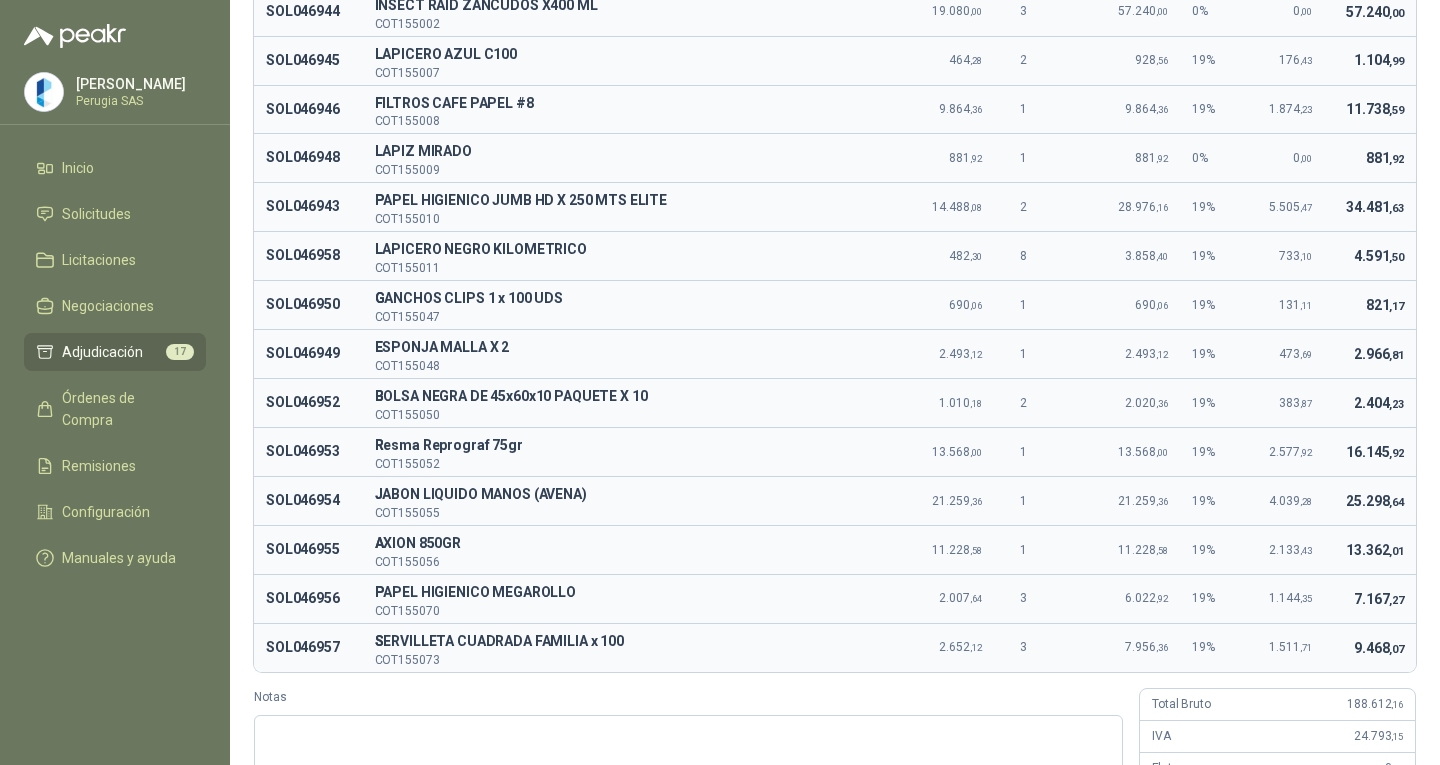 scroll, scrollTop: 535, scrollLeft: 0, axis: vertical 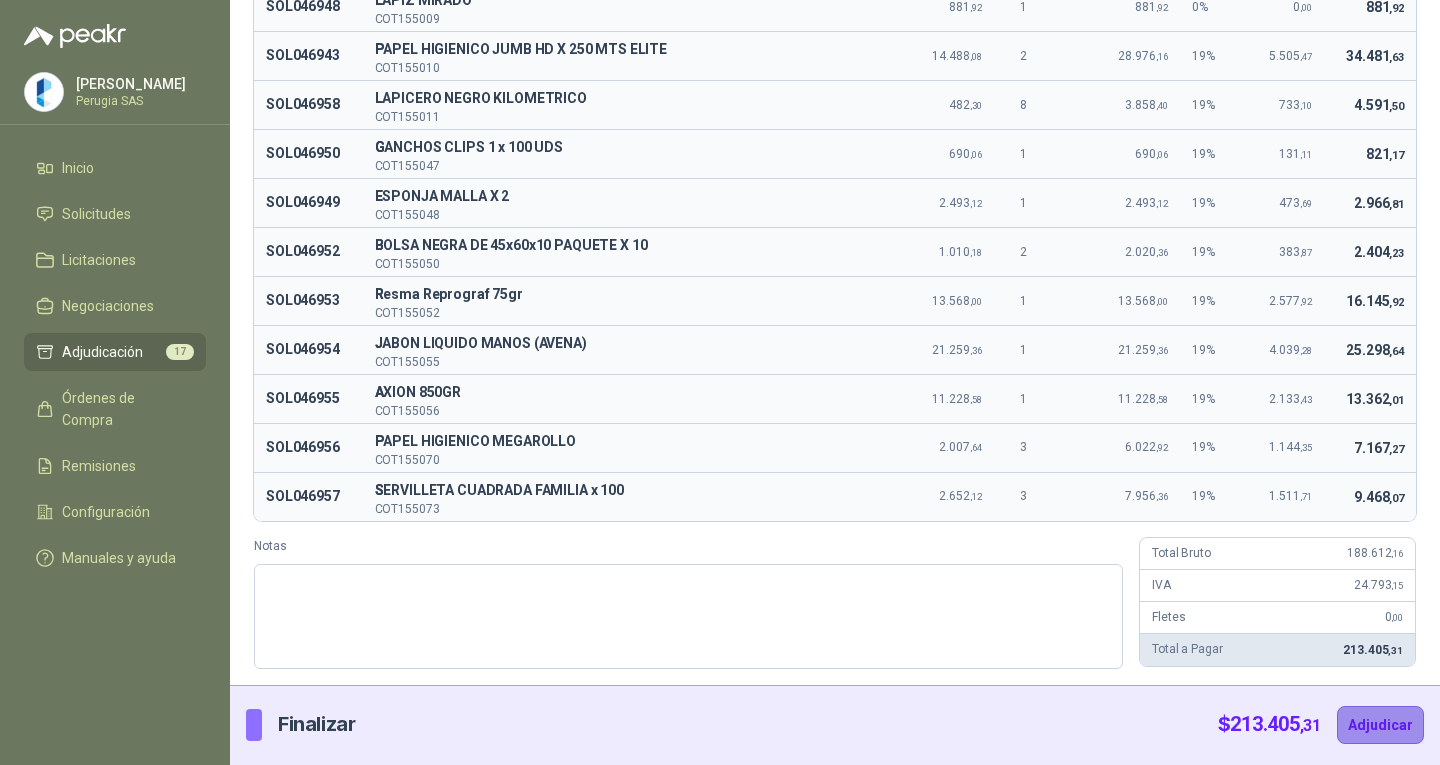 click on "Adjudicar" at bounding box center (1380, 725) 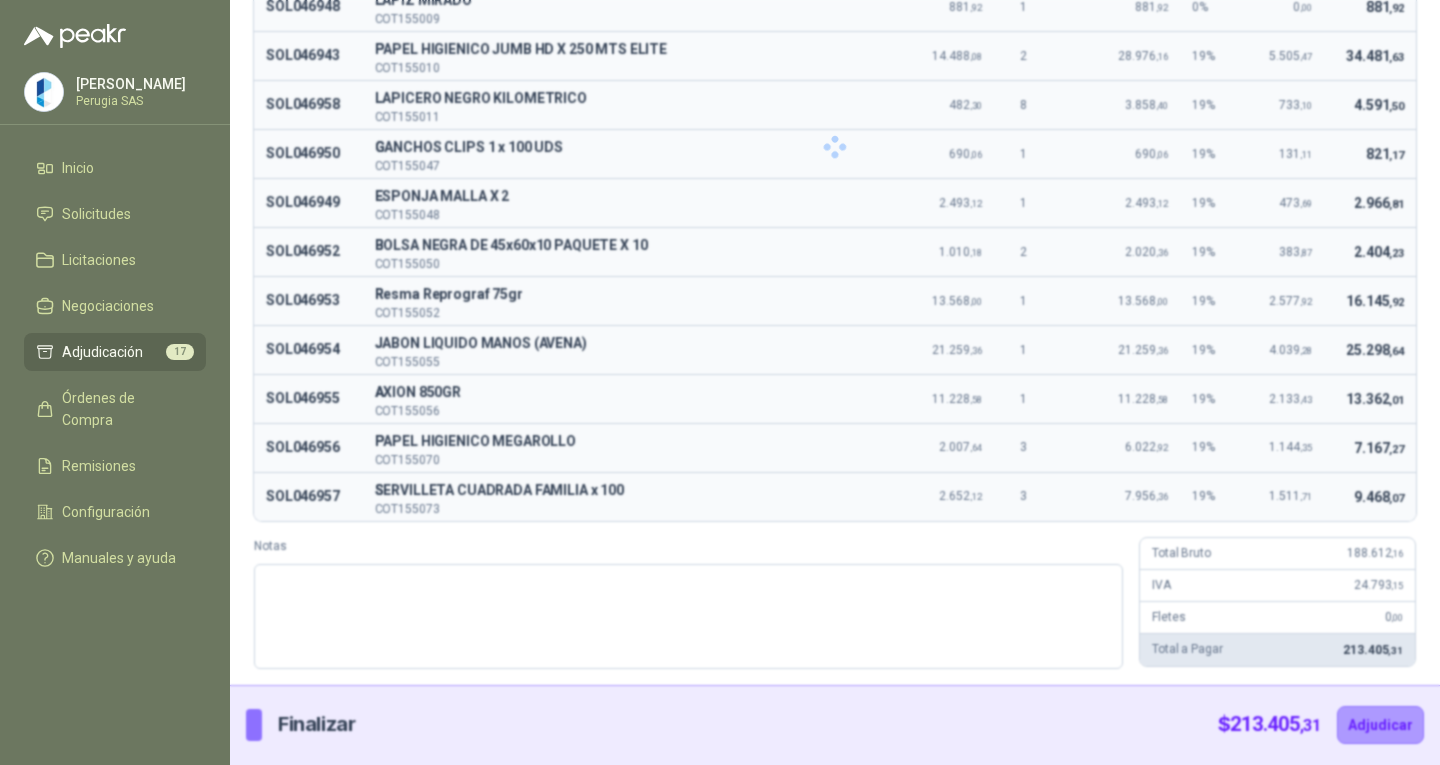 scroll, scrollTop: 0, scrollLeft: 0, axis: both 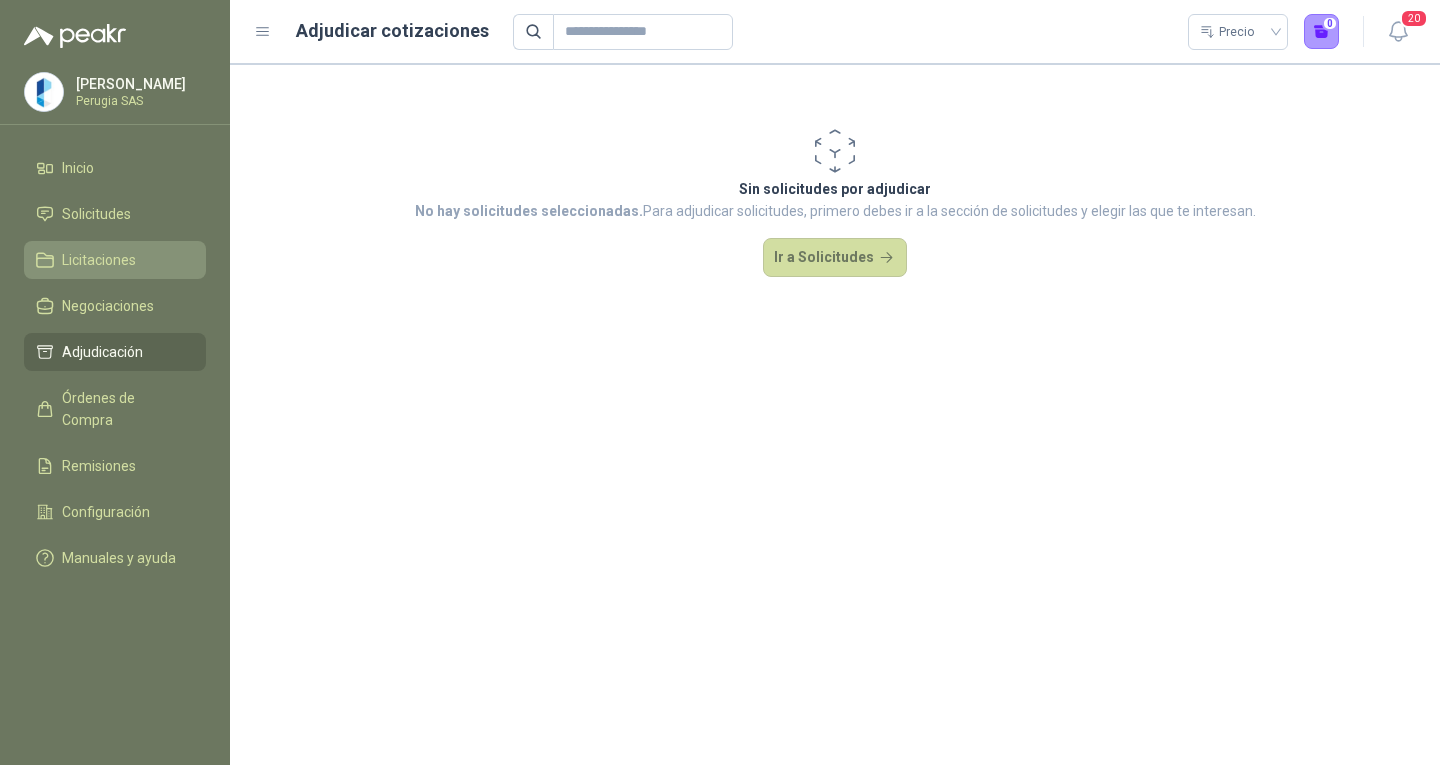 click on "Licitaciones" at bounding box center [99, 260] 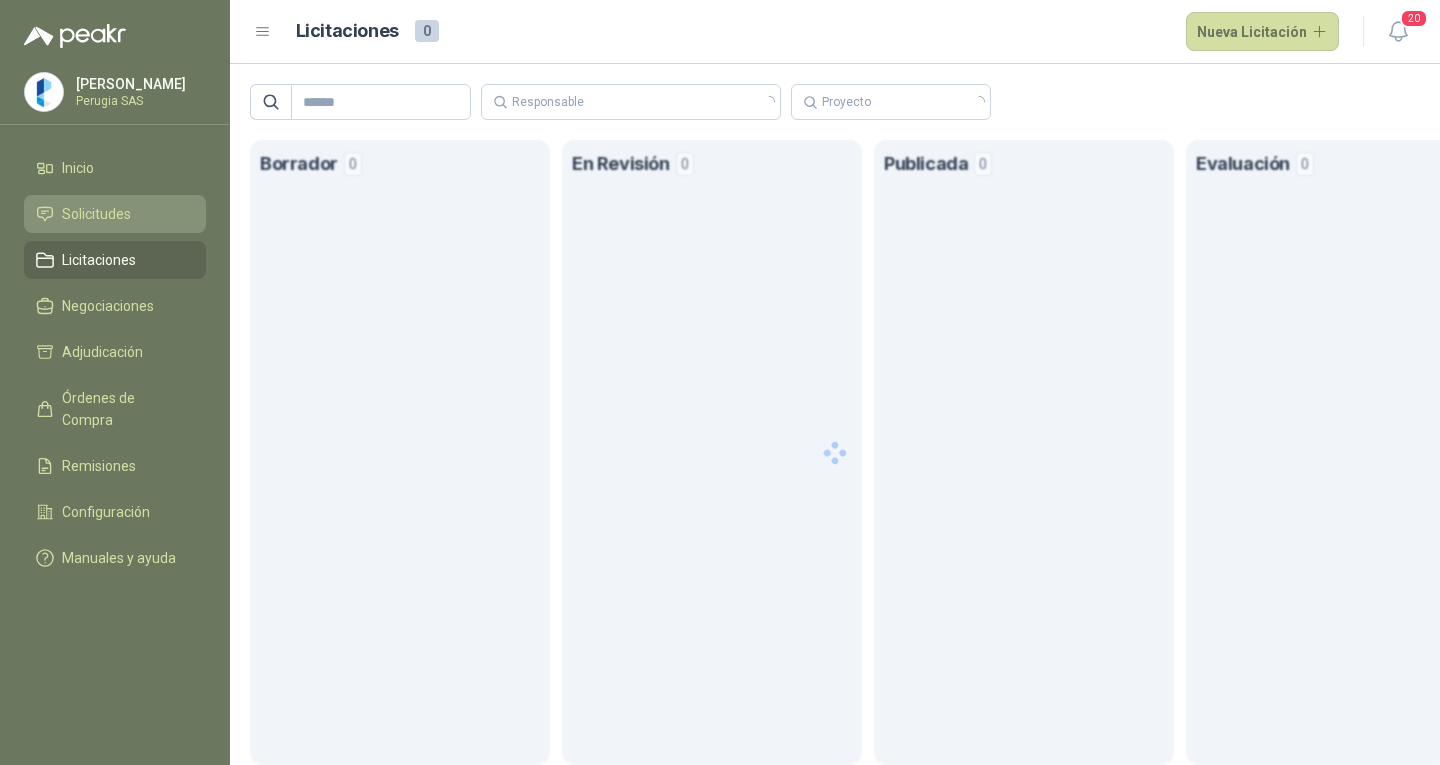 click on "Solicitudes" at bounding box center (115, 214) 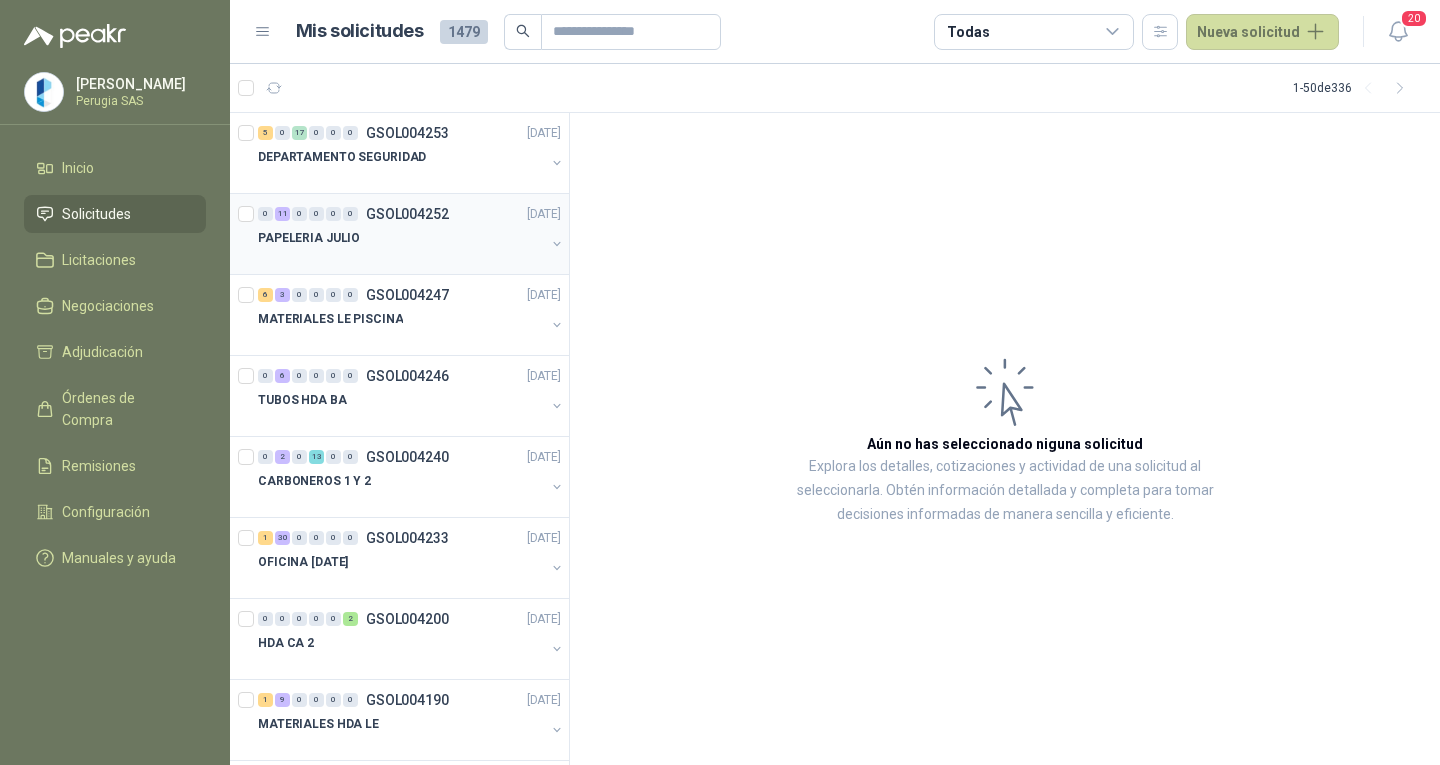 click on "PAPELERIA JULIO" at bounding box center (401, 238) 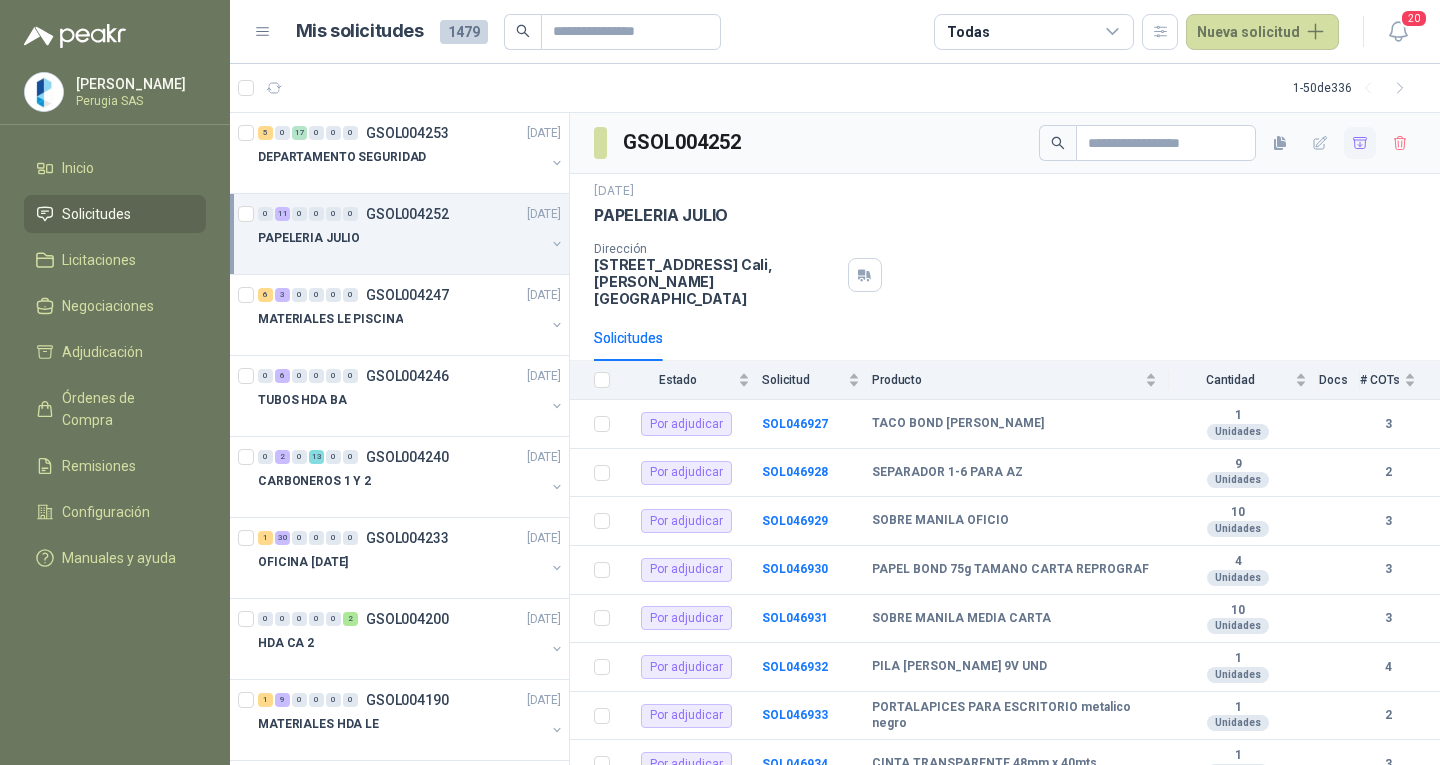 click 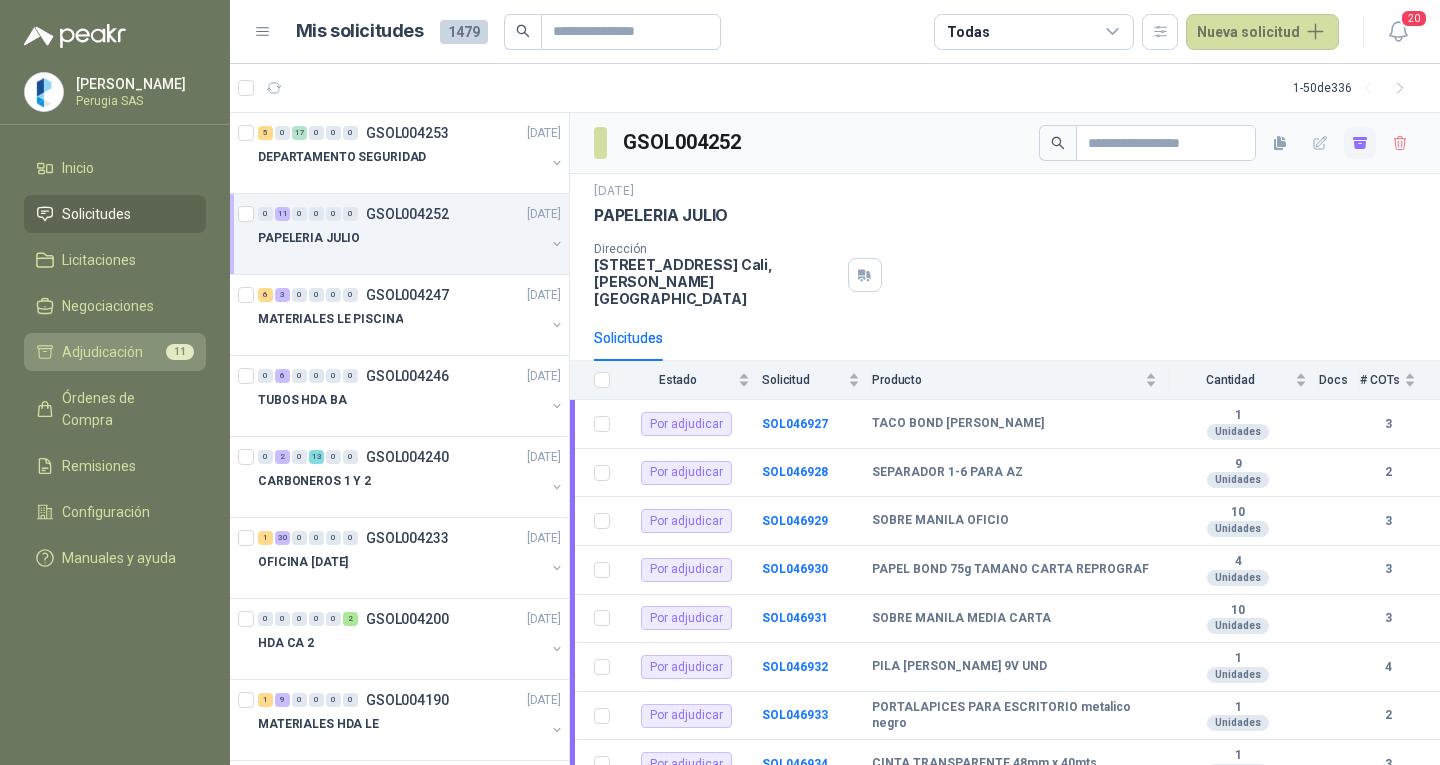 click on "Adjudicación 11" at bounding box center [115, 352] 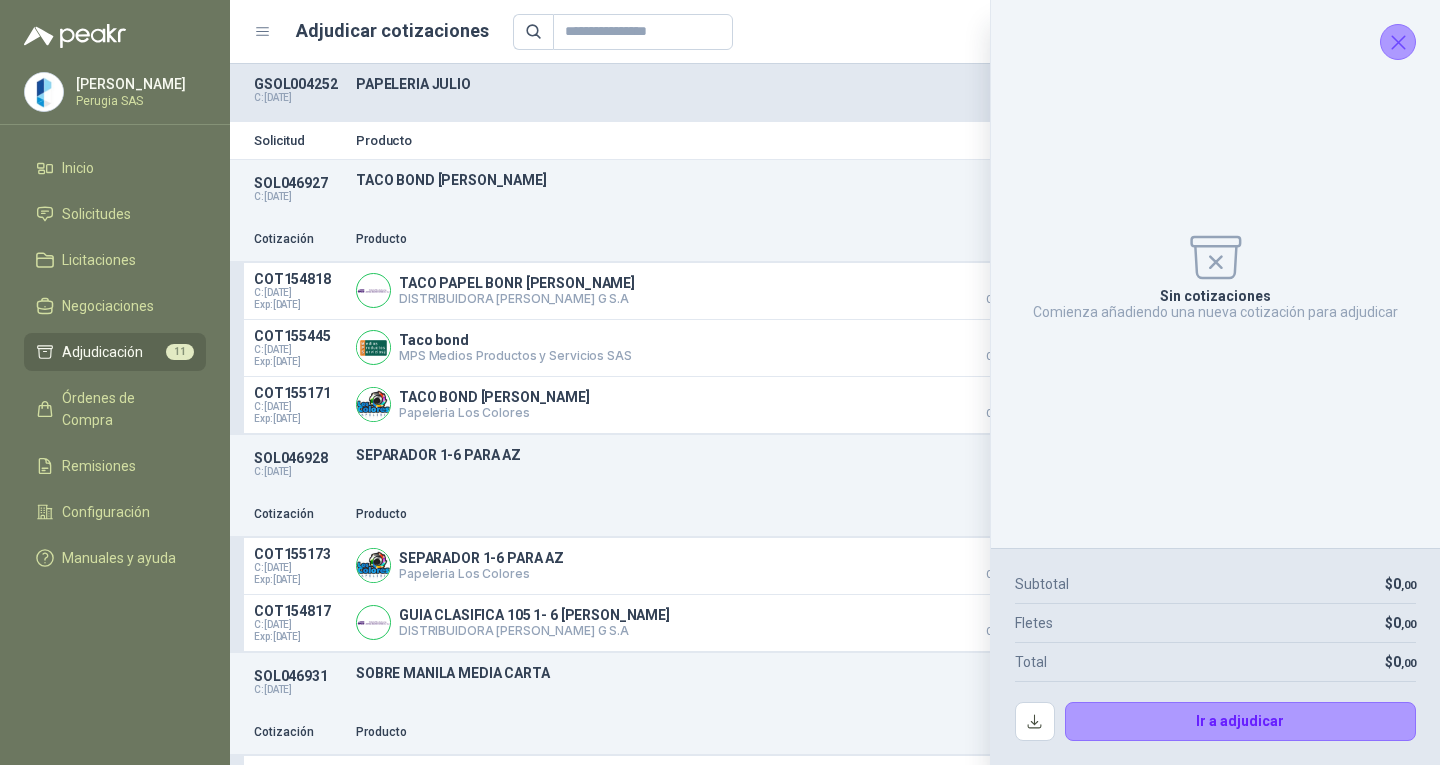 click 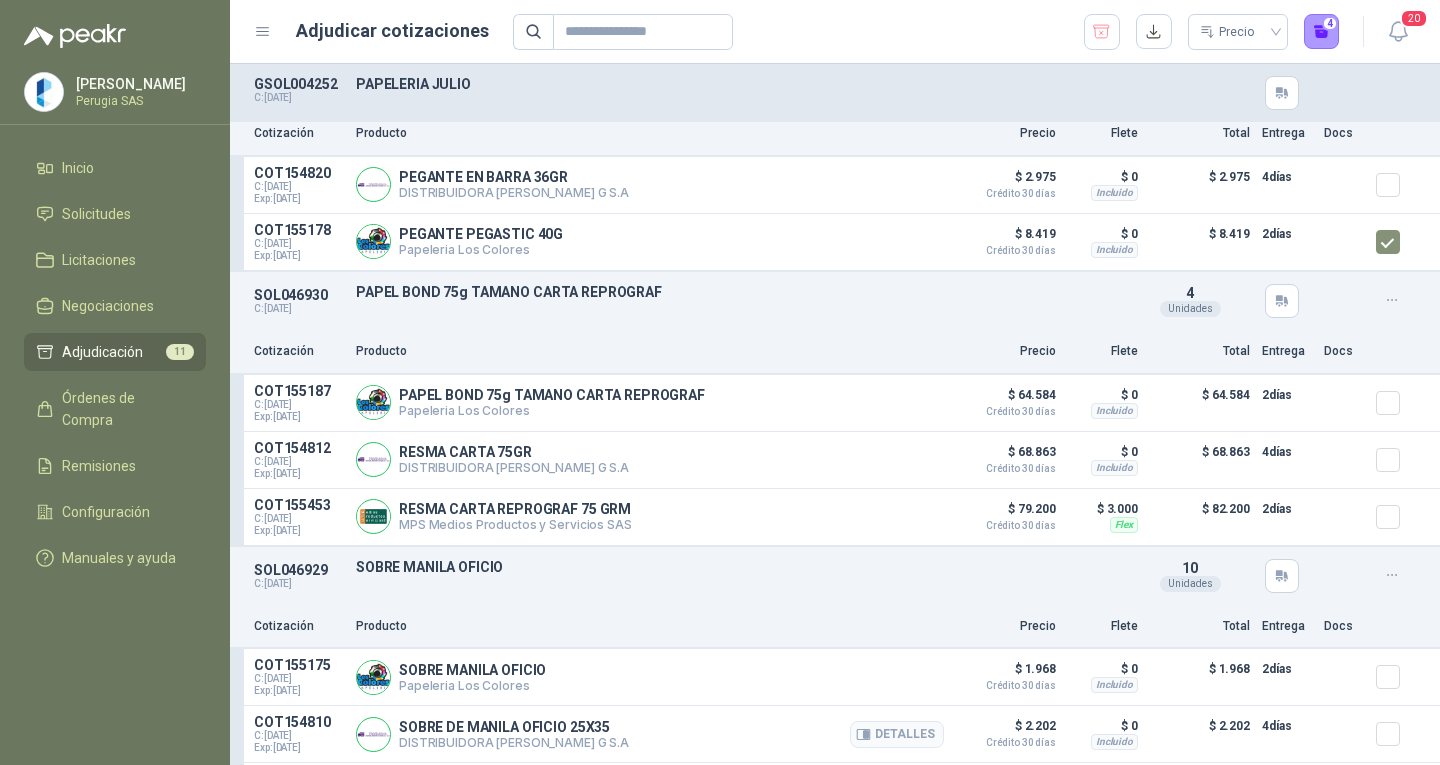 scroll, scrollTop: 1000, scrollLeft: 0, axis: vertical 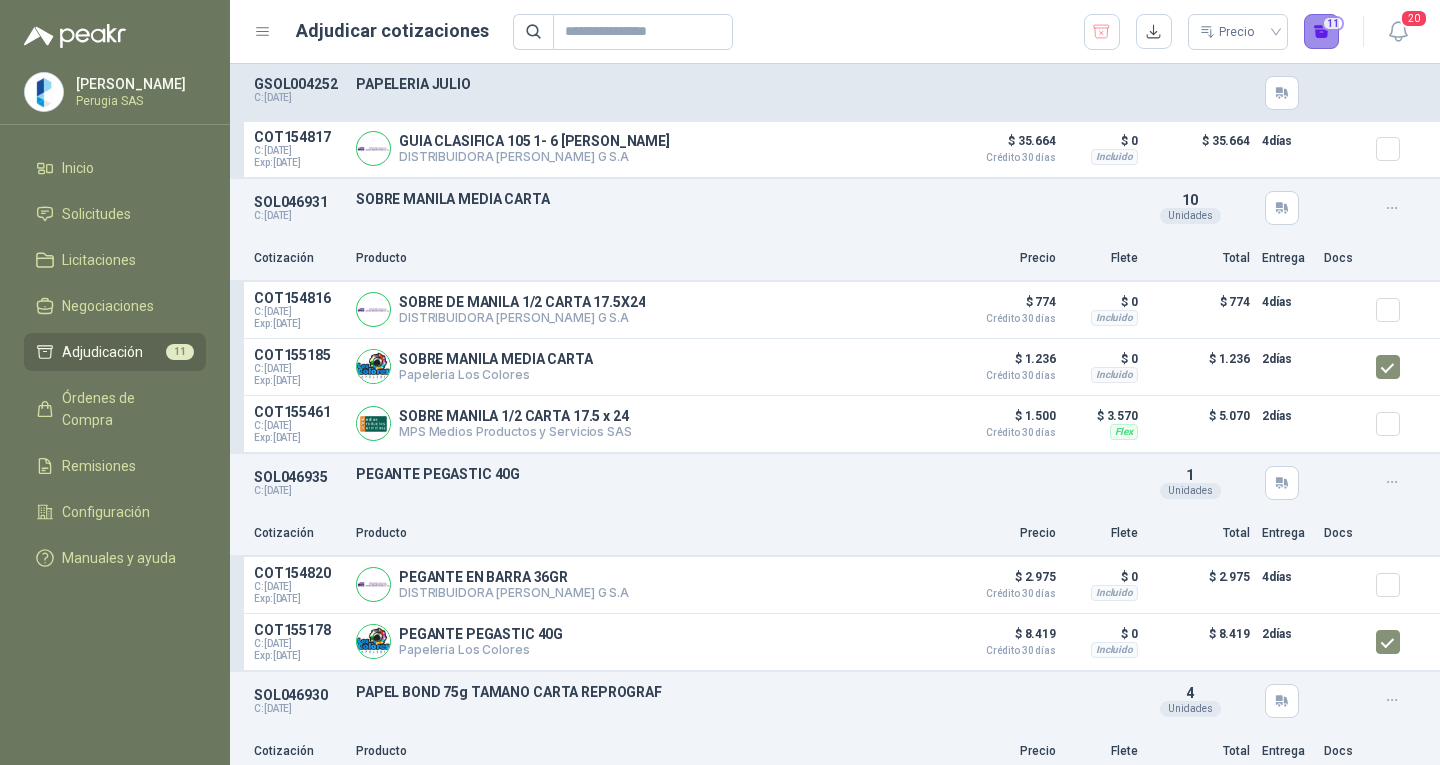 click on "11" at bounding box center (1322, 32) 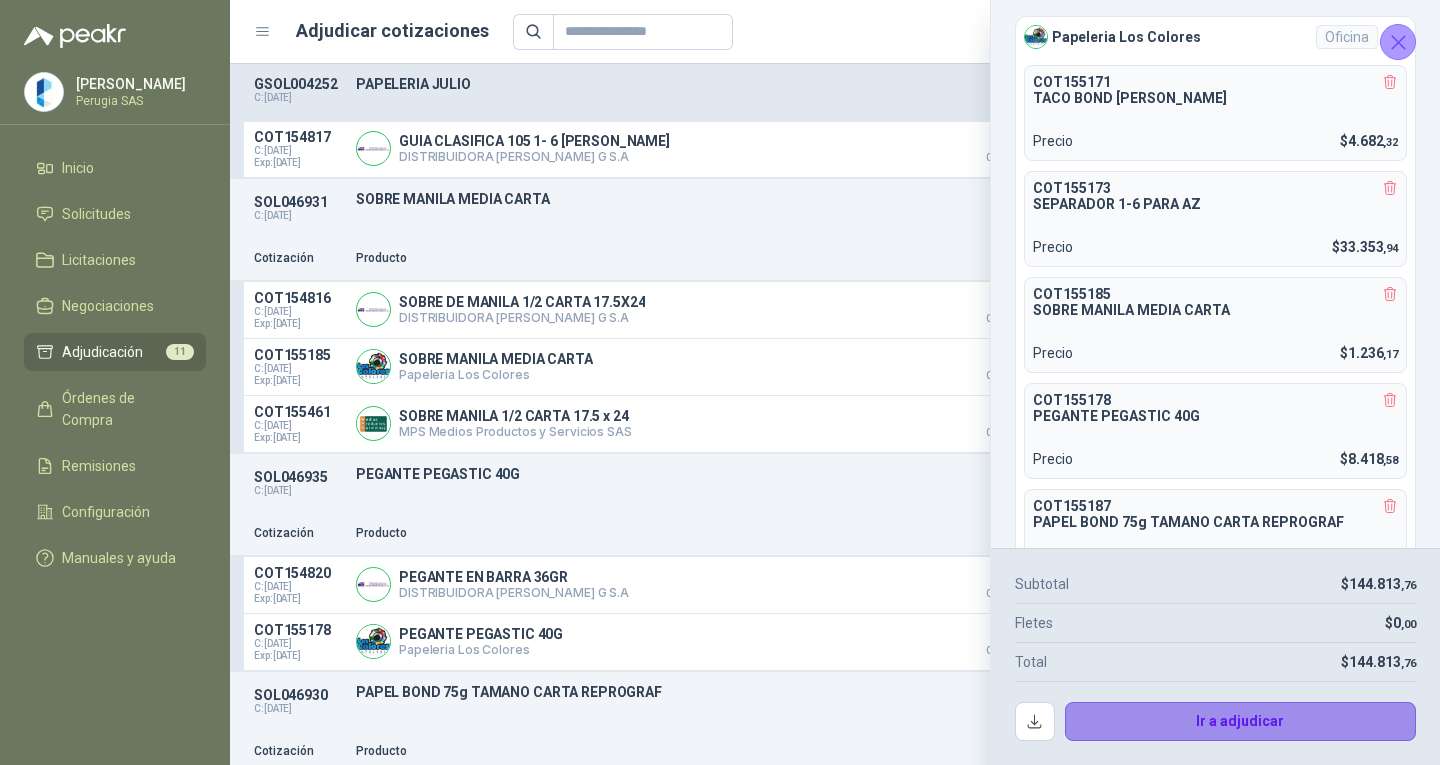 click on "Ir a adjudicar" at bounding box center [1241, 722] 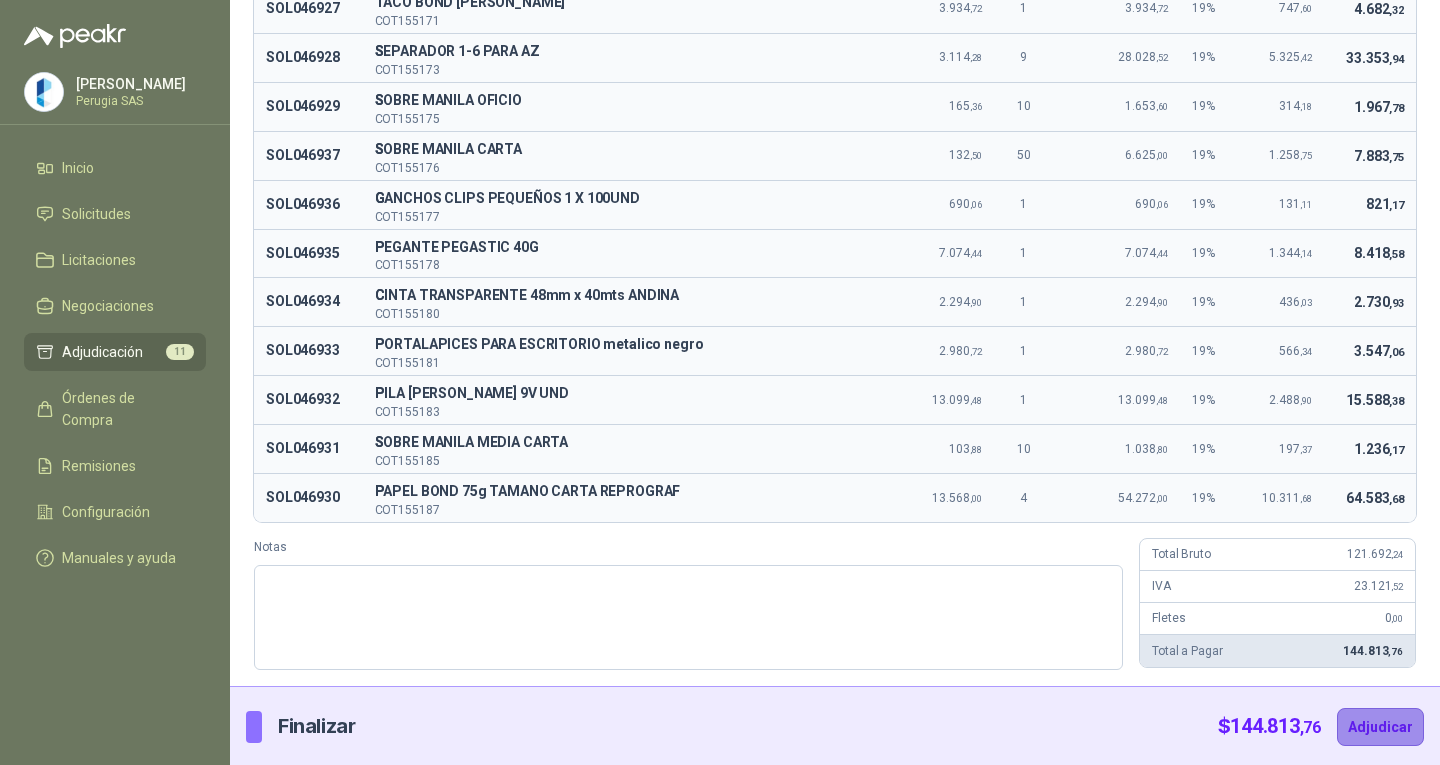scroll, scrollTop: 241, scrollLeft: 0, axis: vertical 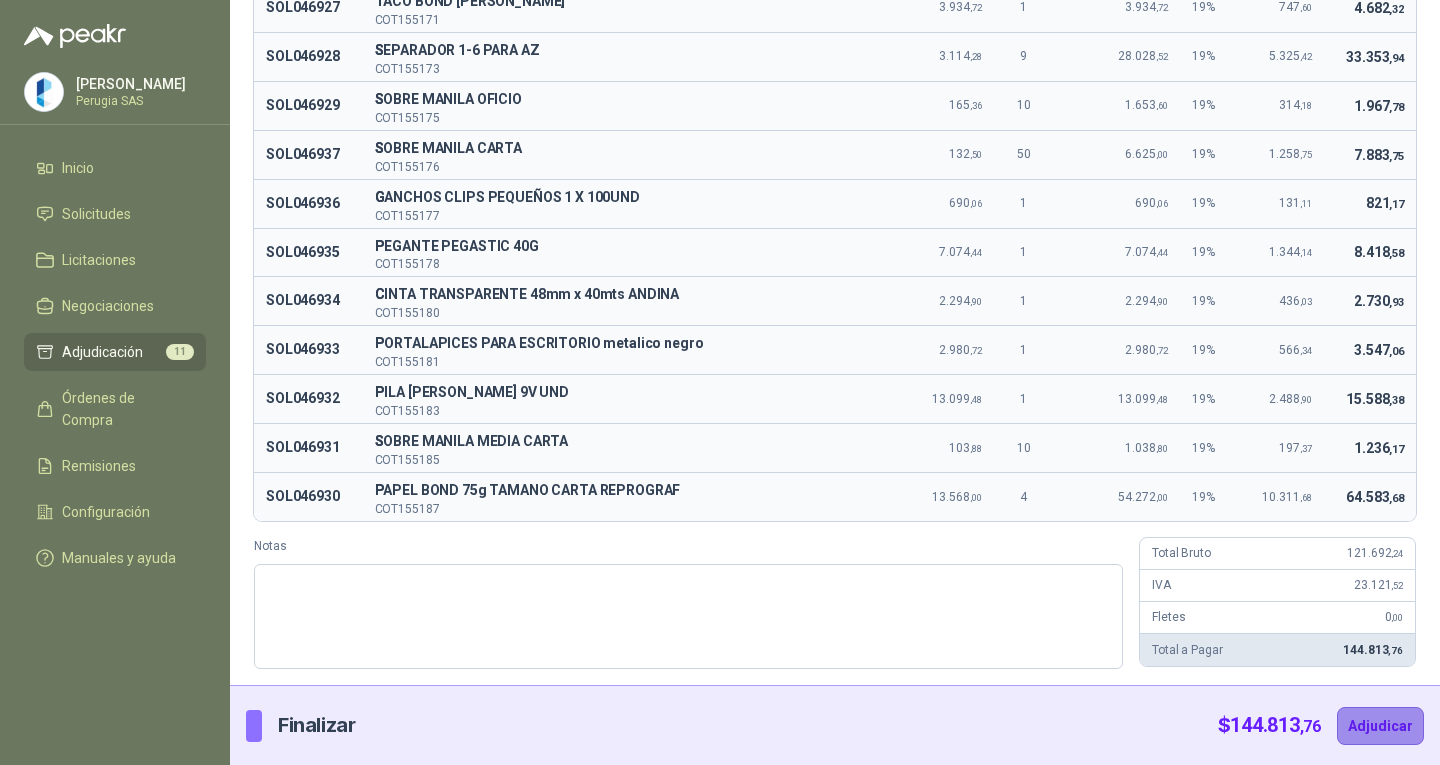 click on "Adjudicar" at bounding box center [1380, 726] 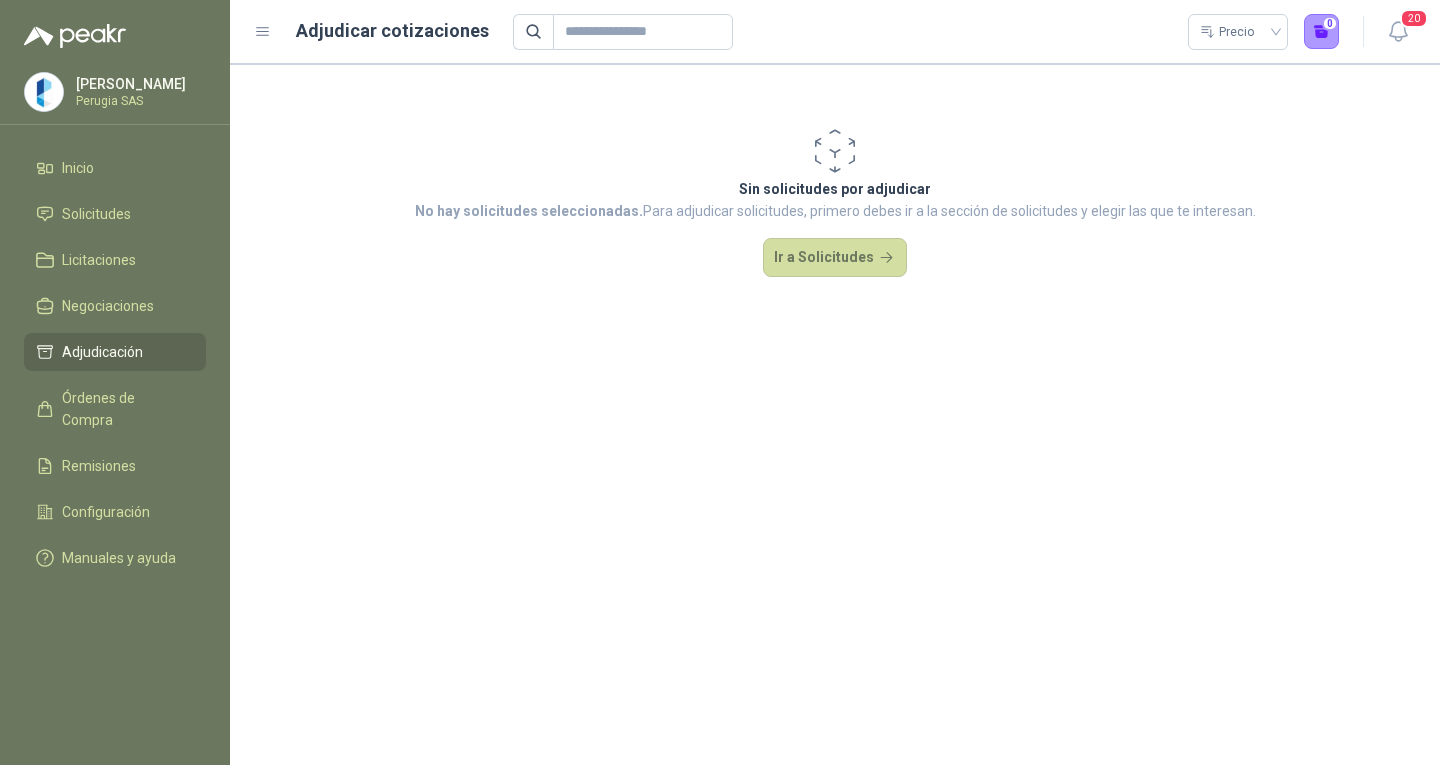 scroll, scrollTop: 0, scrollLeft: 0, axis: both 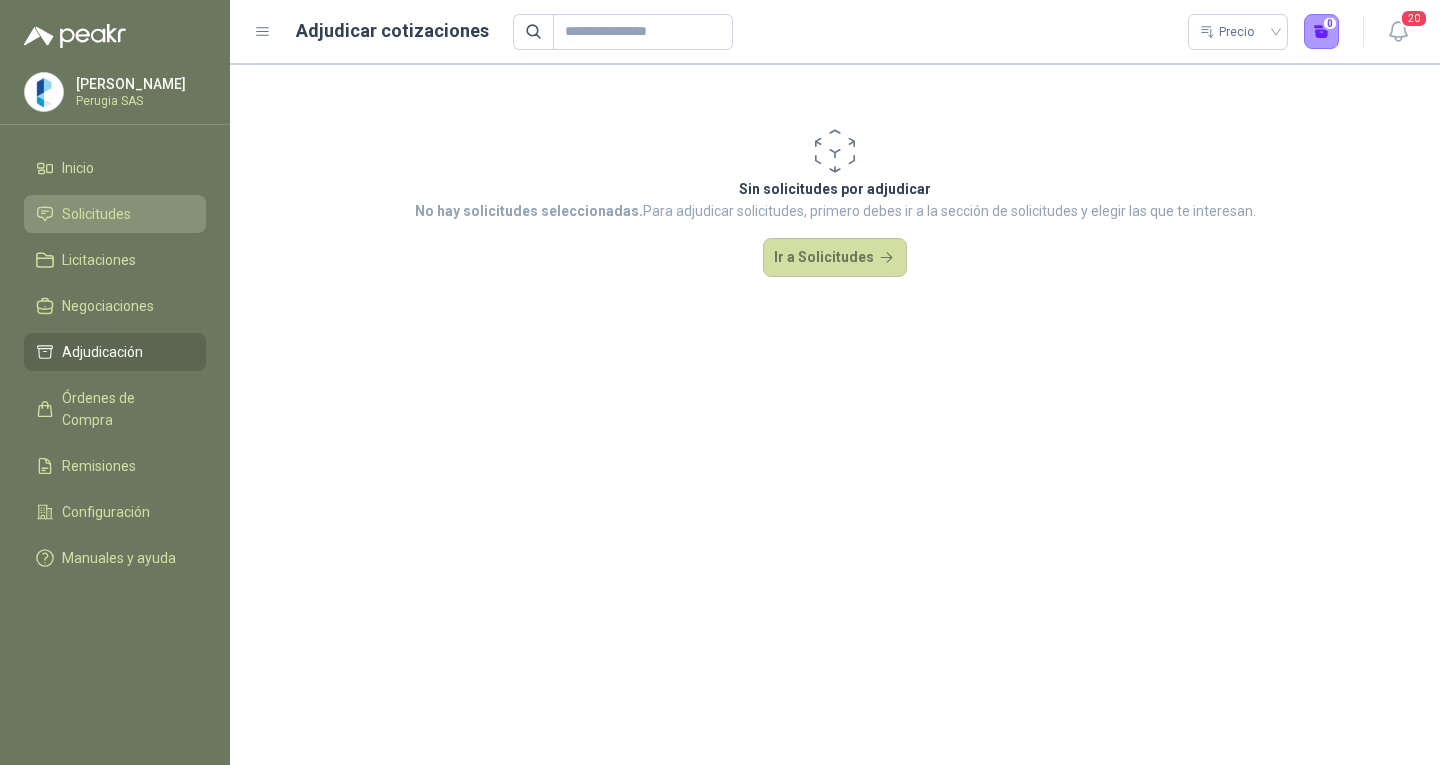 click on "Solicitudes" at bounding box center [115, 214] 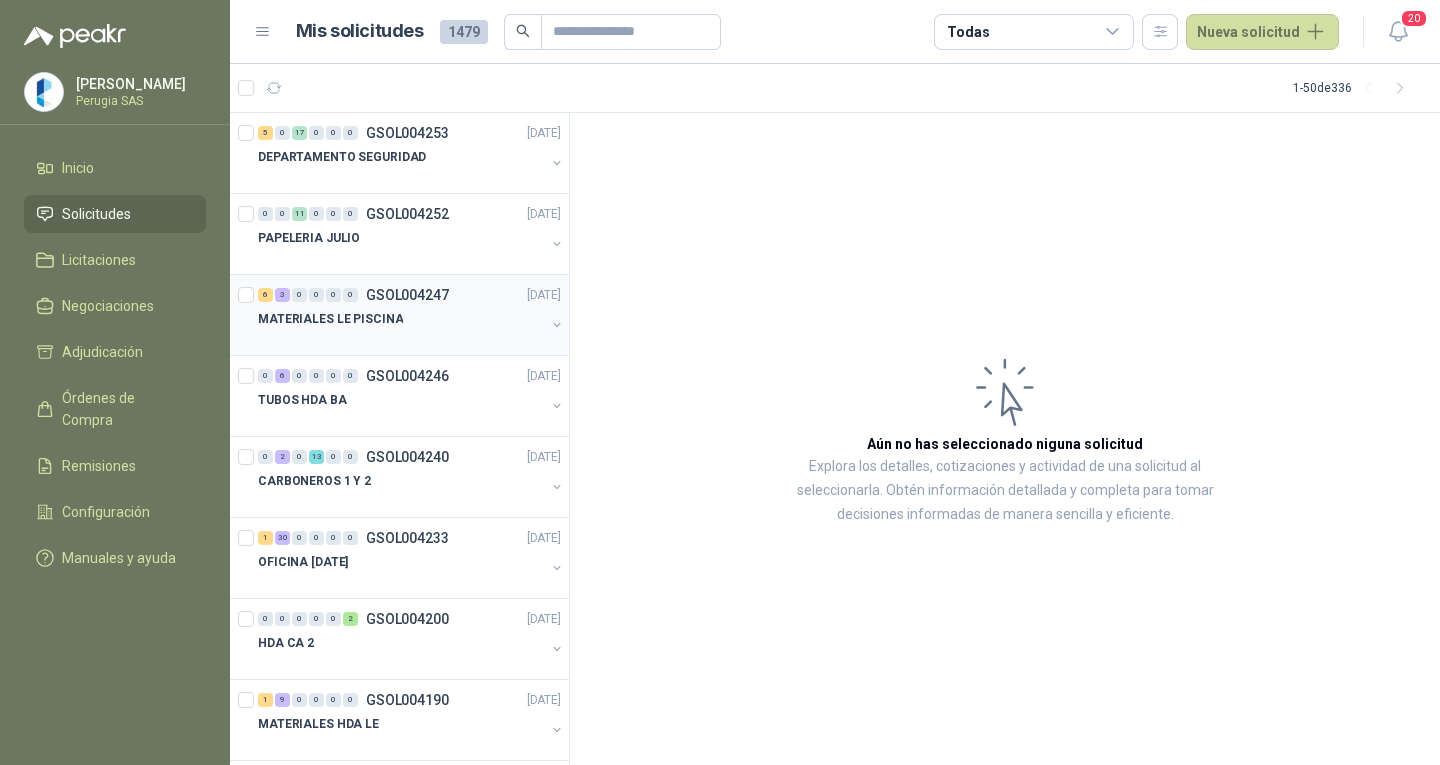 click on "MATERIALES LE PISCINA" at bounding box center (401, 319) 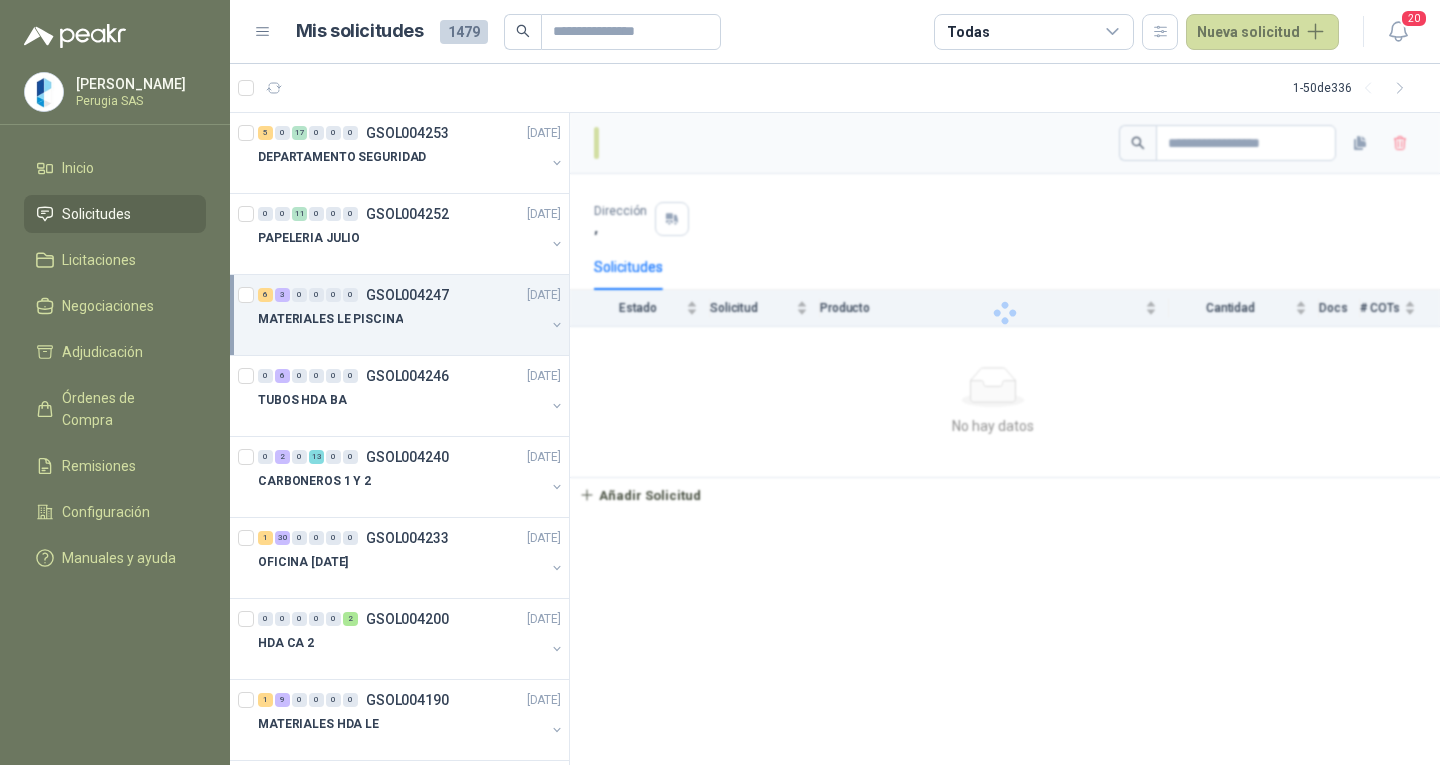 click on "MATERIALES LE PISCINA" at bounding box center (401, 319) 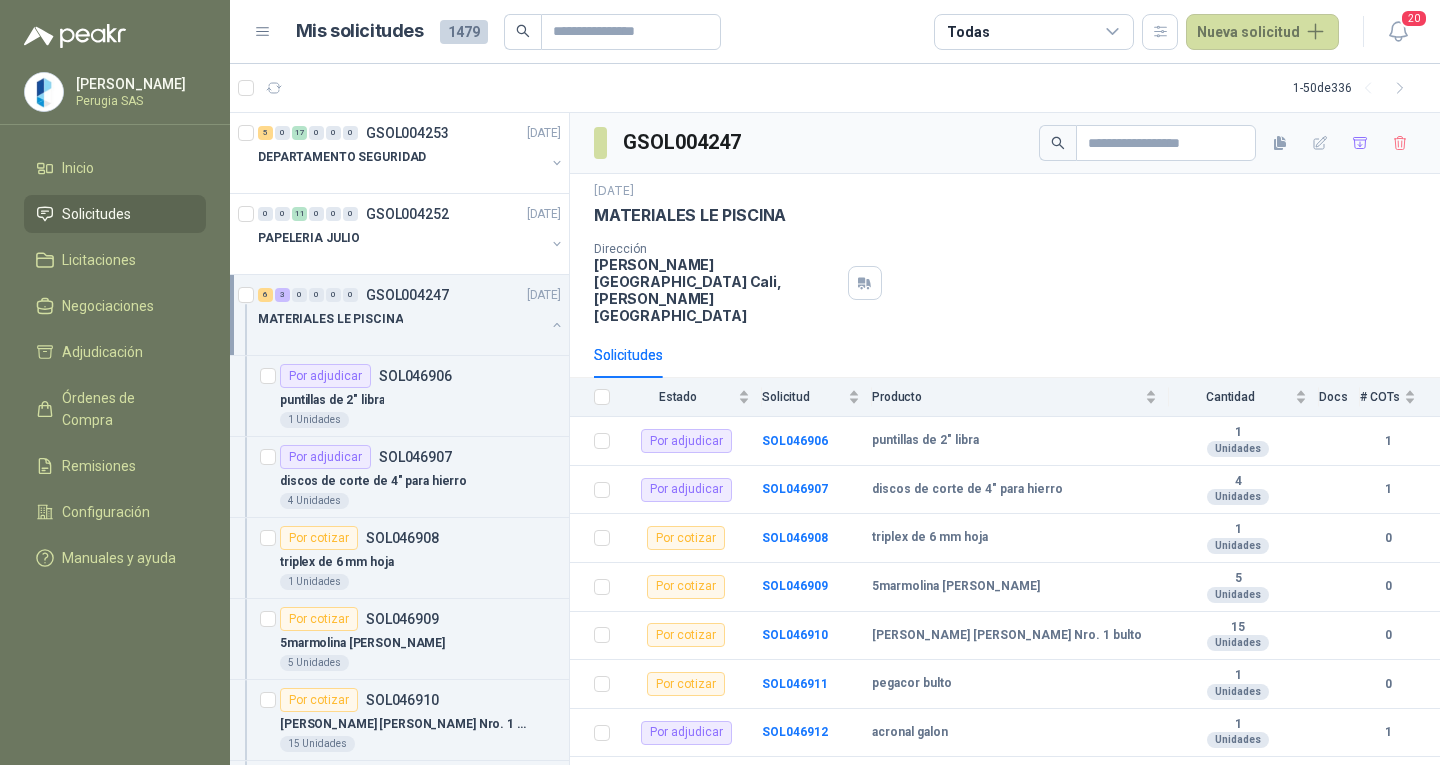 click on "MATERIALES LE PISCINA" at bounding box center (401, 319) 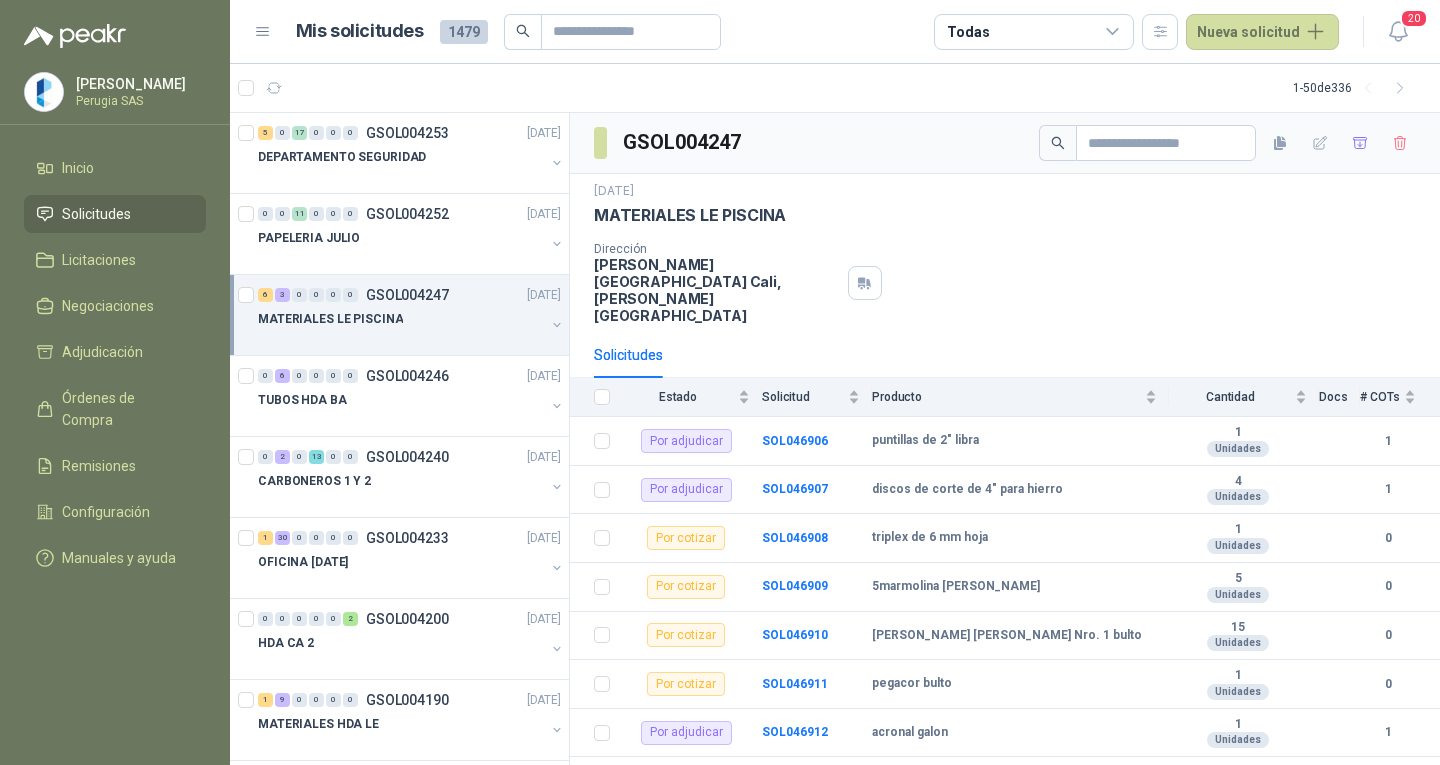 scroll, scrollTop: 1, scrollLeft: 0, axis: vertical 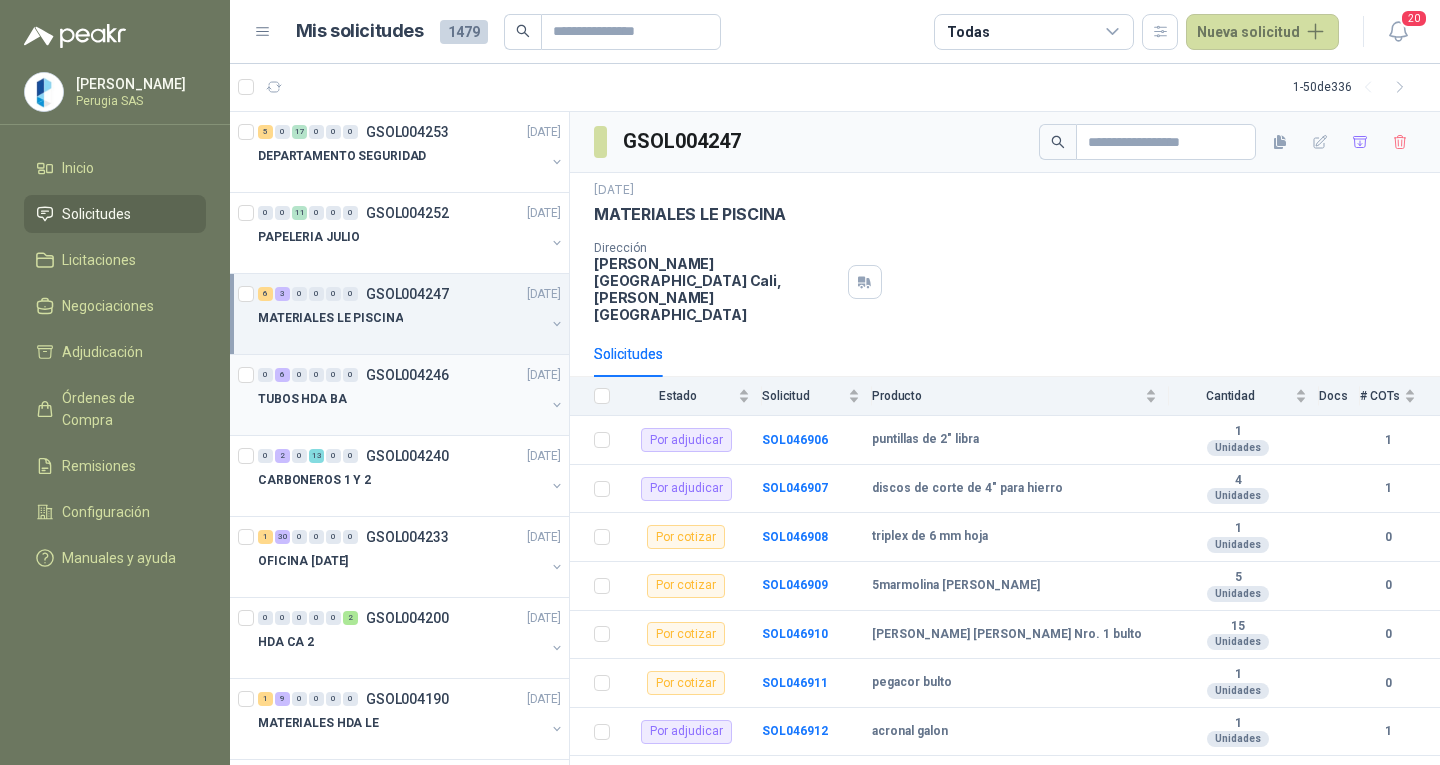 click at bounding box center [401, 419] 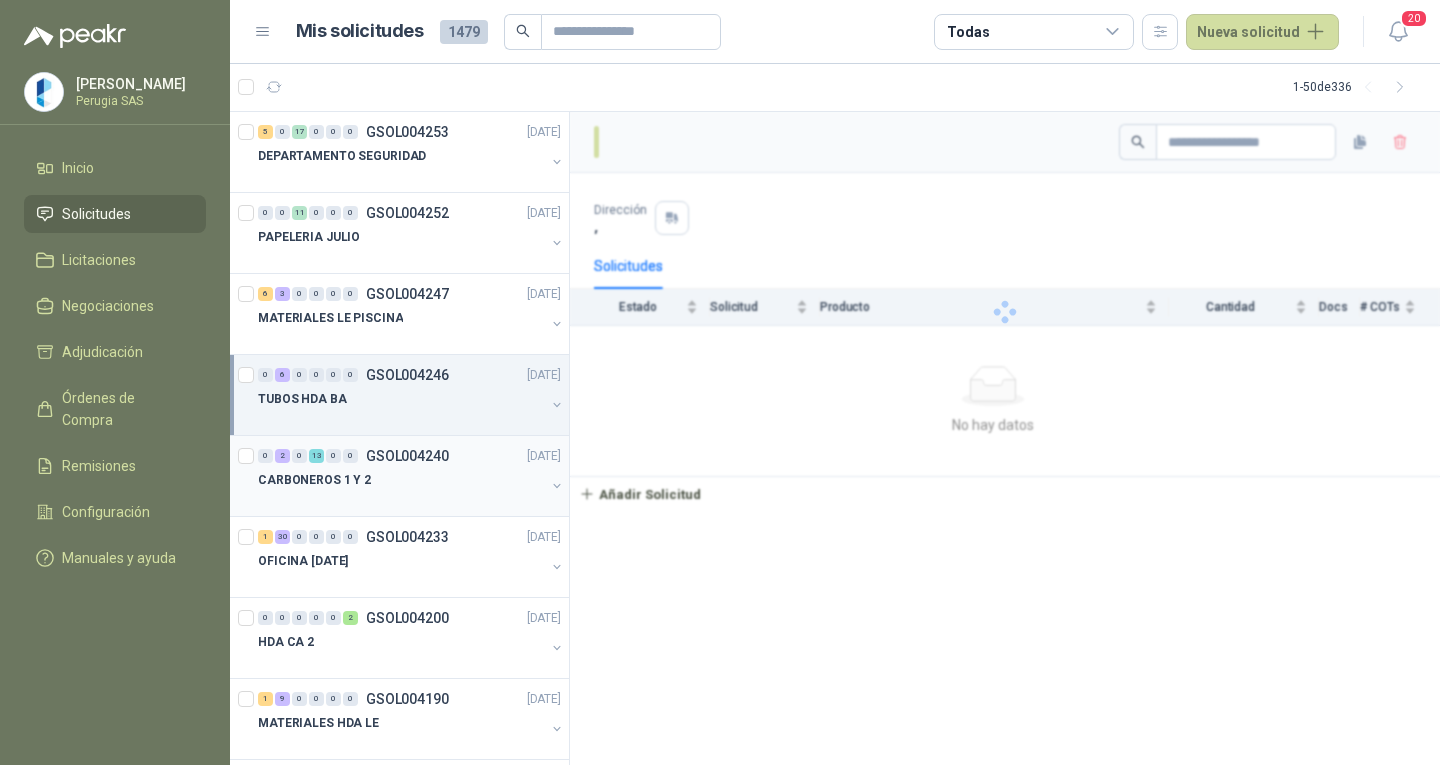 click on "CARBONEROS 1 Y 2" at bounding box center [401, 480] 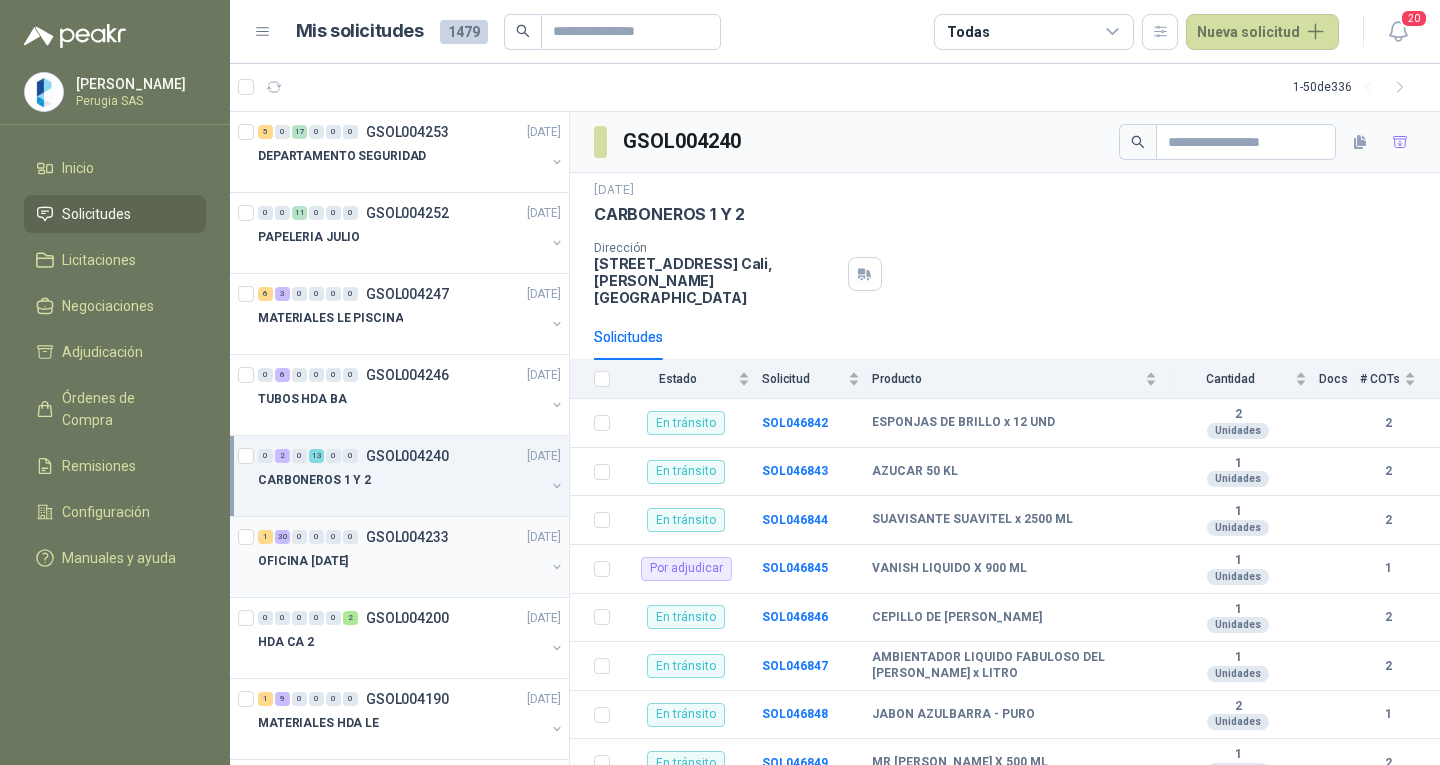 click on "OFICINA [DATE]" at bounding box center (401, 561) 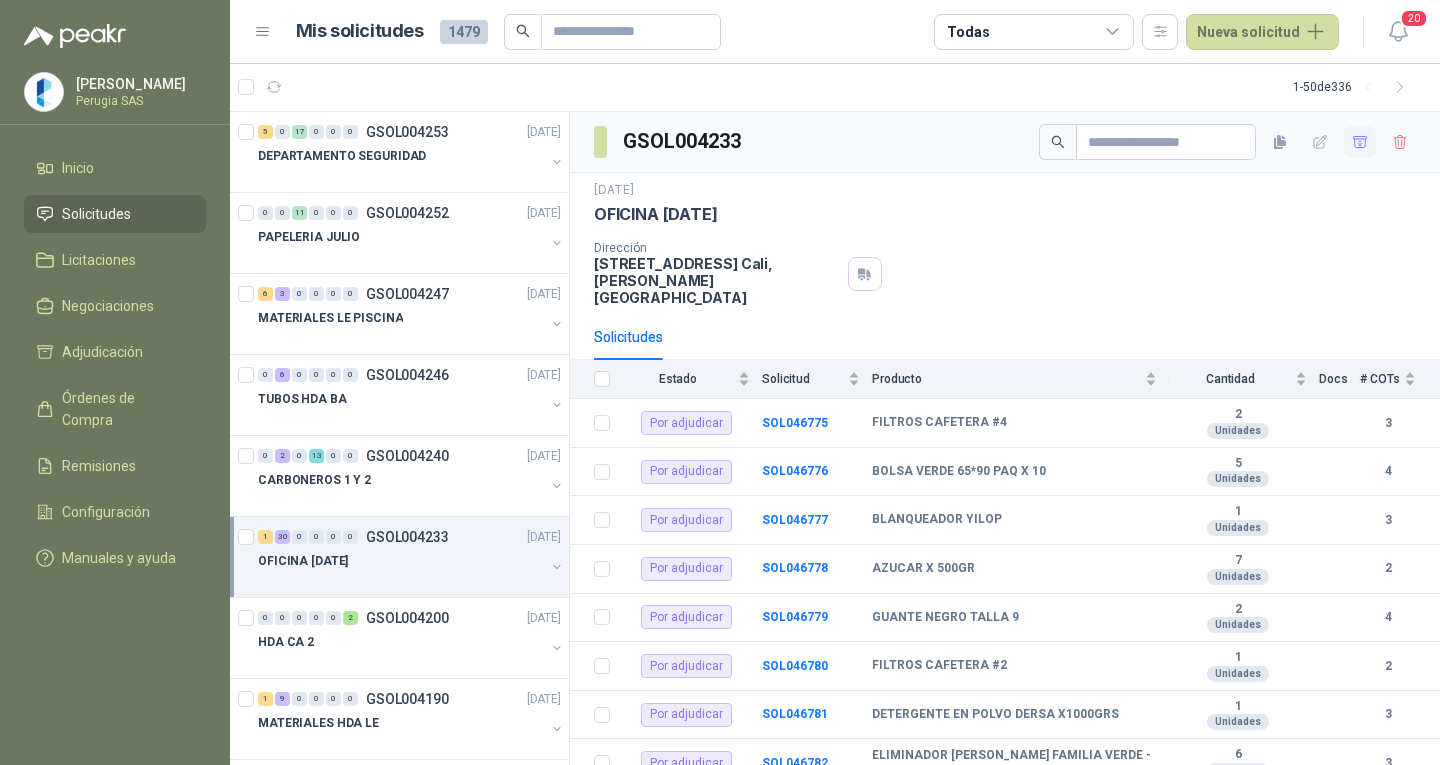 click at bounding box center (1360, 142) 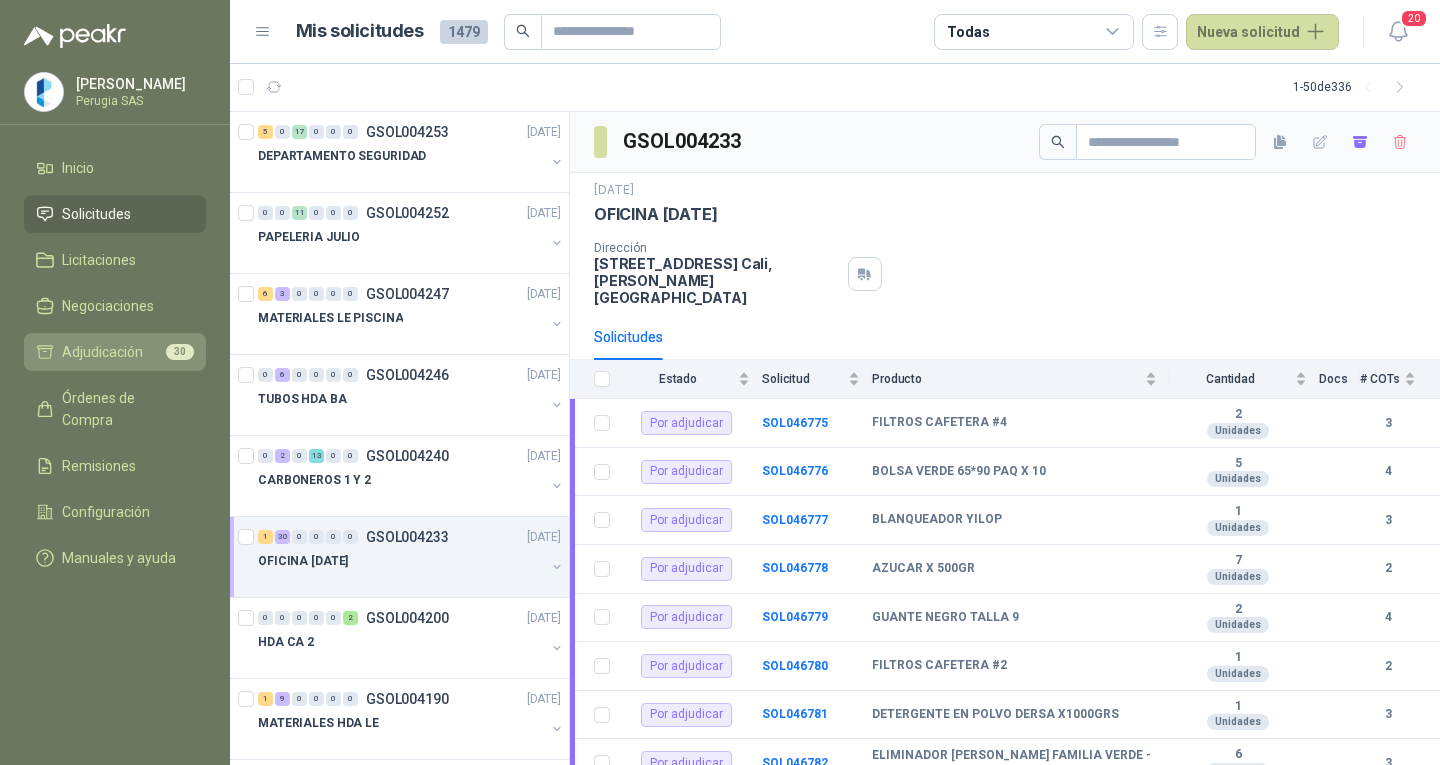 click on "Adjudicación 30" at bounding box center (115, 352) 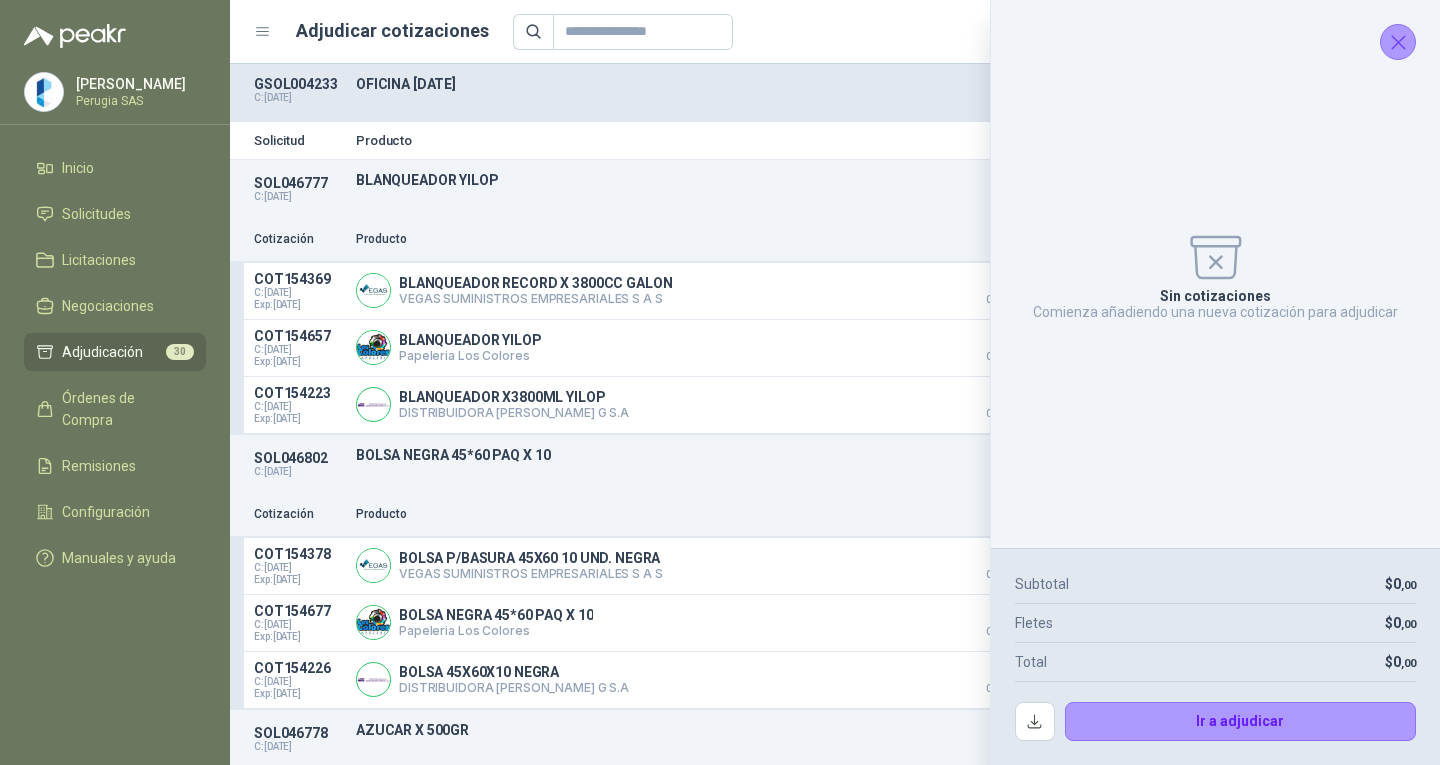 click 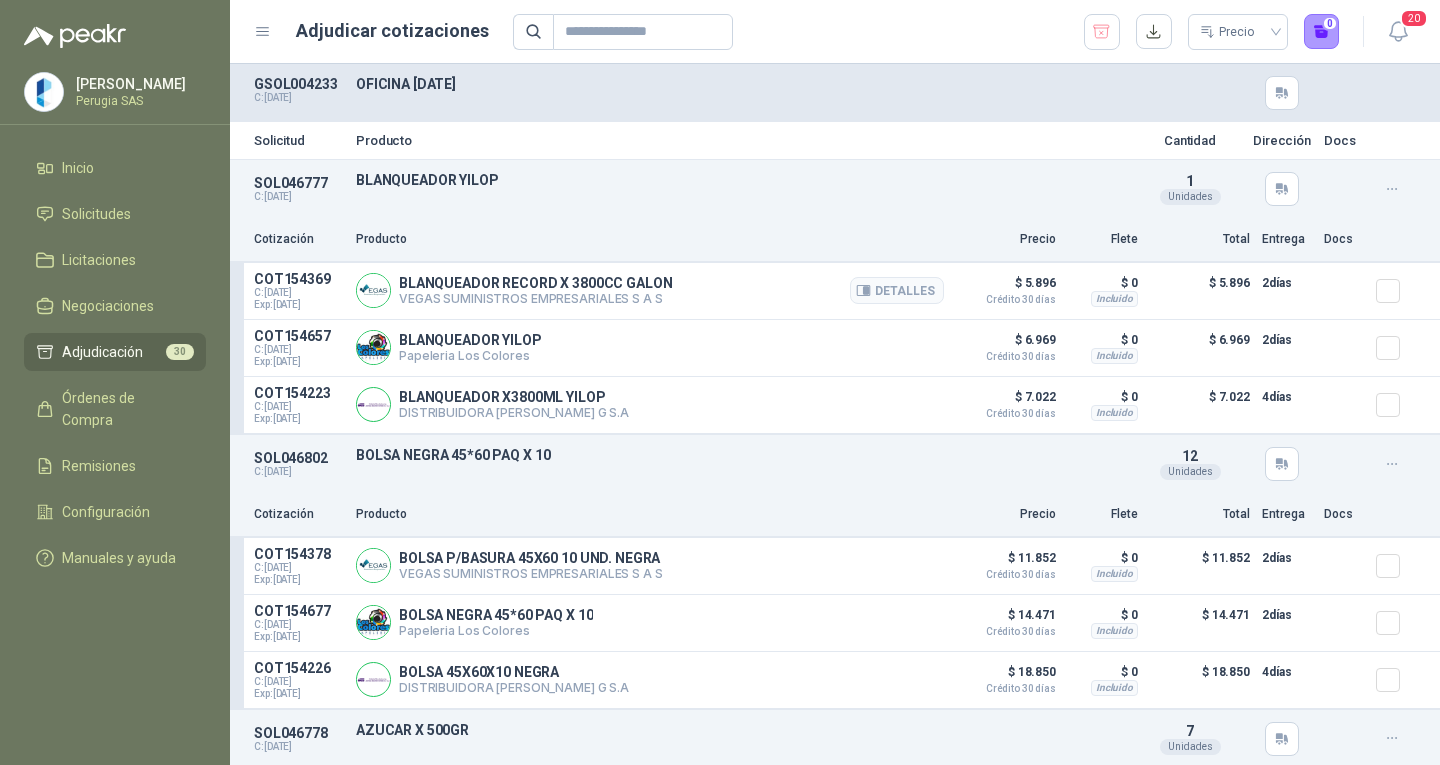 click on "COT154369 C:  [DATE] Exp:  [DATE] BLANQUEADOR RECORD X 3800CC GALON VEGAS SUMINISTROS EMPRESARIALES S A S  Detalles $ 5.896 Crédito 30 [PERSON_NAME] $ 0 Incluido   $ 5.896 2  [PERSON_NAME]" at bounding box center (835, 291) 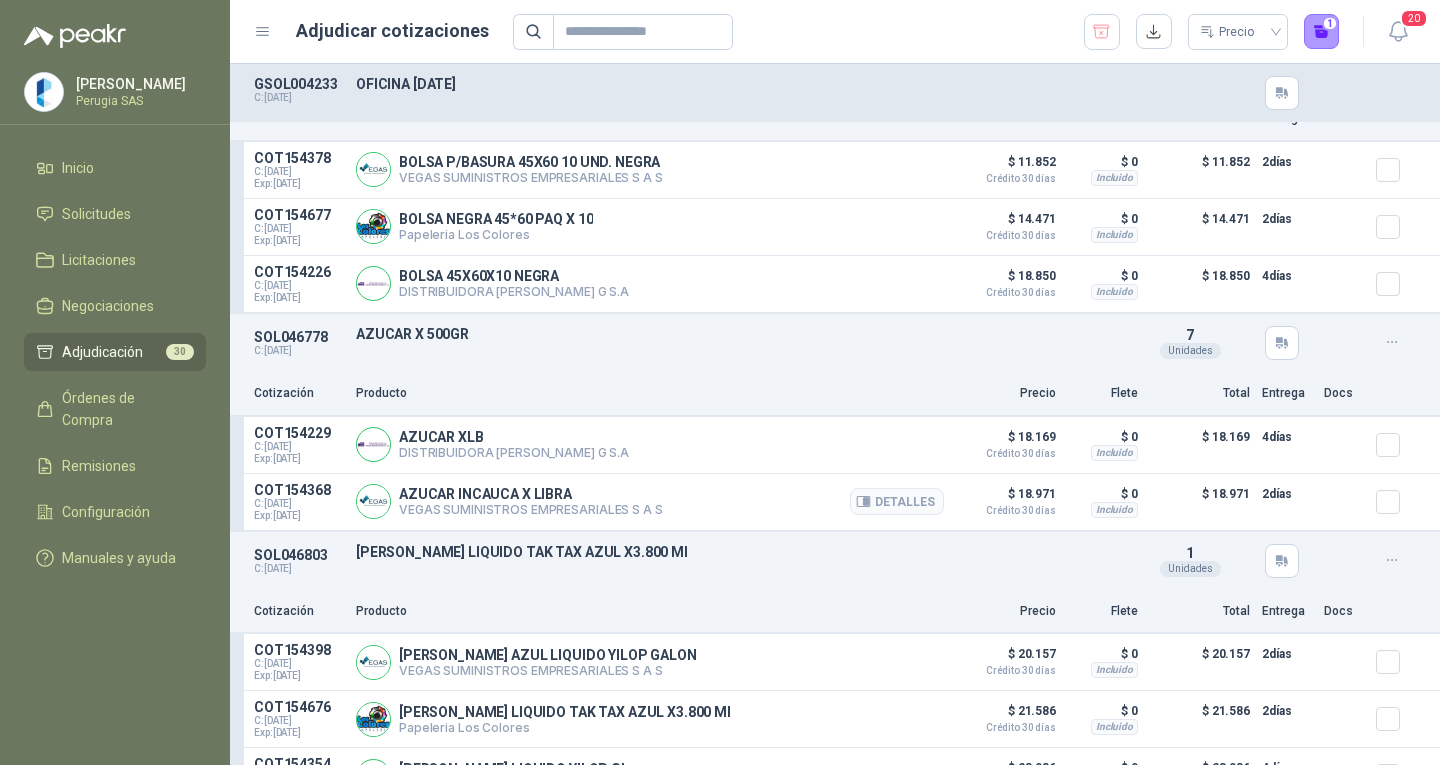 scroll, scrollTop: 400, scrollLeft: 0, axis: vertical 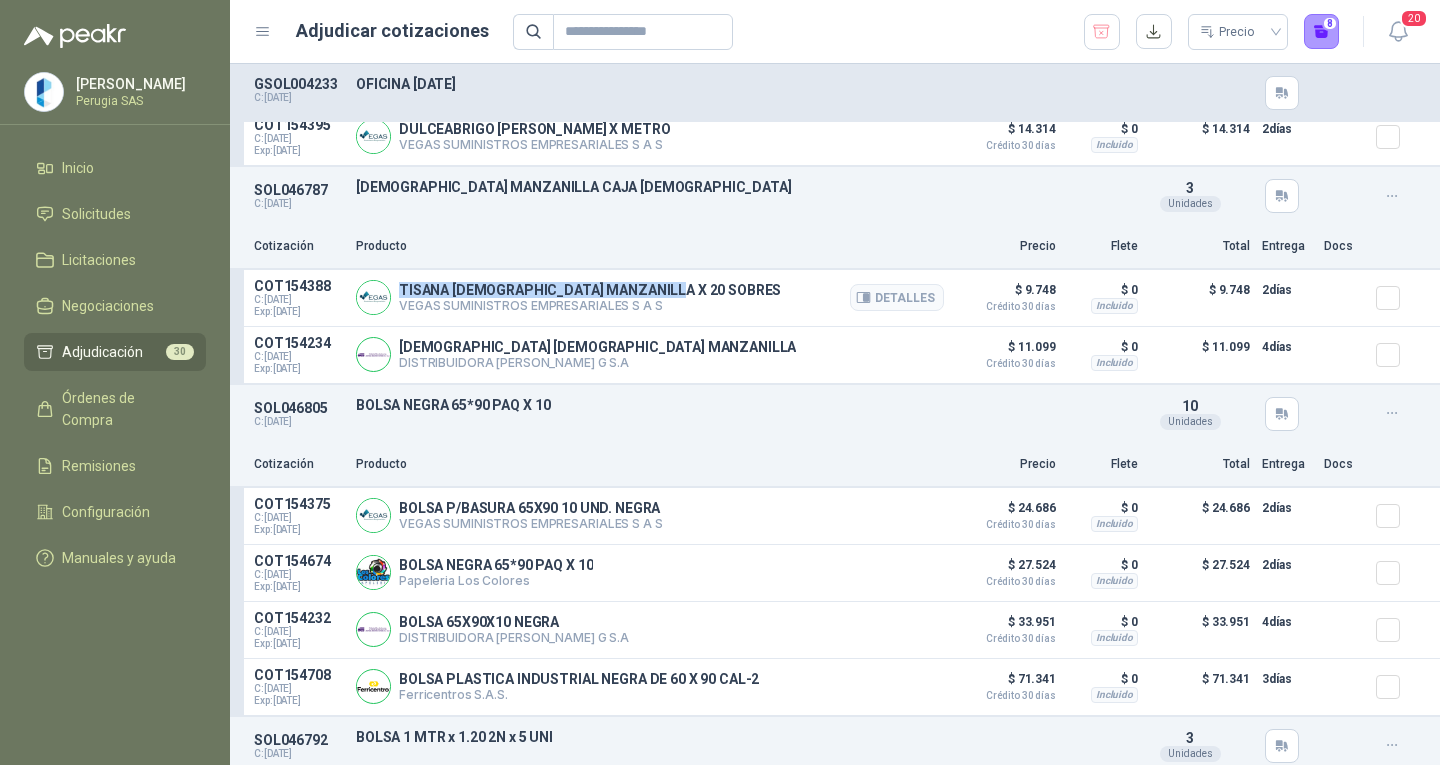 drag, startPoint x: 402, startPoint y: 285, endPoint x: 730, endPoint y: 295, distance: 328.1524 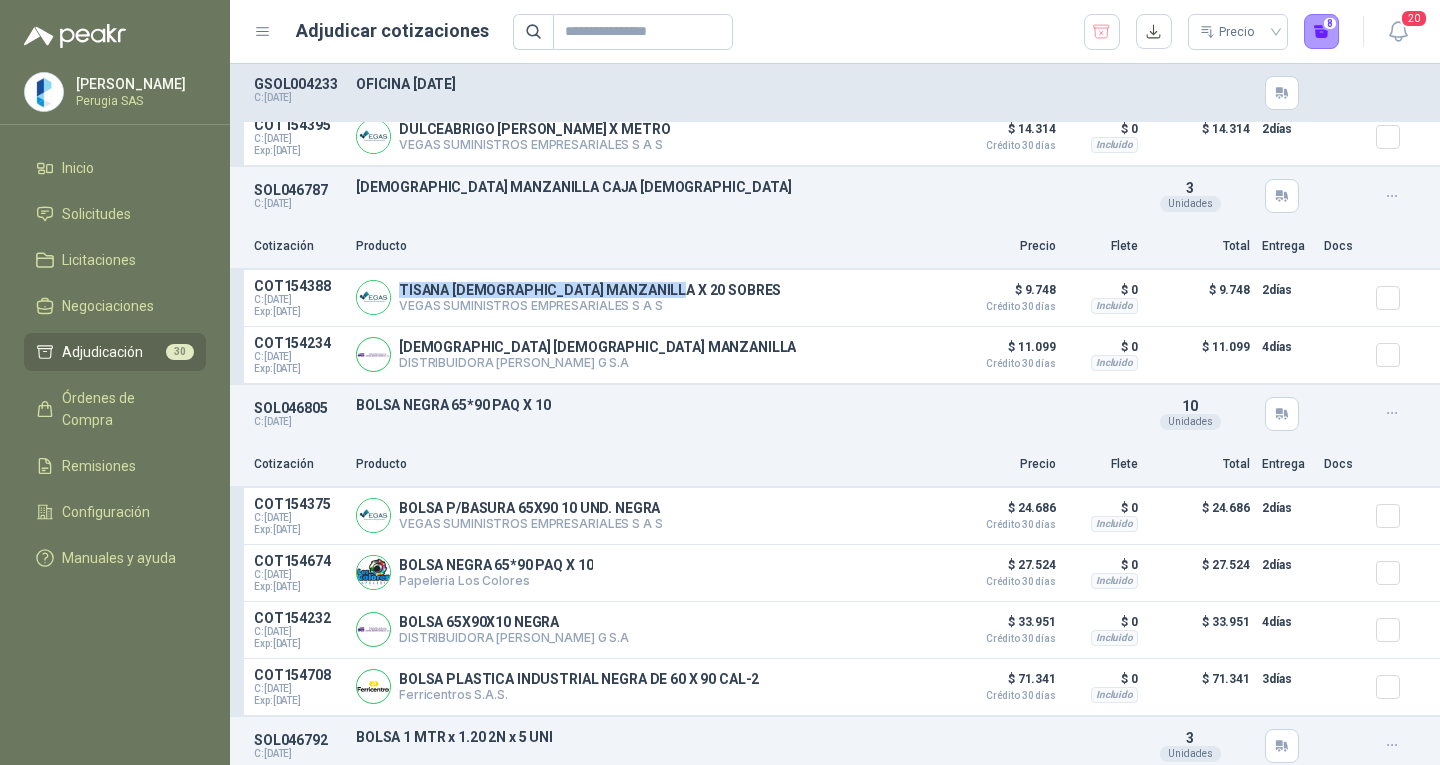 copy on "TISANA [DEMOGRAPHIC_DATA] MANZANILLA X 20 SOBRES" 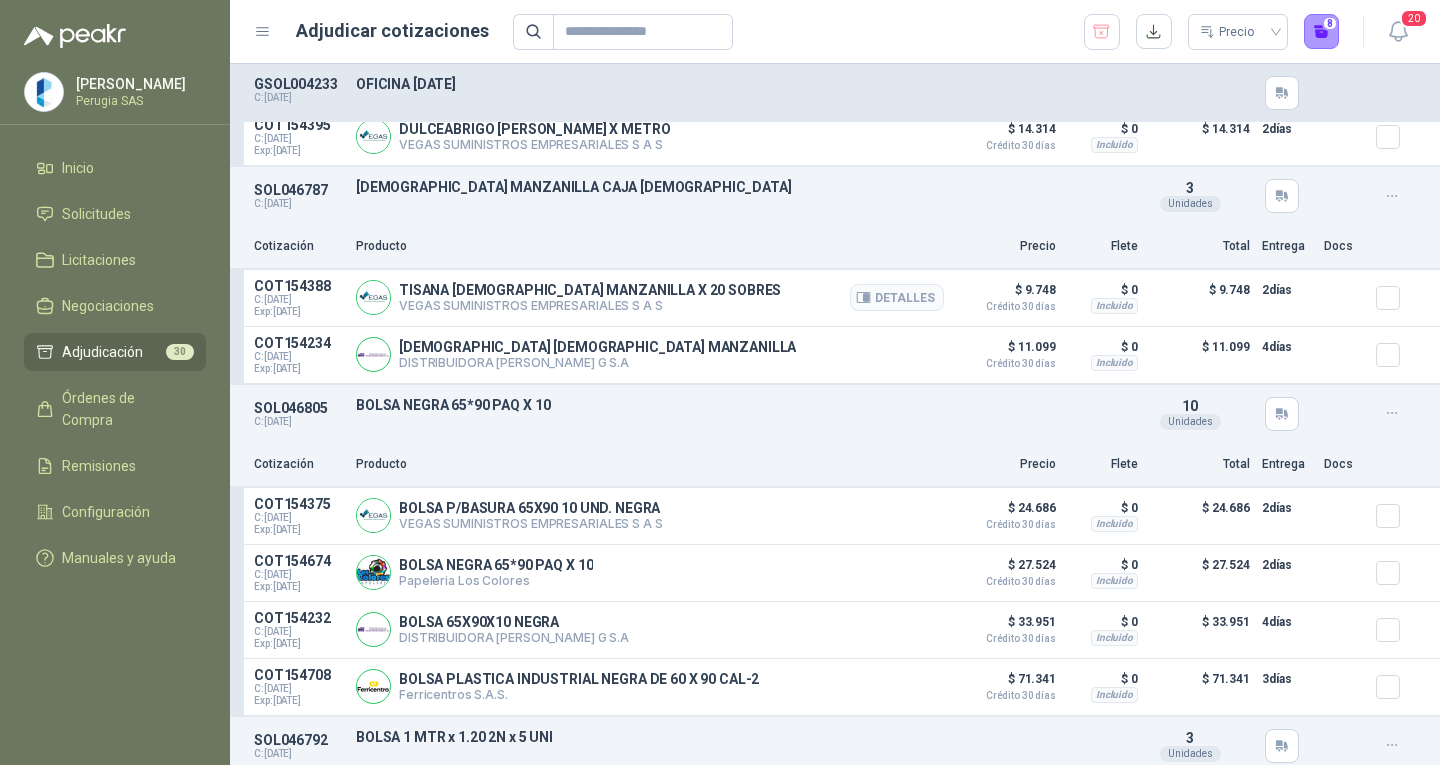 click at bounding box center (1396, 298) 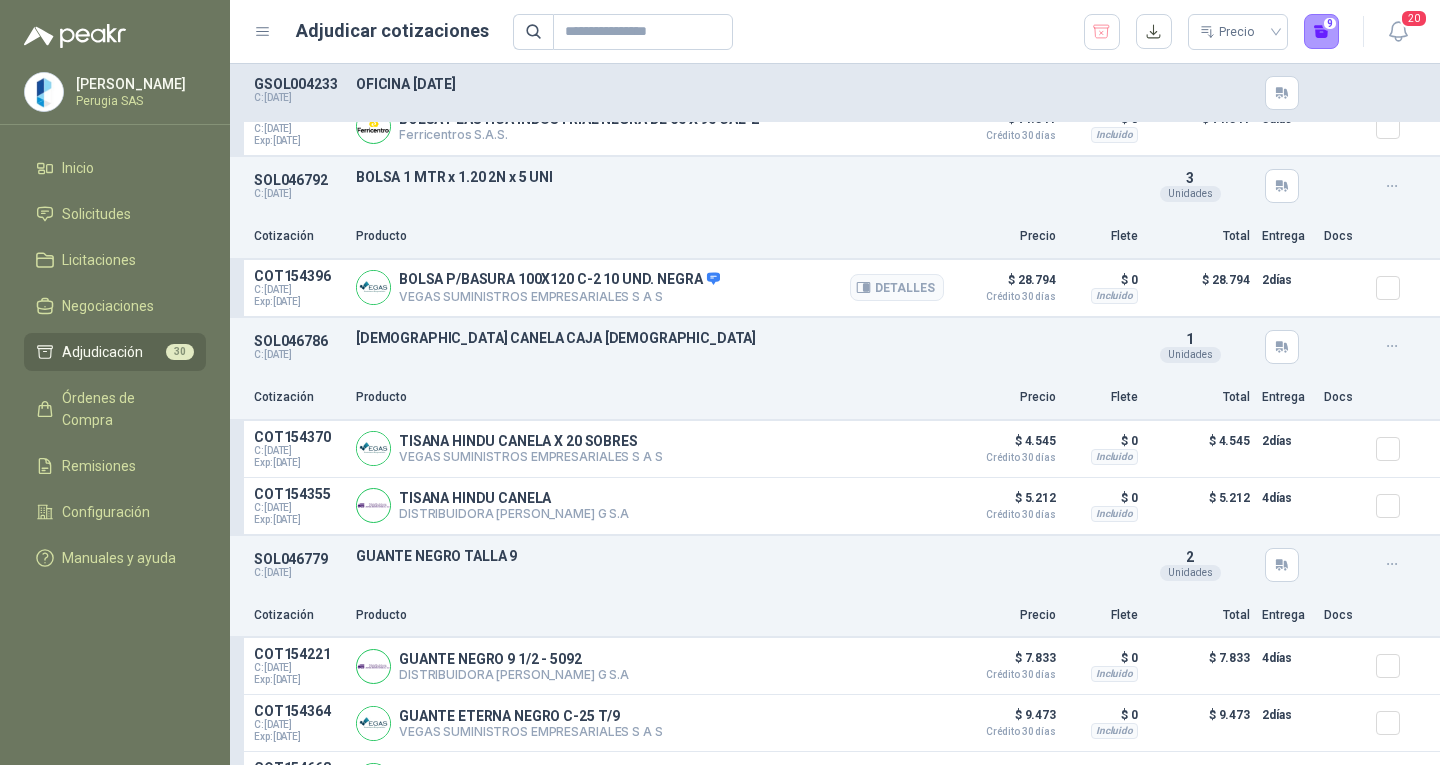 scroll, scrollTop: 3300, scrollLeft: 0, axis: vertical 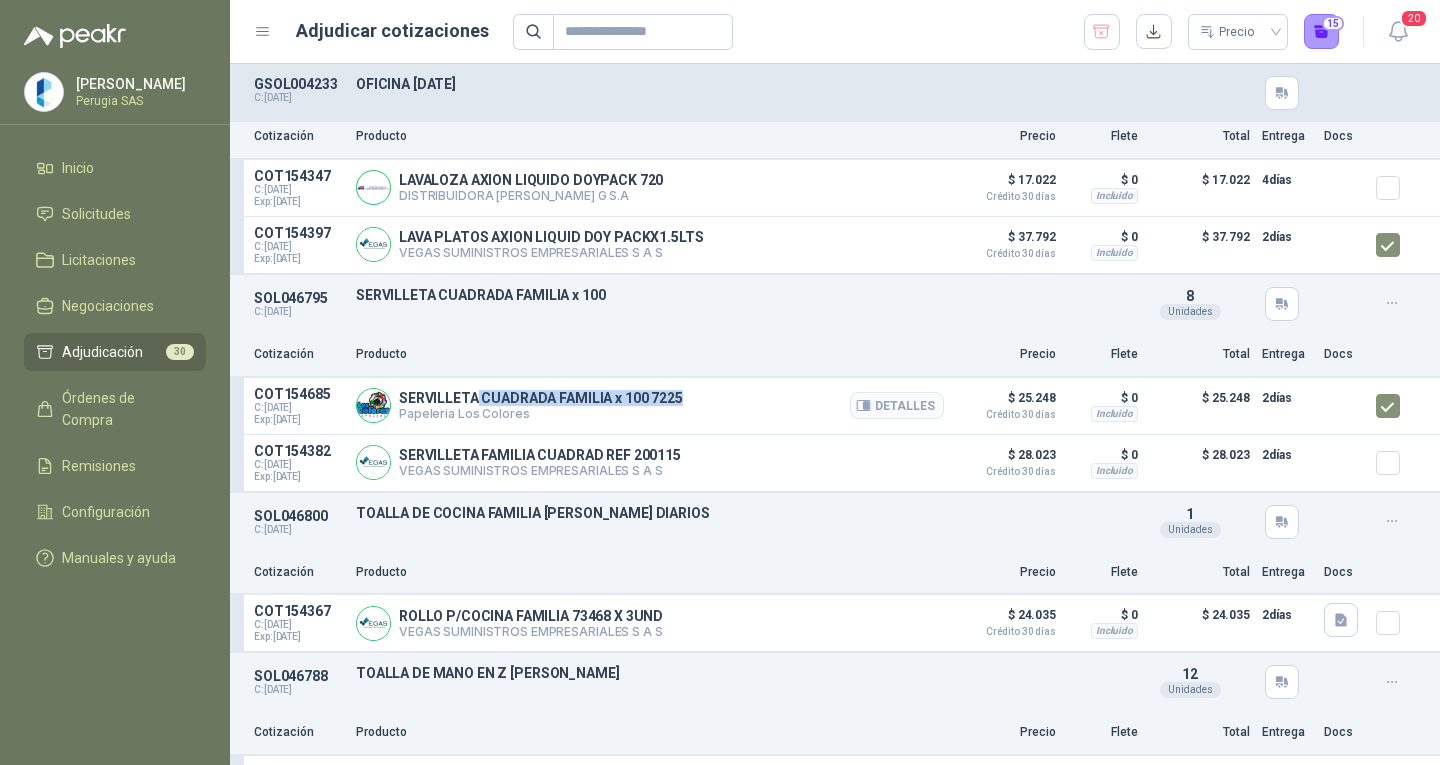 drag, startPoint x: 692, startPoint y: 403, endPoint x: 477, endPoint y: 403, distance: 215 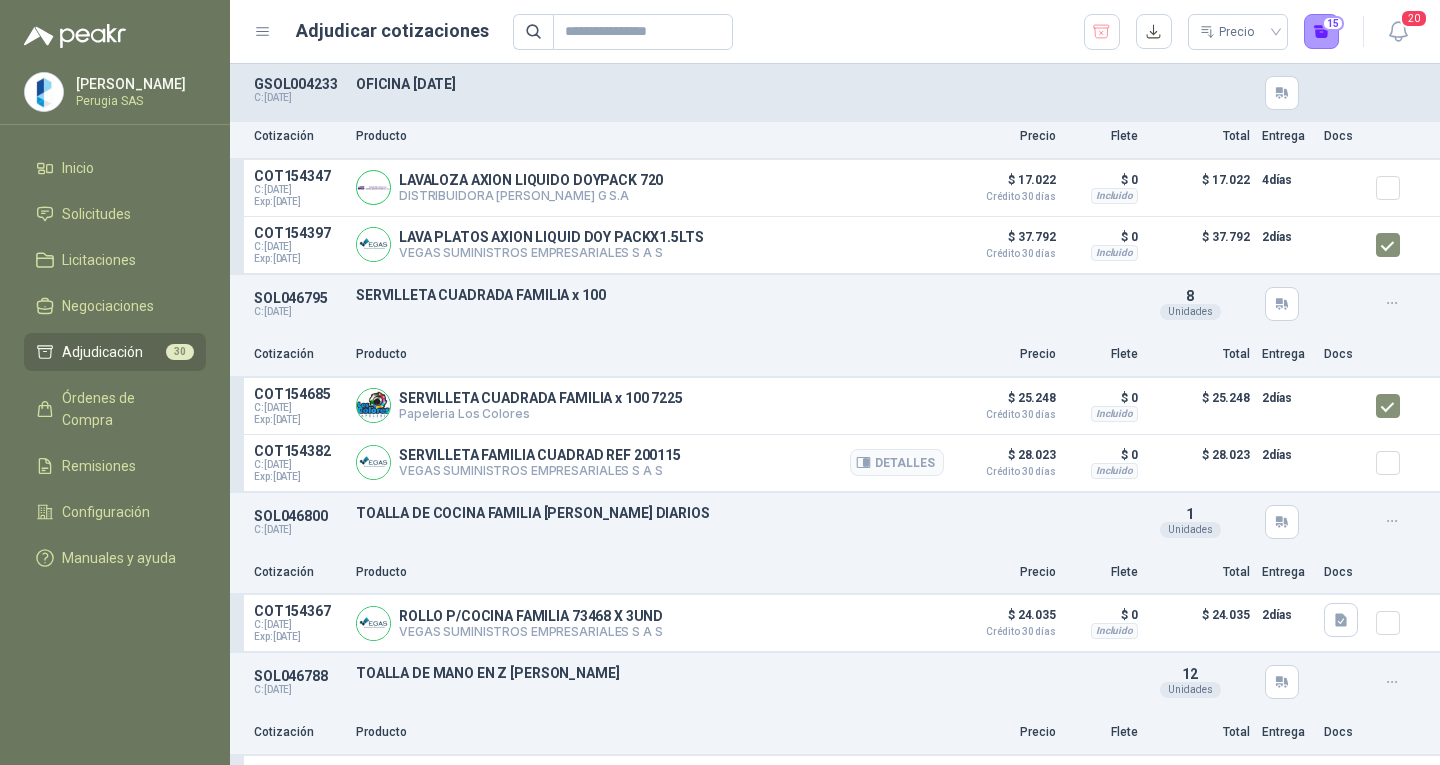click on "COT154382 C:  [DATE] Exp:  [DATE]  SERVILLETA FAMILIA CUADRAD REF 200115 VEGAS SUMINISTROS EMPRESARIALES S A S  Detalles $ 28.023 Crédito 30 [PERSON_NAME] $ 0 Incluido   $ 28.023 2  [PERSON_NAME]" at bounding box center [835, 463] 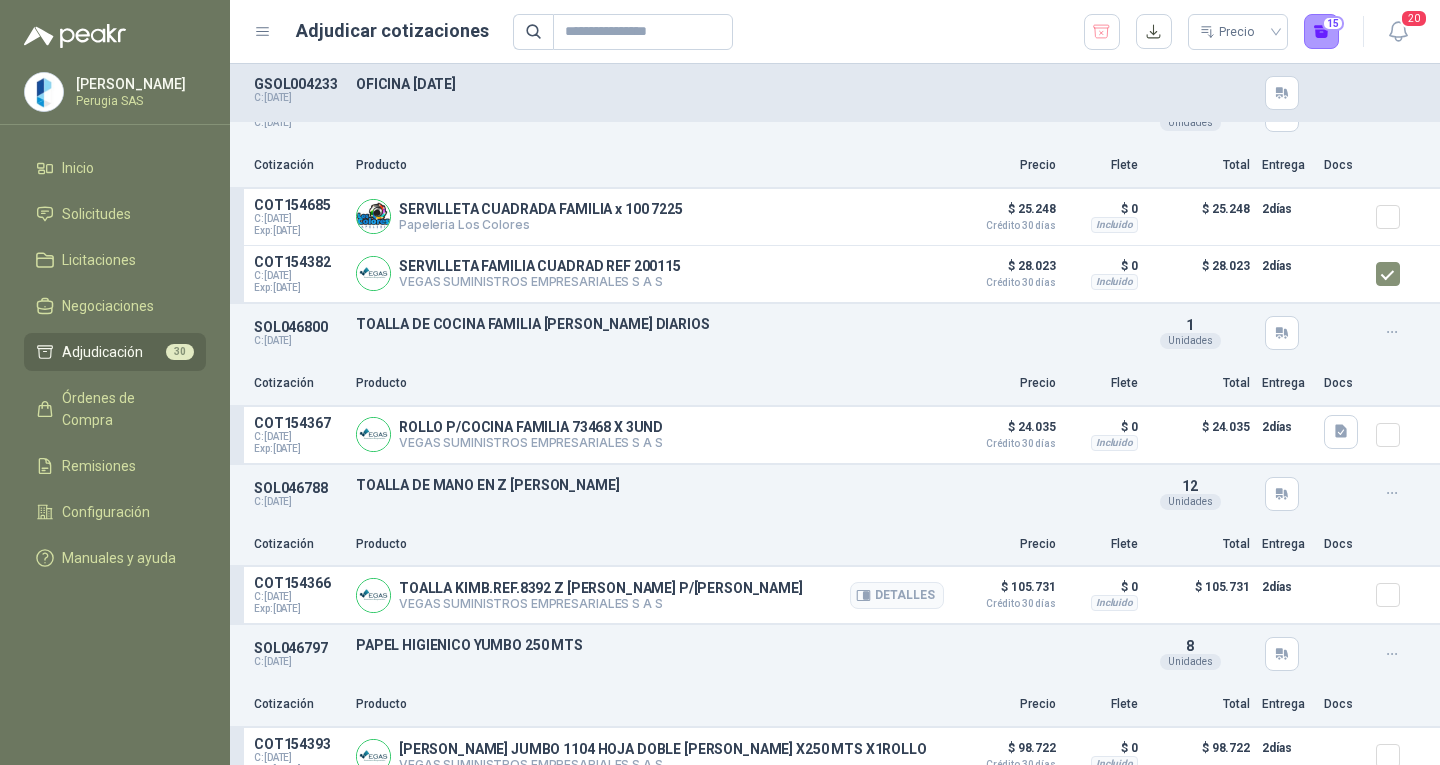 scroll, scrollTop: 5500, scrollLeft: 0, axis: vertical 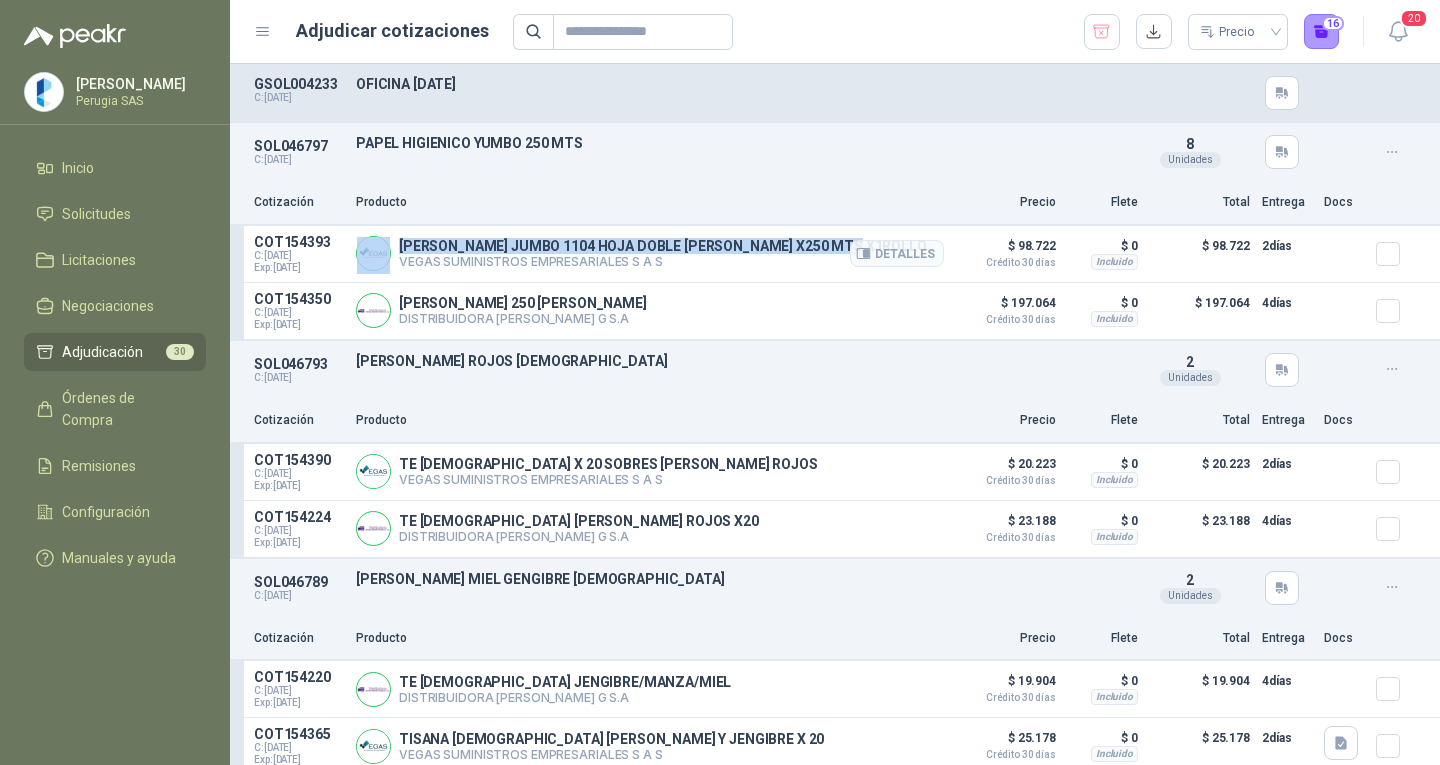 drag, startPoint x: 392, startPoint y: 246, endPoint x: 834, endPoint y: 232, distance: 442.22165 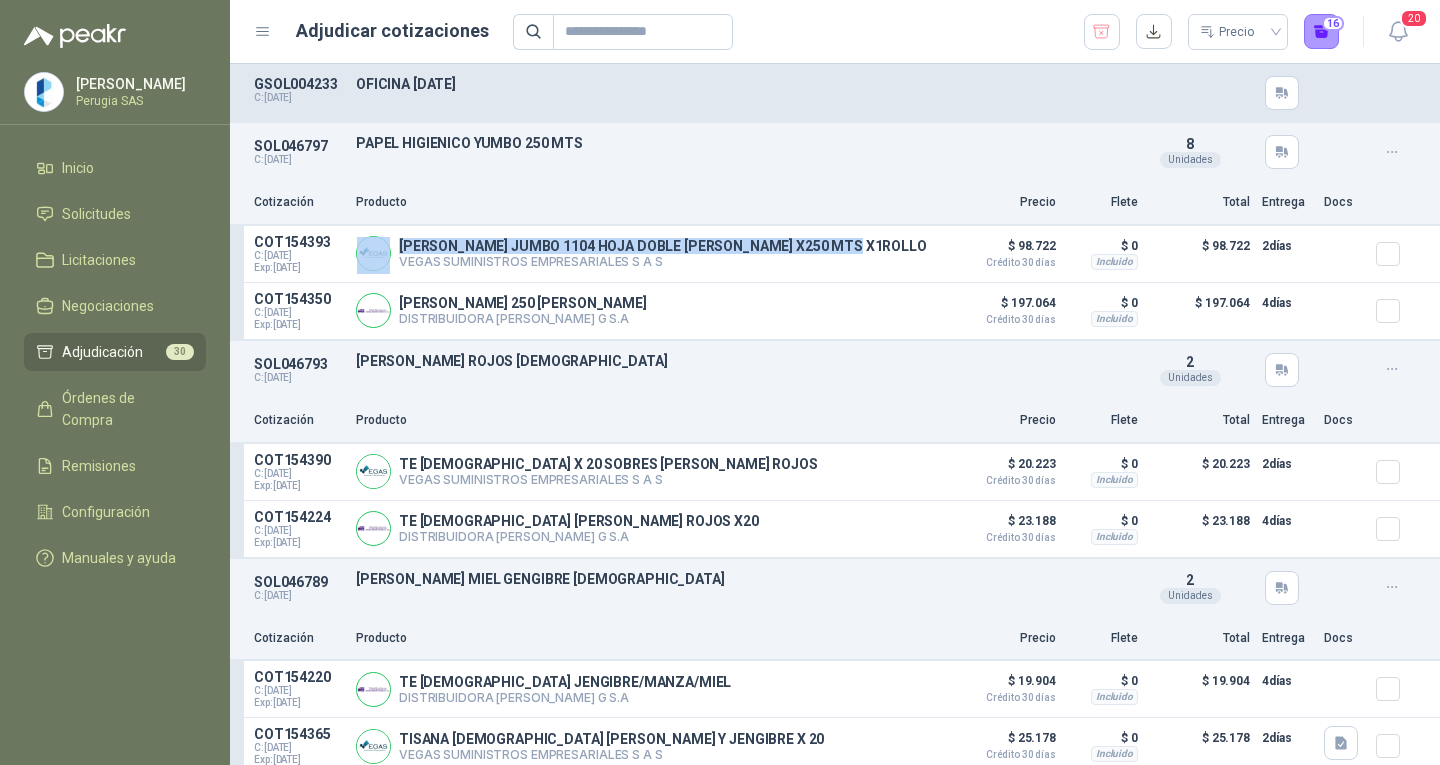copy on "[PERSON_NAME] JUMBO 1104 HOJA DOBLE  [PERSON_NAME] X250 MTS X1ROLLO" 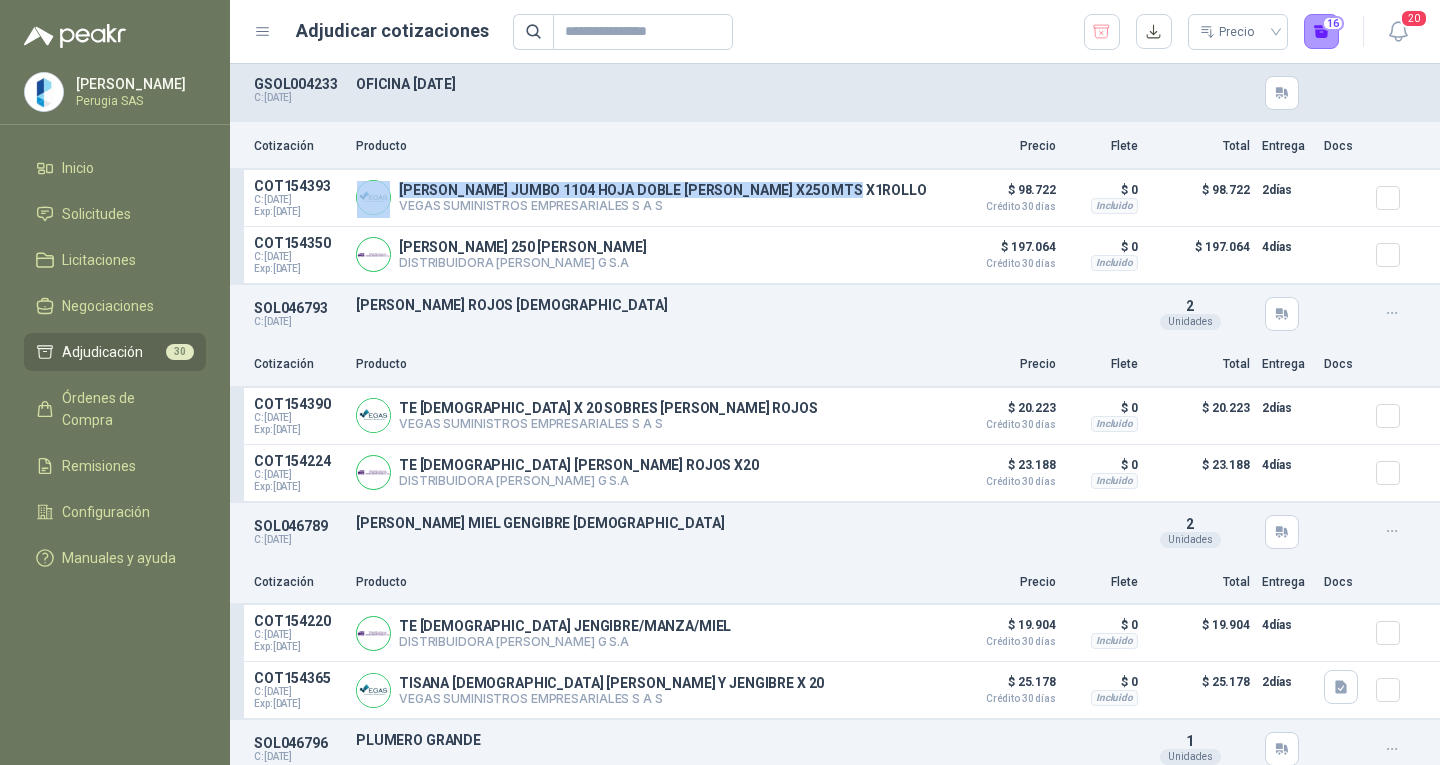 scroll, scrollTop: 6100, scrollLeft: 0, axis: vertical 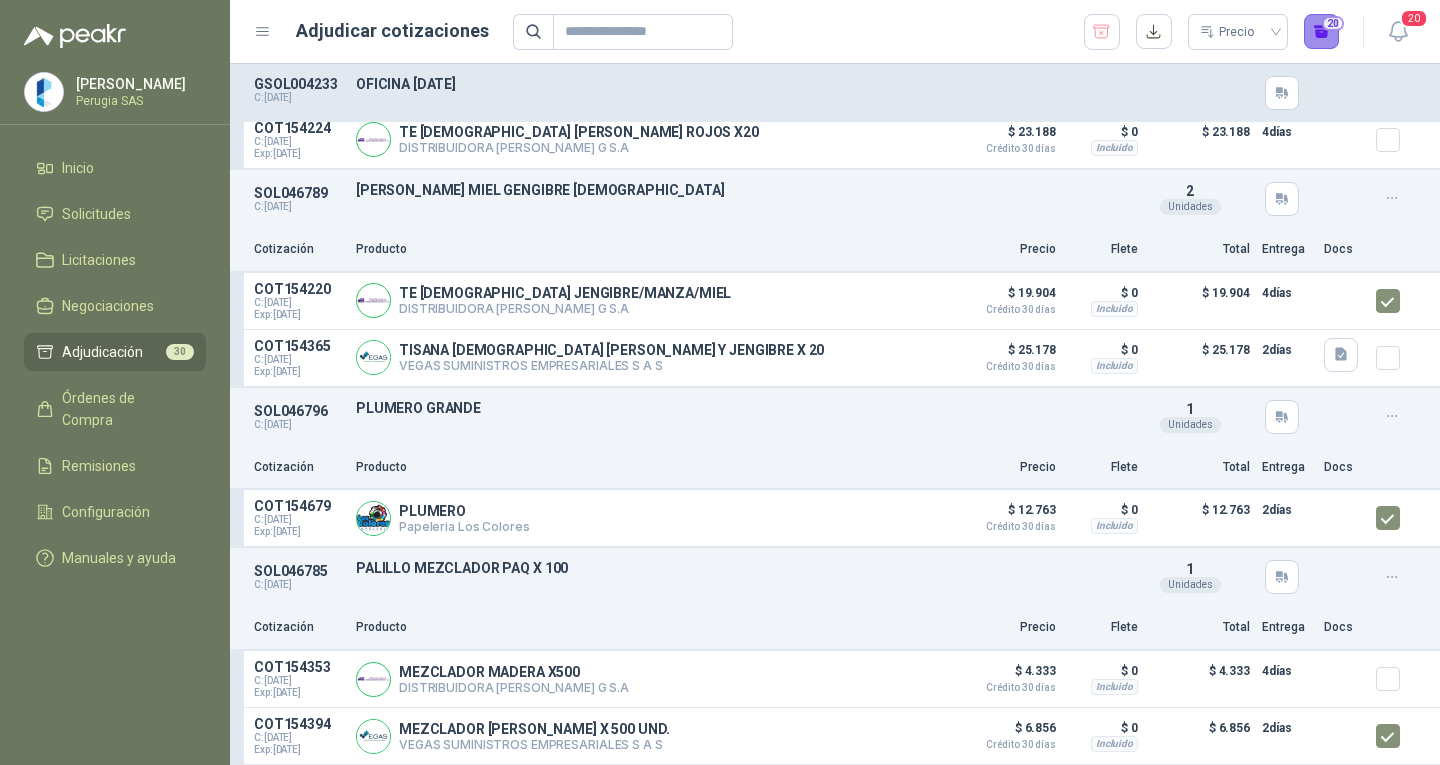 click on "20" at bounding box center [1322, 32] 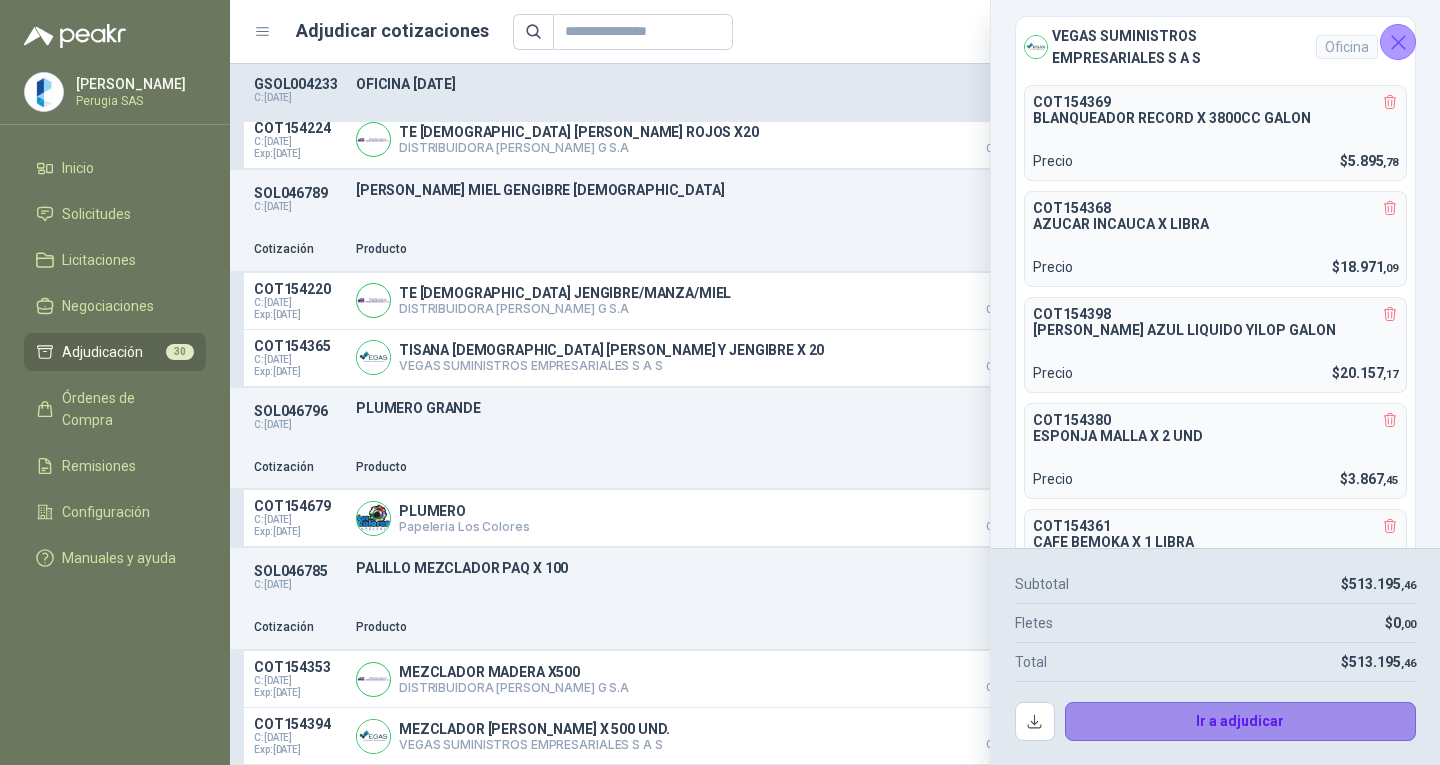 click on "Ir a adjudicar" at bounding box center (1241, 722) 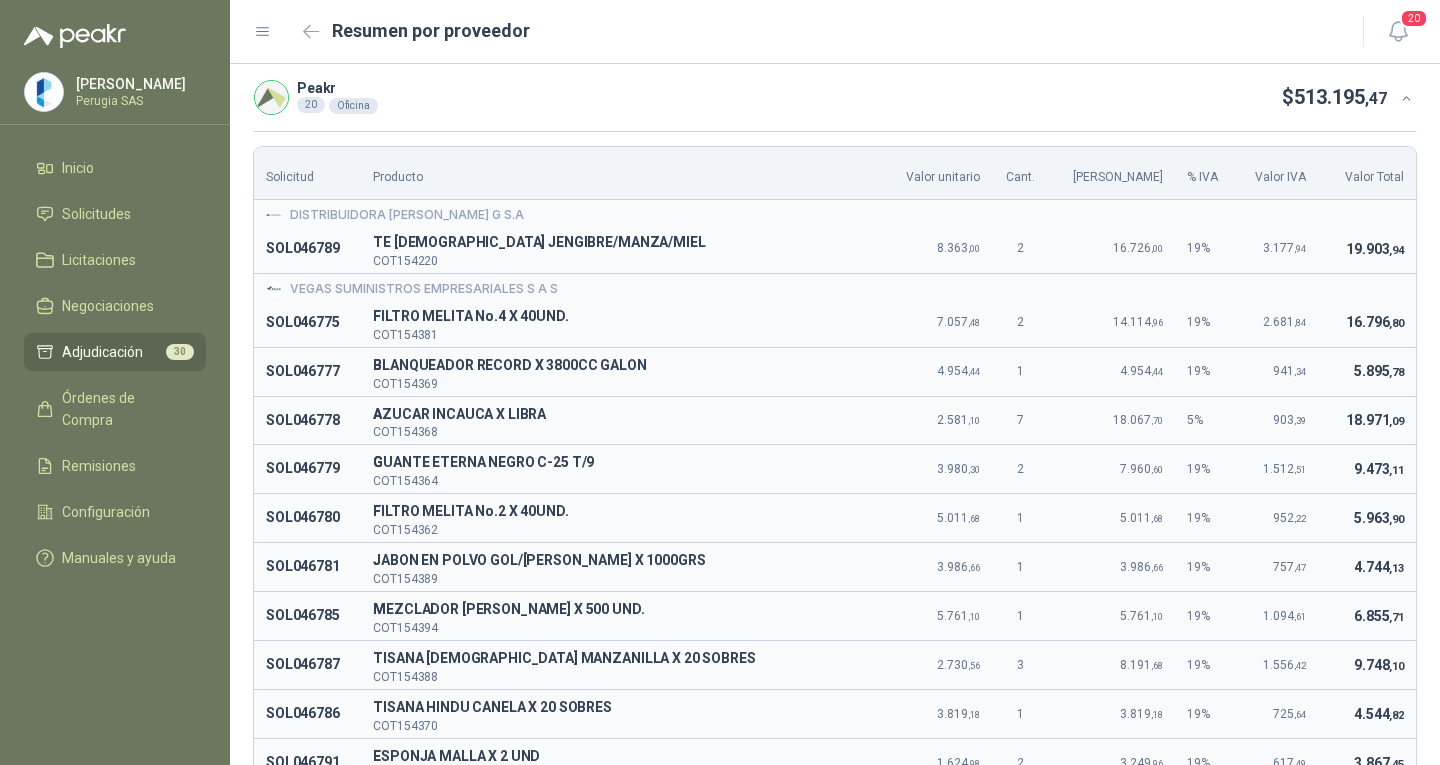 click on "Adjudicación" at bounding box center [102, 352] 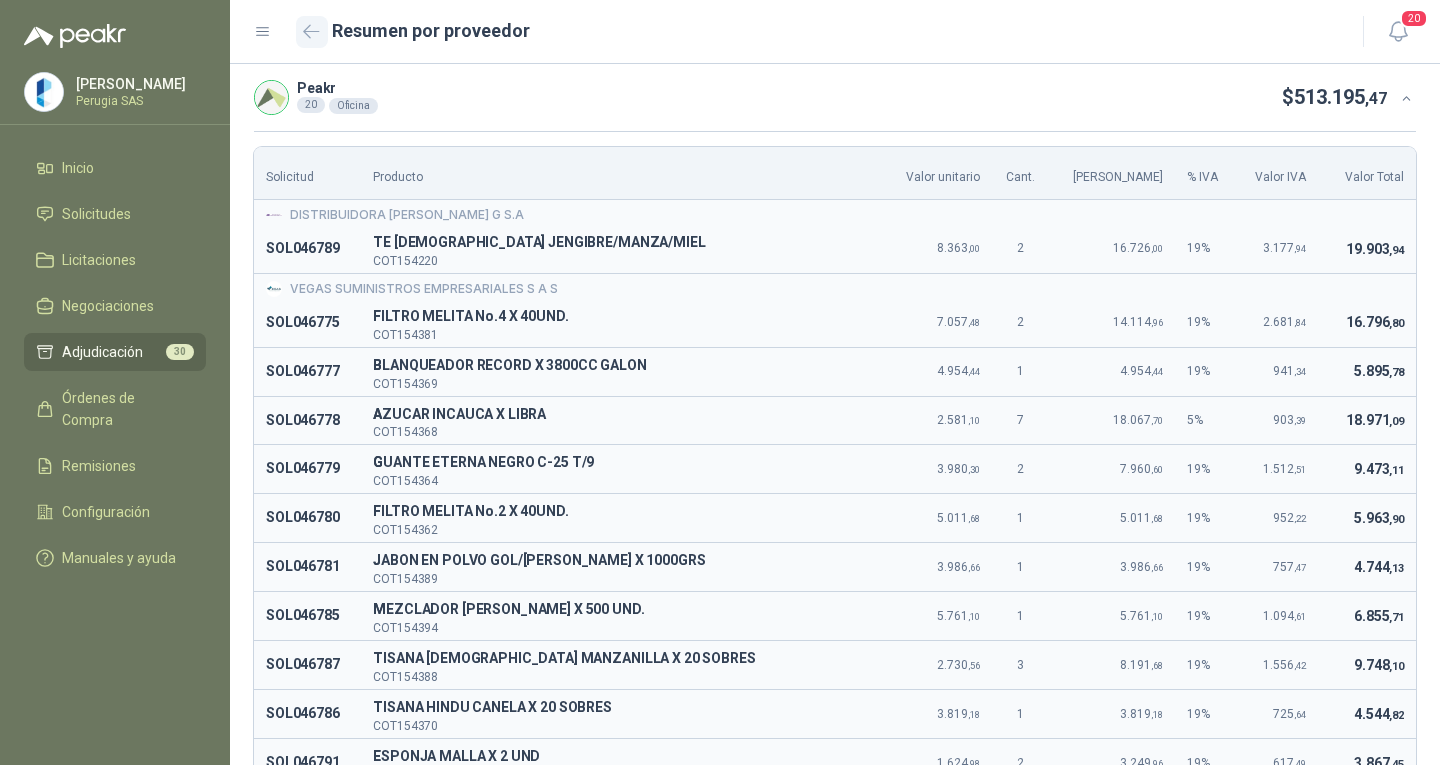 click on "Resumen por proveedor" at bounding box center (796, 32) 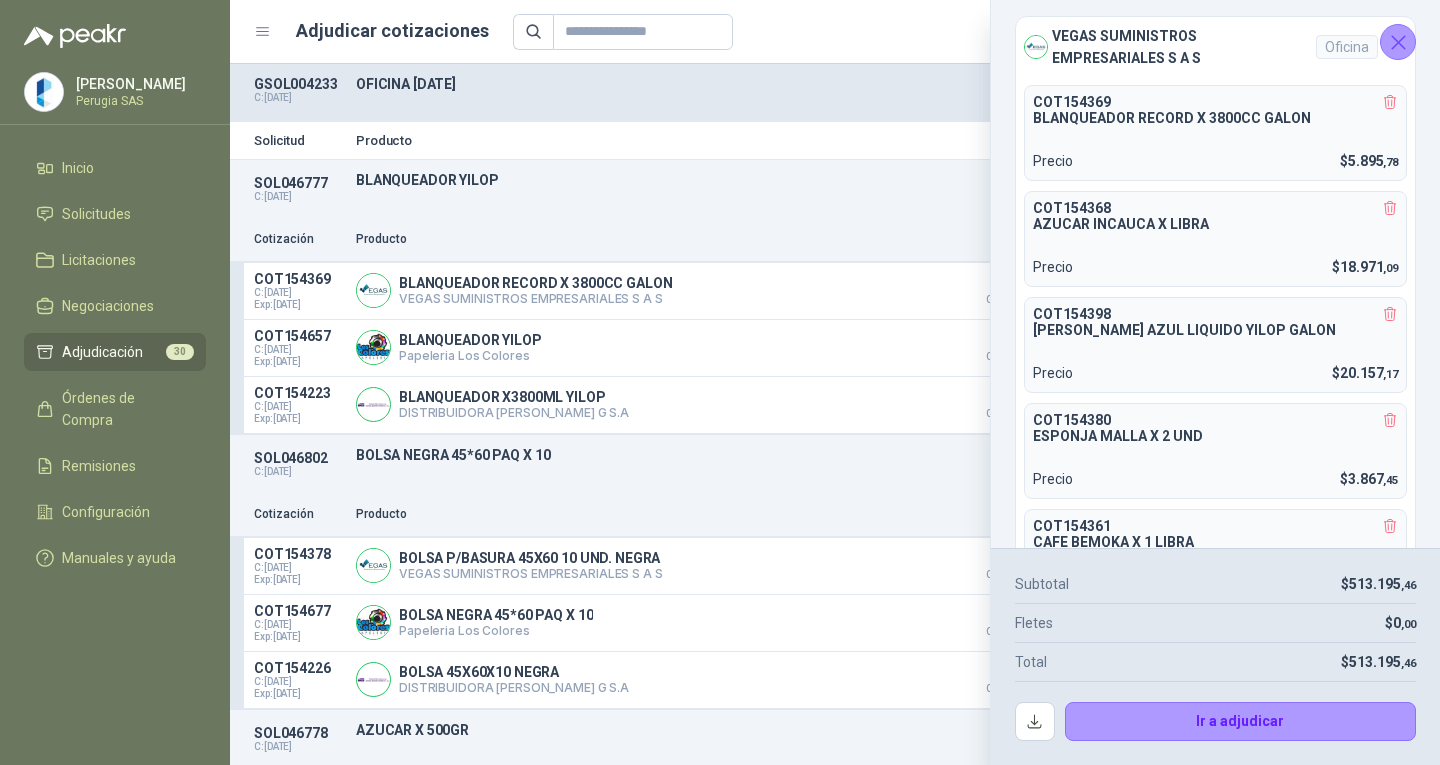 click 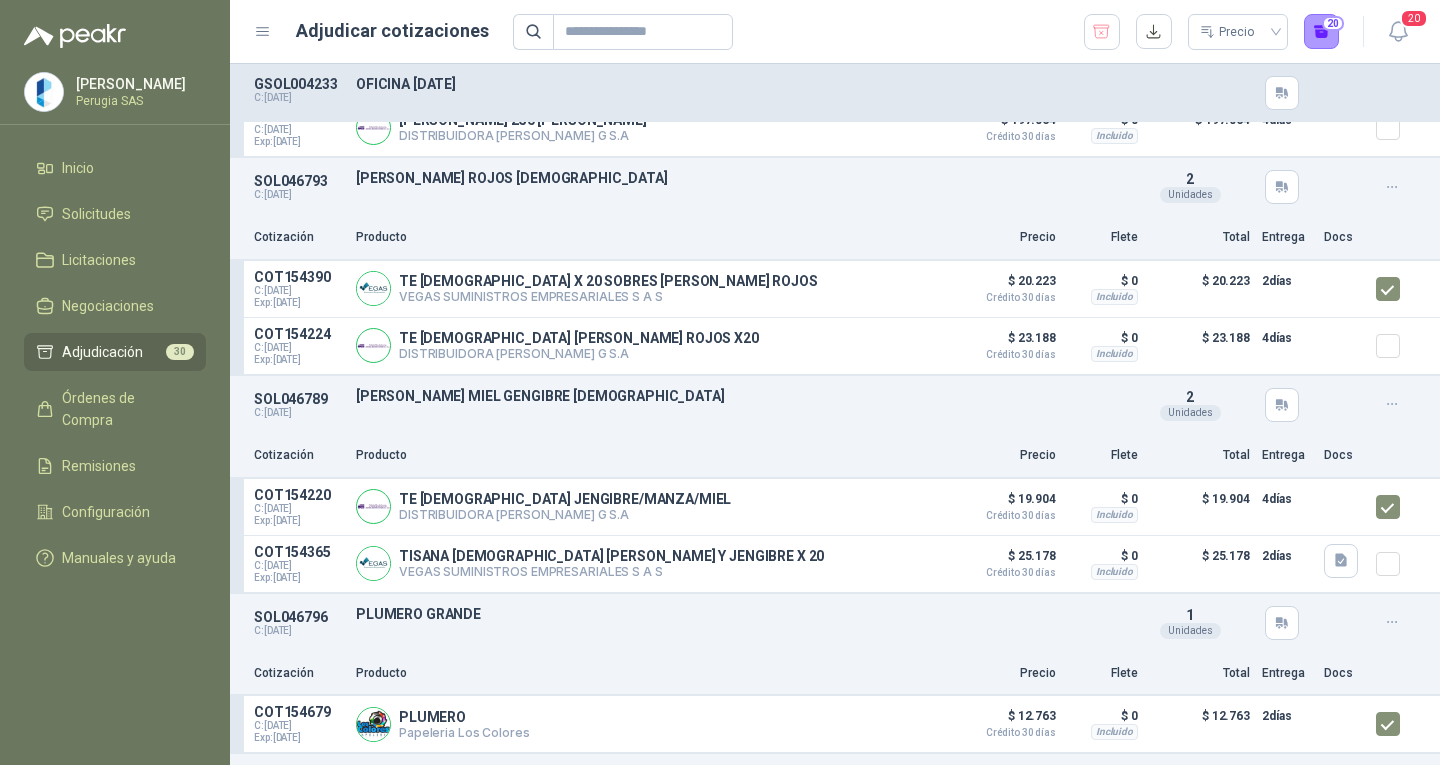 scroll, scrollTop: 6200, scrollLeft: 0, axis: vertical 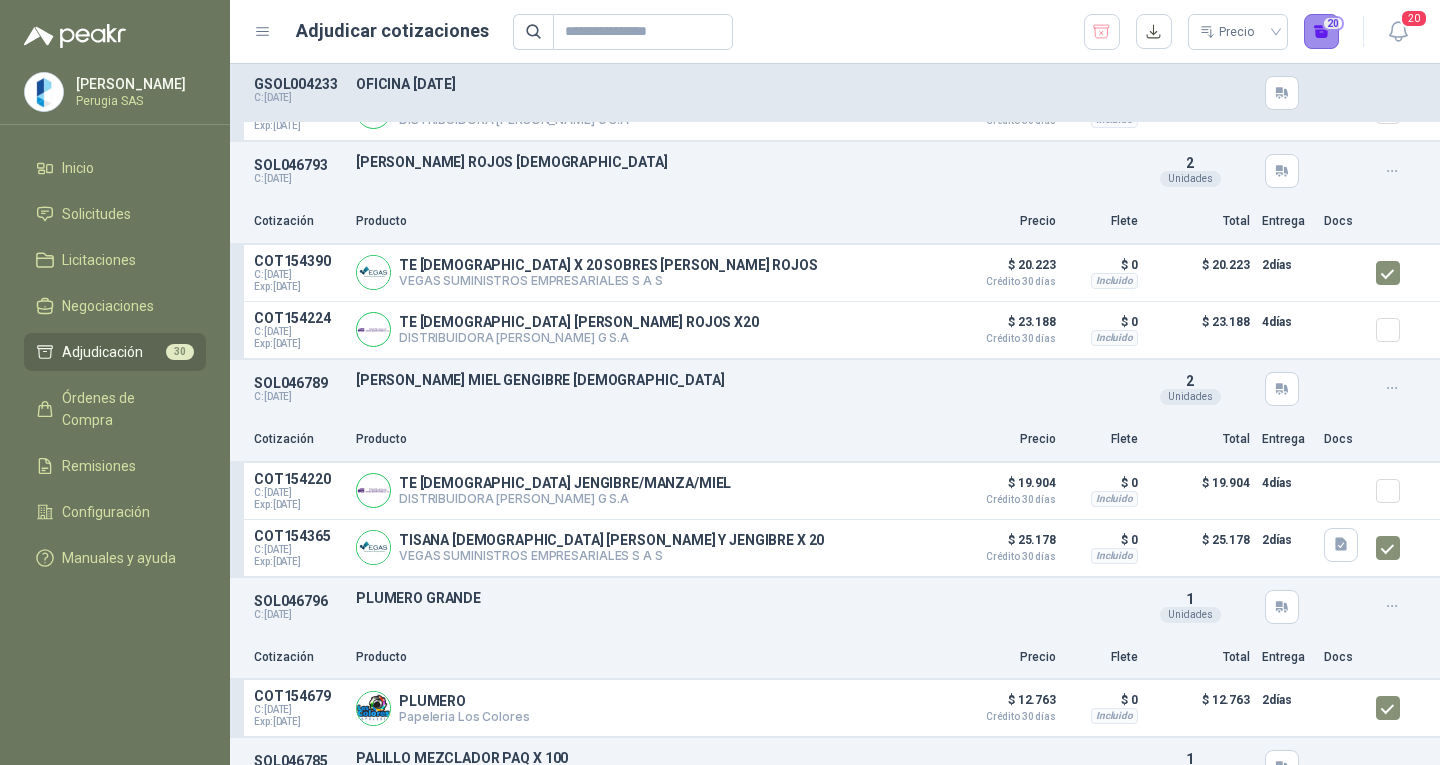 click on "20" at bounding box center [1322, 32] 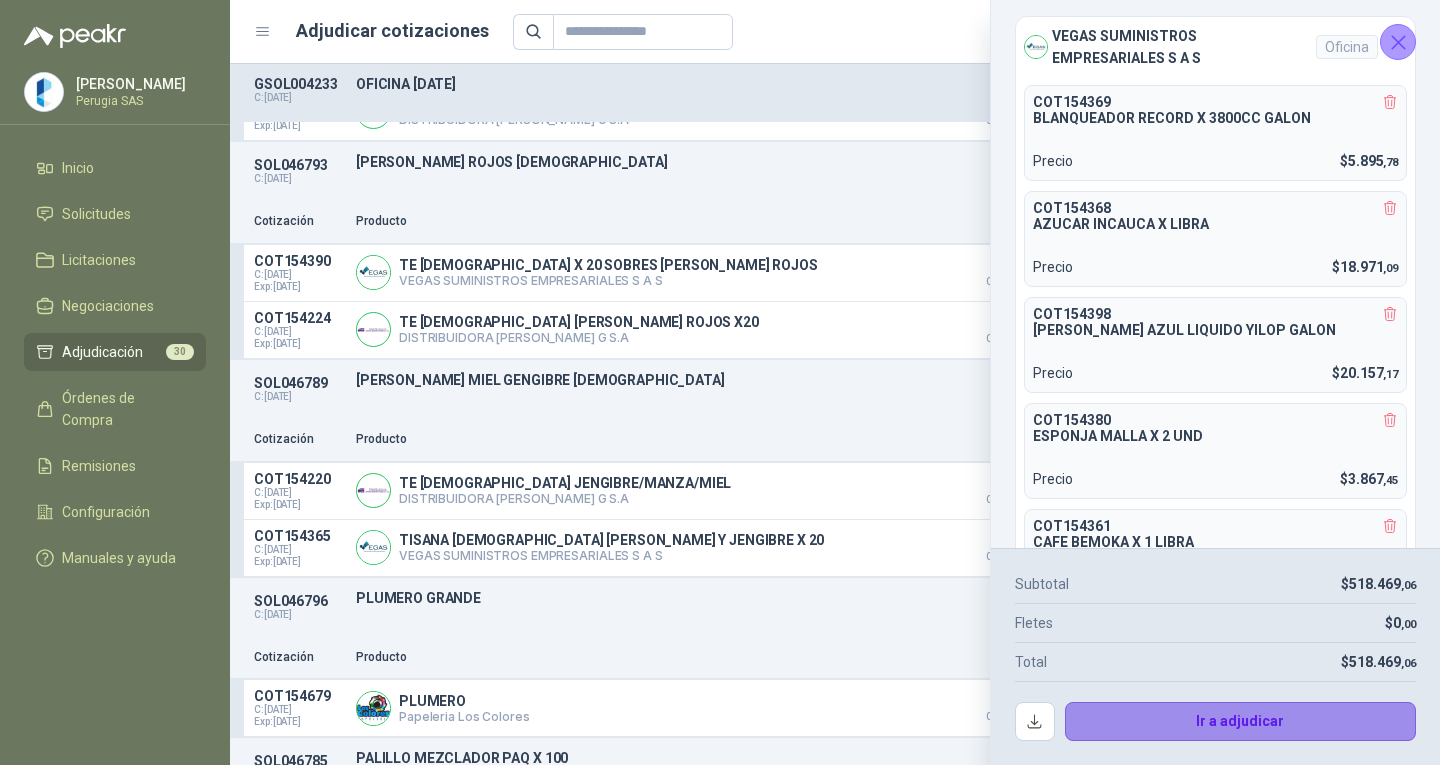click on "Ir a adjudicar" at bounding box center (1241, 722) 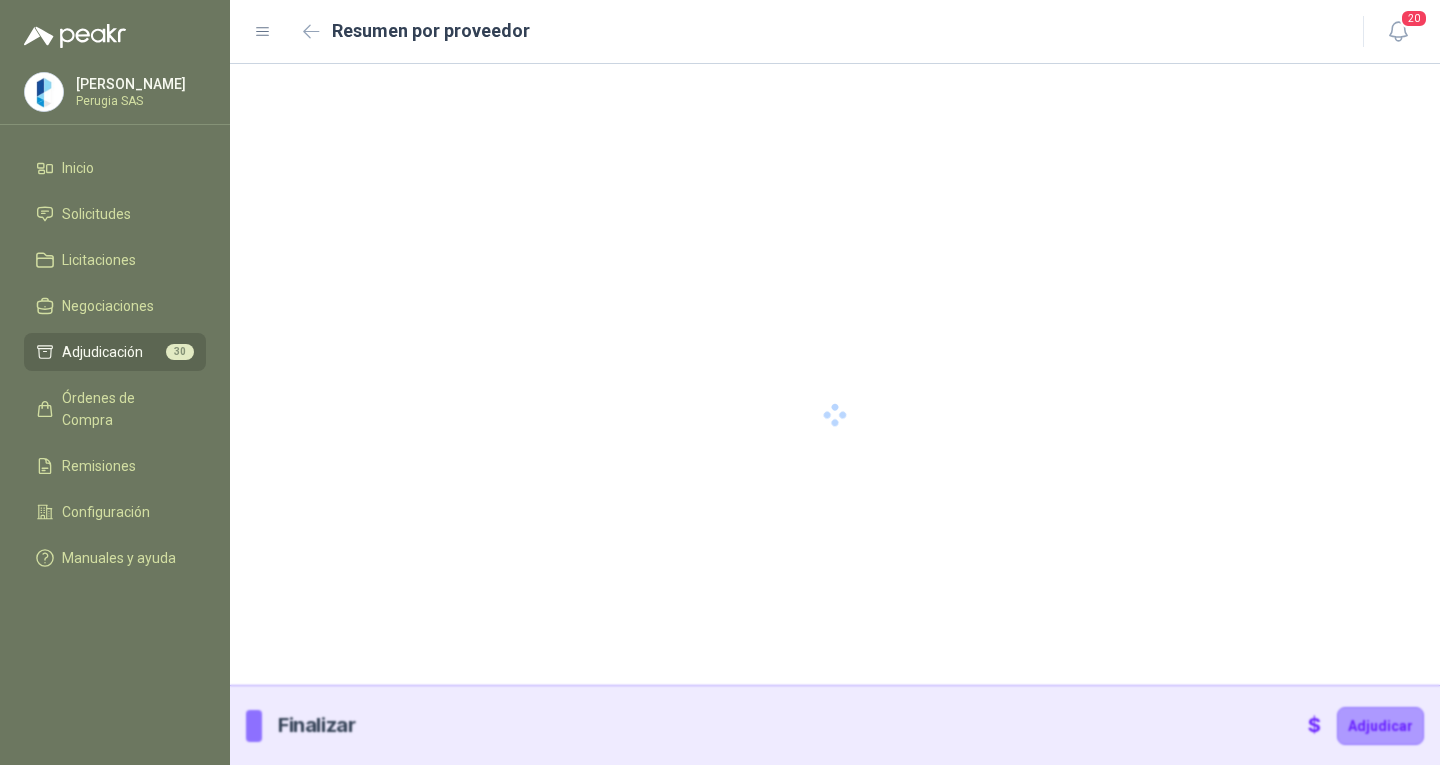 type 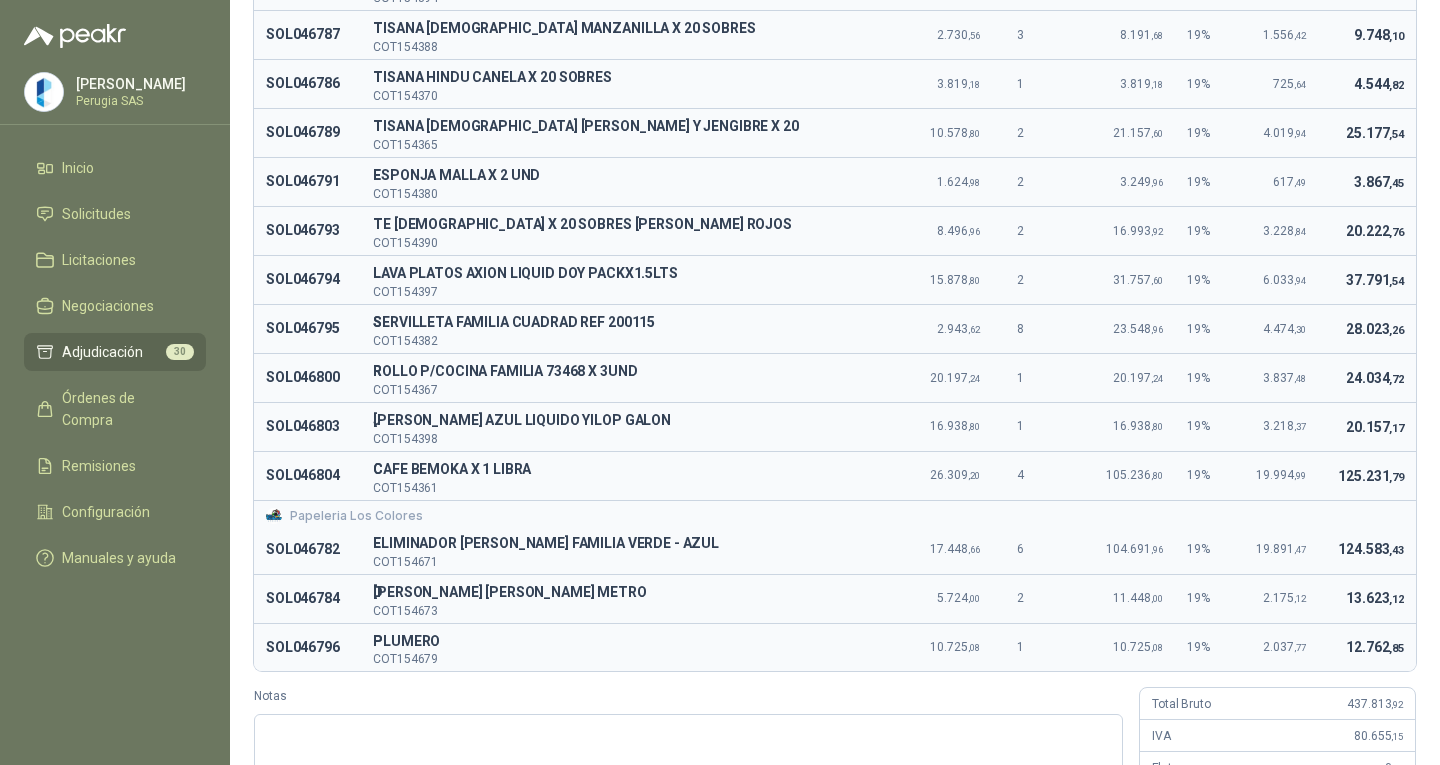 scroll, scrollTop: 706, scrollLeft: 0, axis: vertical 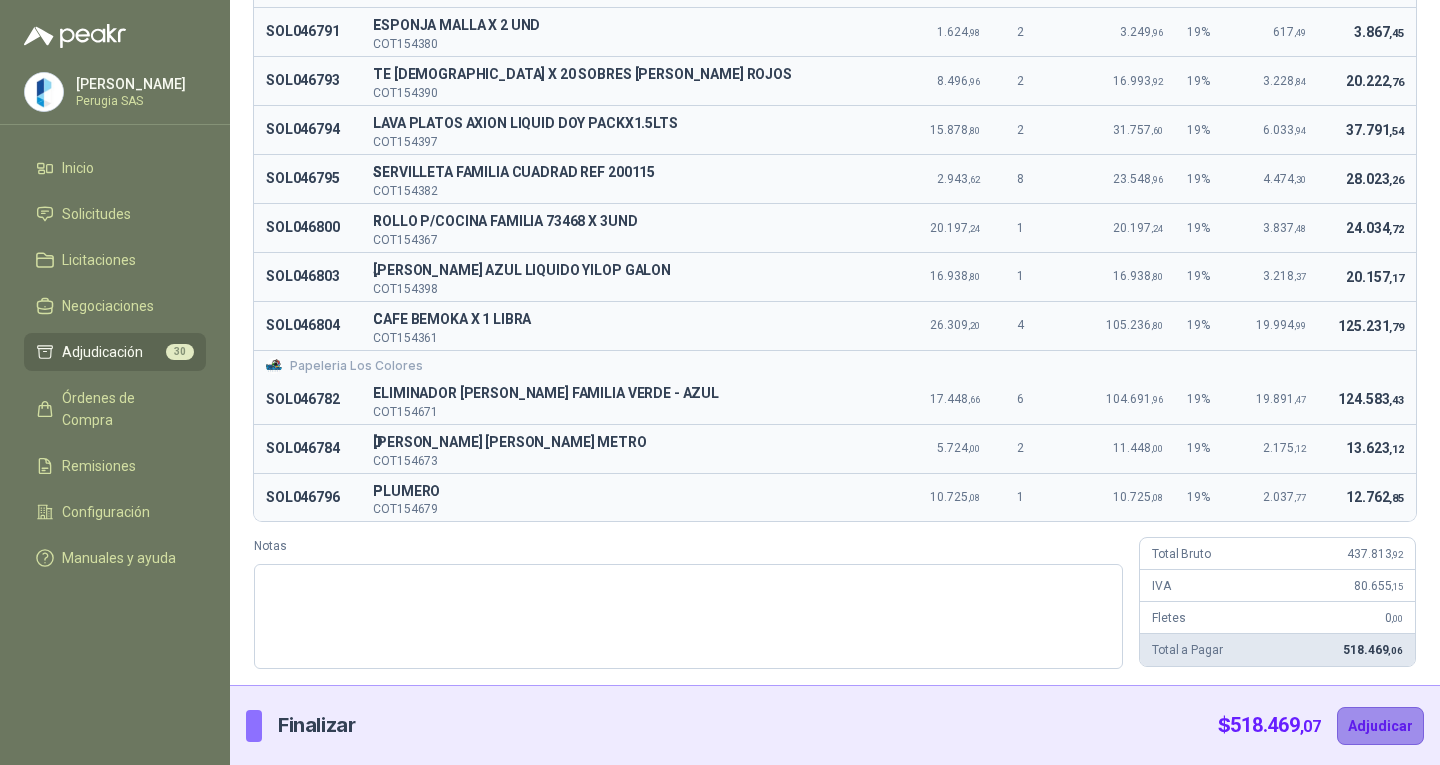 click on "Adjudicar" at bounding box center [1380, 726] 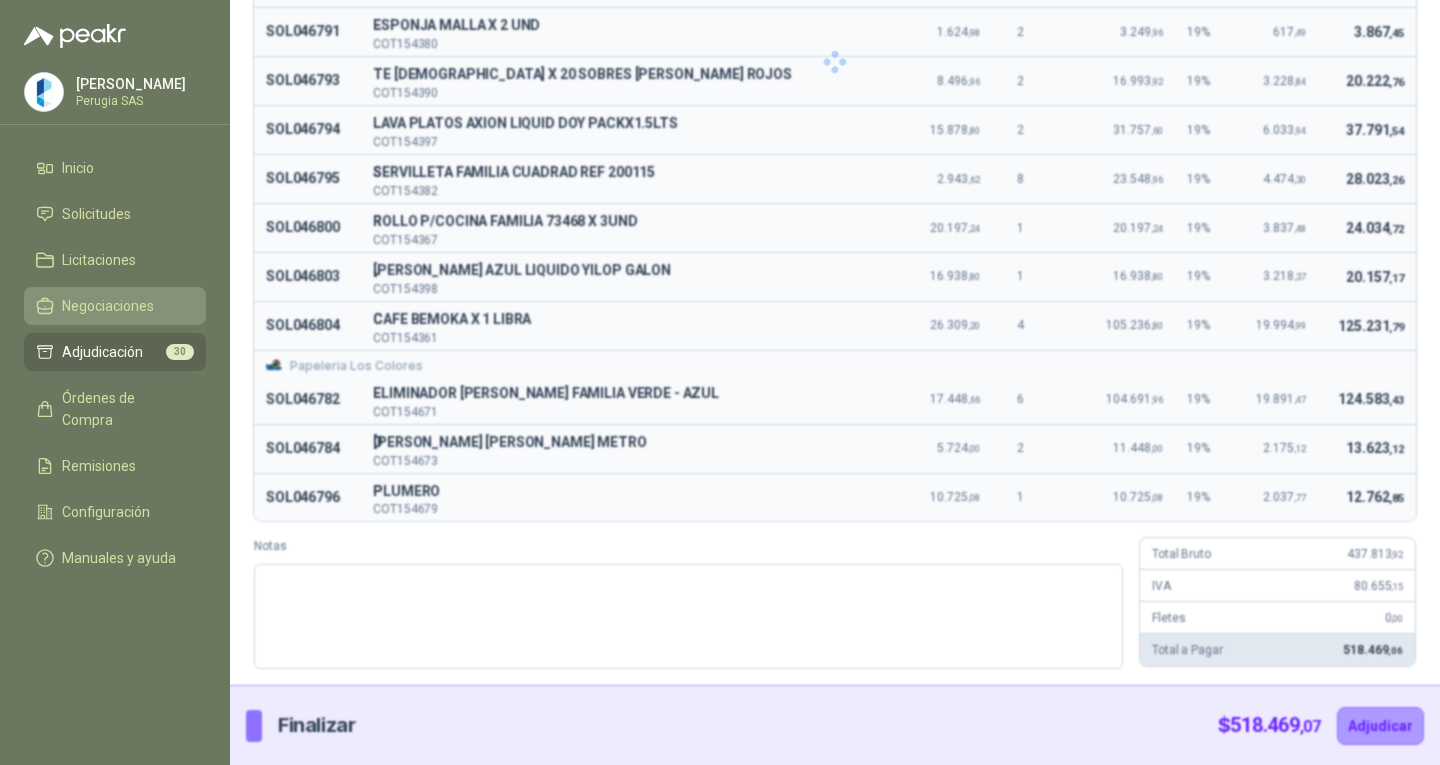 scroll, scrollTop: 0, scrollLeft: 0, axis: both 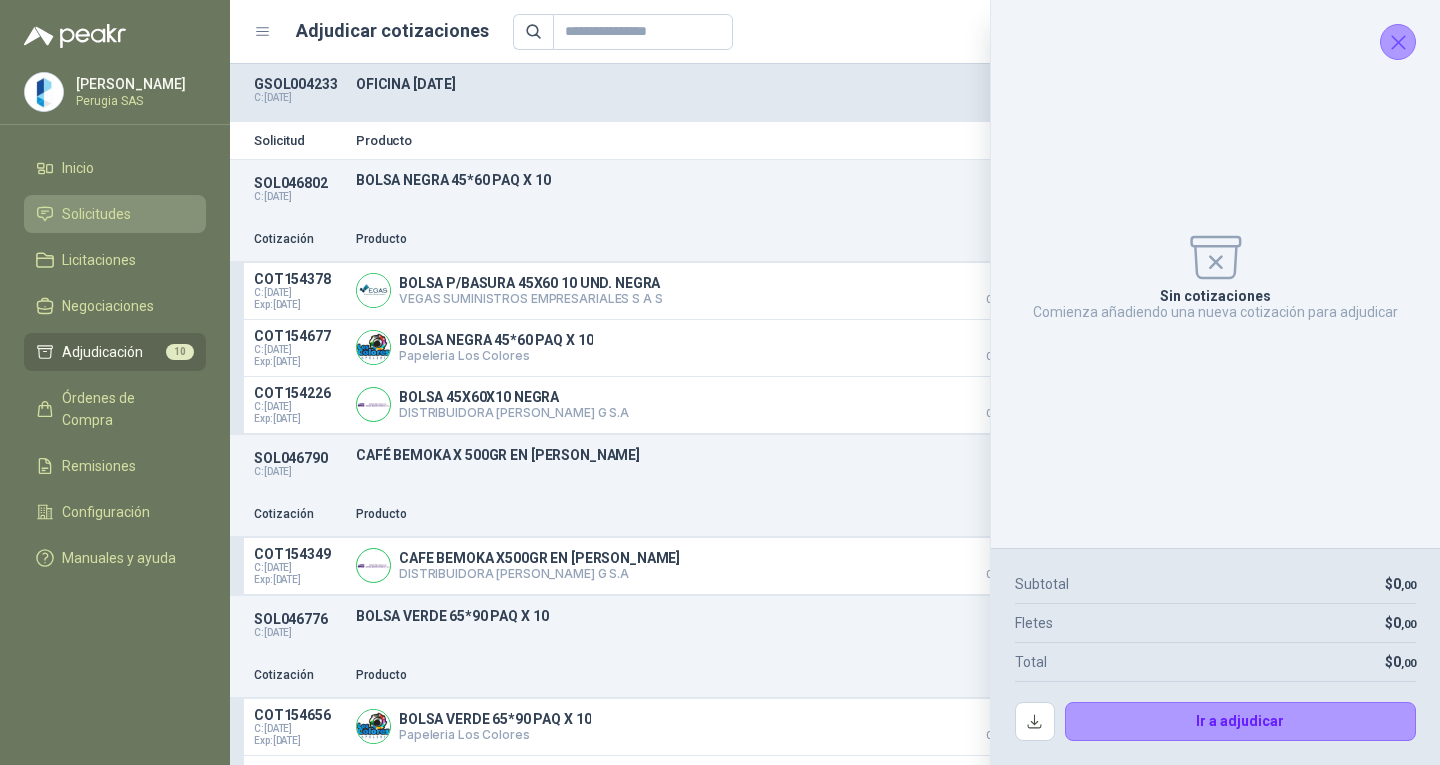 click on "Solicitudes" at bounding box center (115, 214) 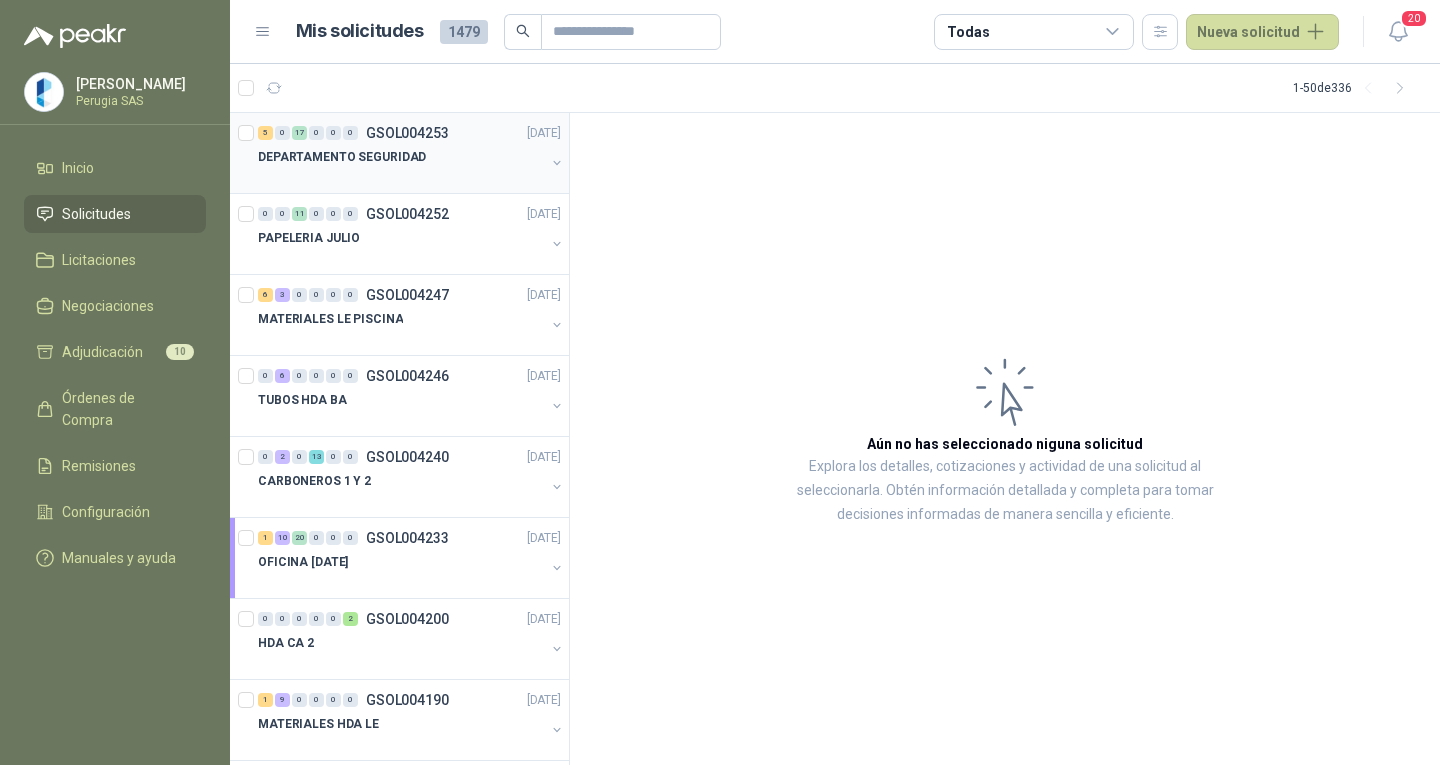 click on "DEPARTAMENTO SEGURIDAD" at bounding box center (401, 157) 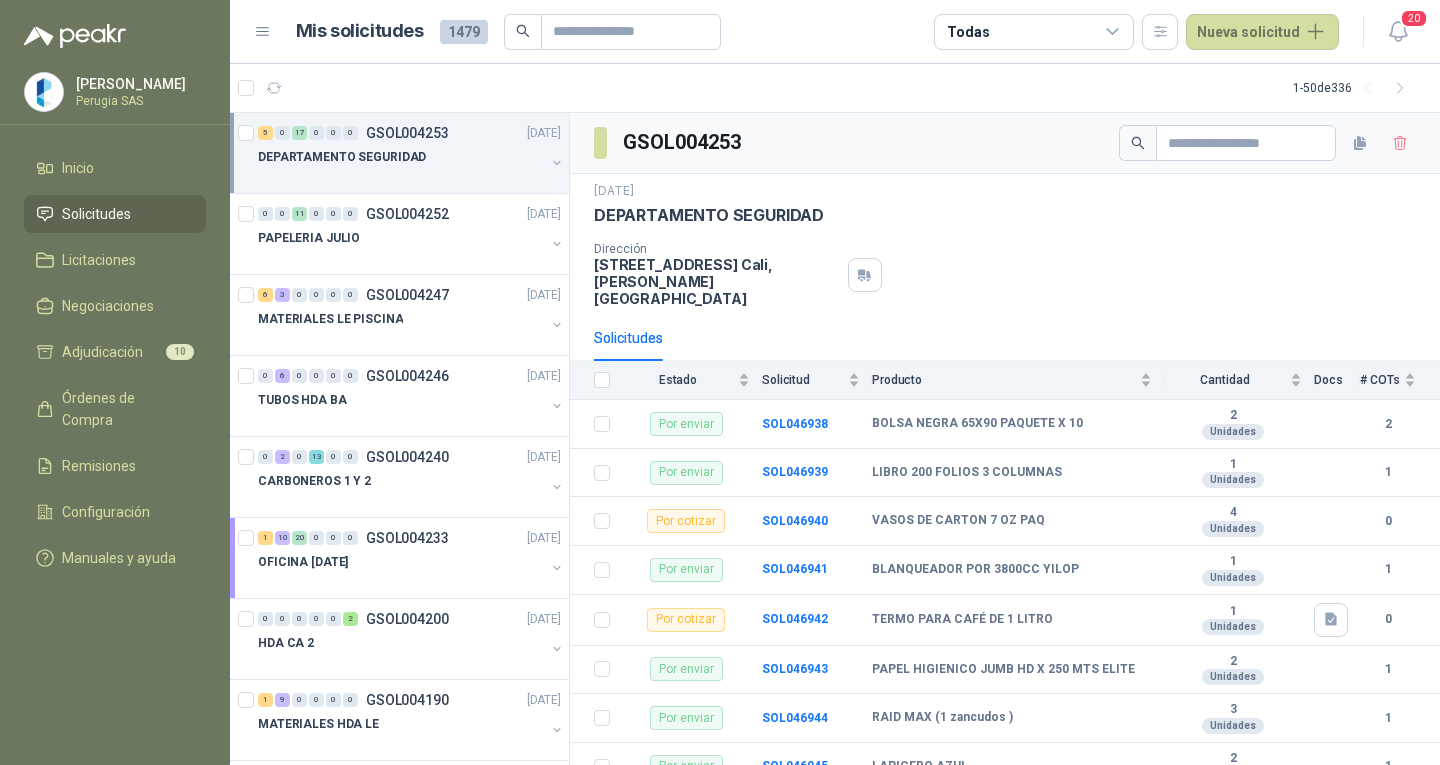click on "DEPARTAMENTO SEGURIDAD" at bounding box center [401, 157] 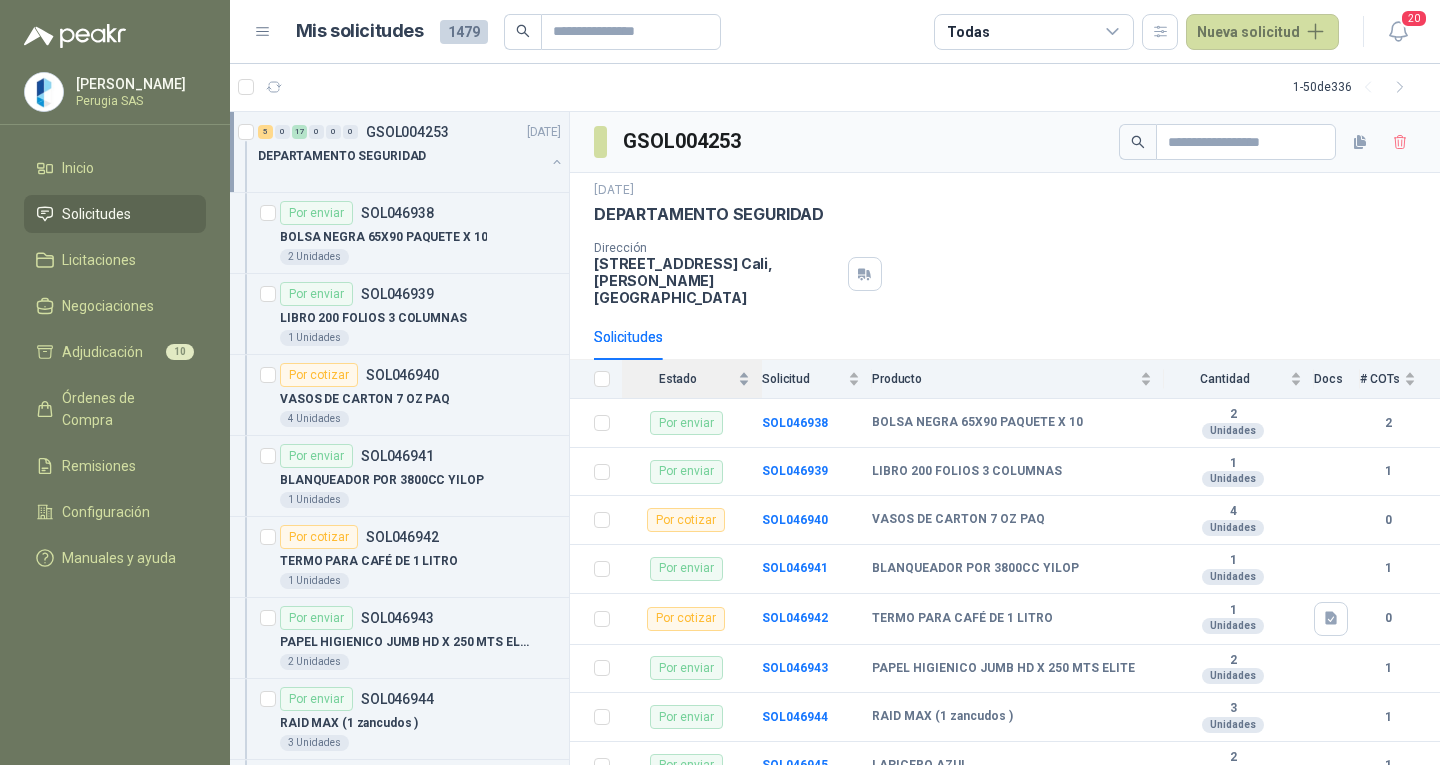 click on "Estado" at bounding box center (678, 379) 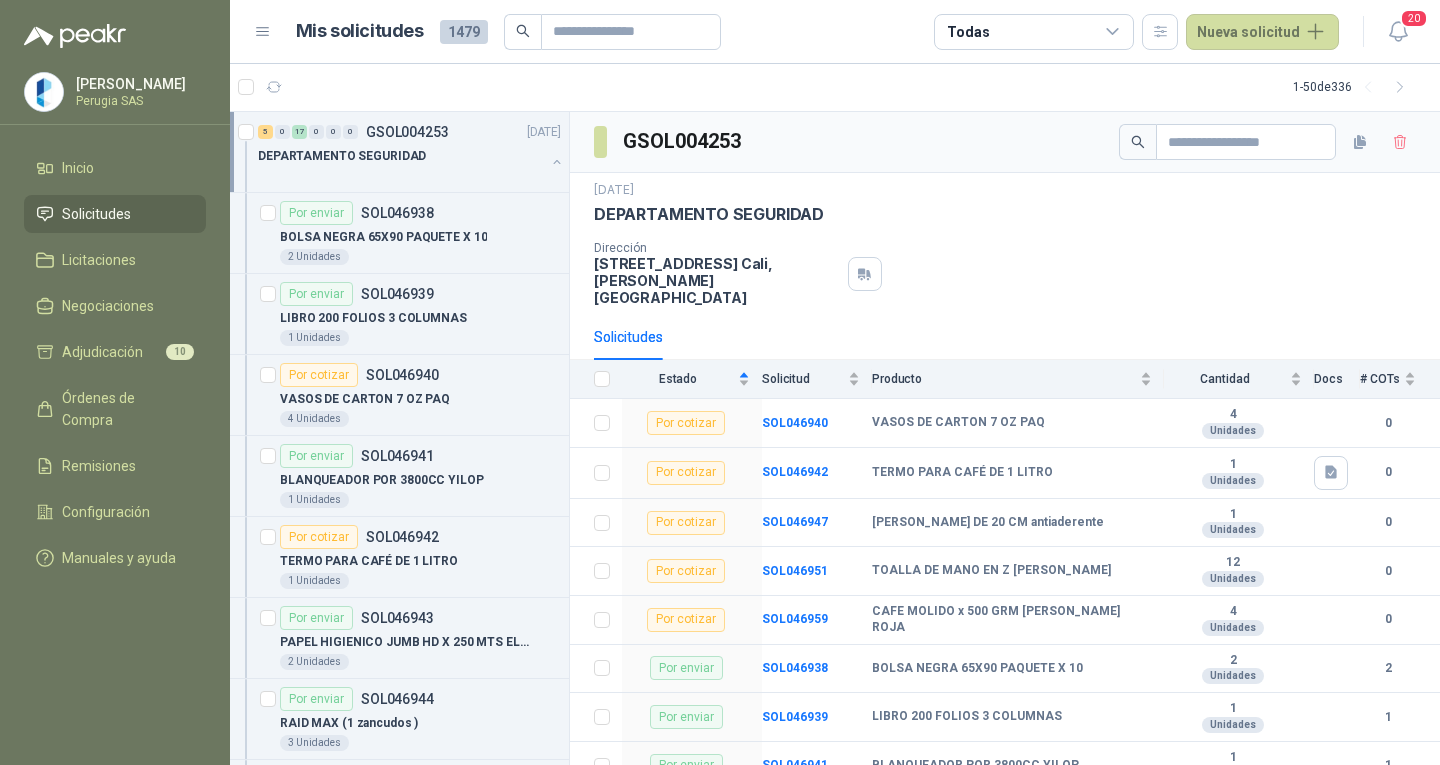click on "DEPARTAMENTO SEGURIDAD" at bounding box center (342, 156) 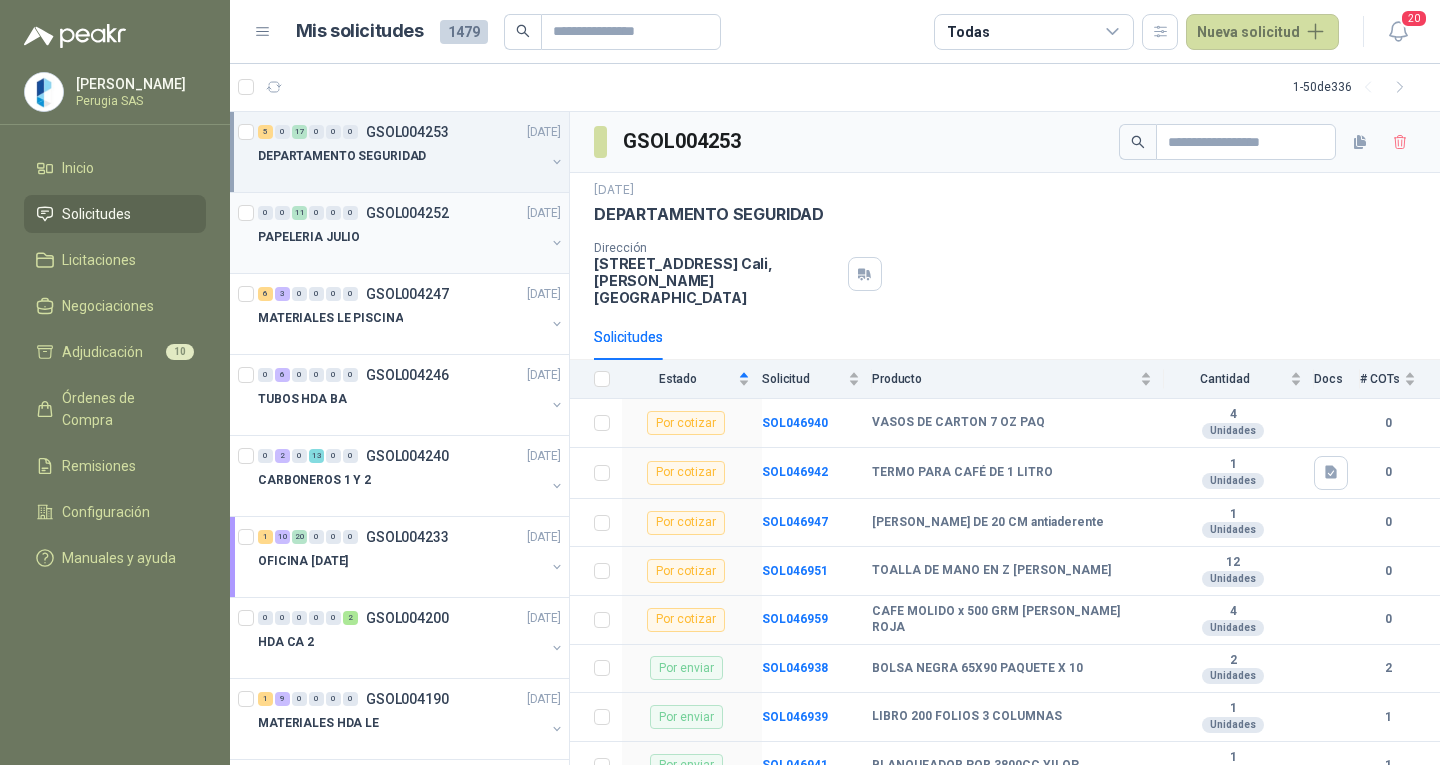 click on "PAPELERIA JULIO" at bounding box center (401, 237) 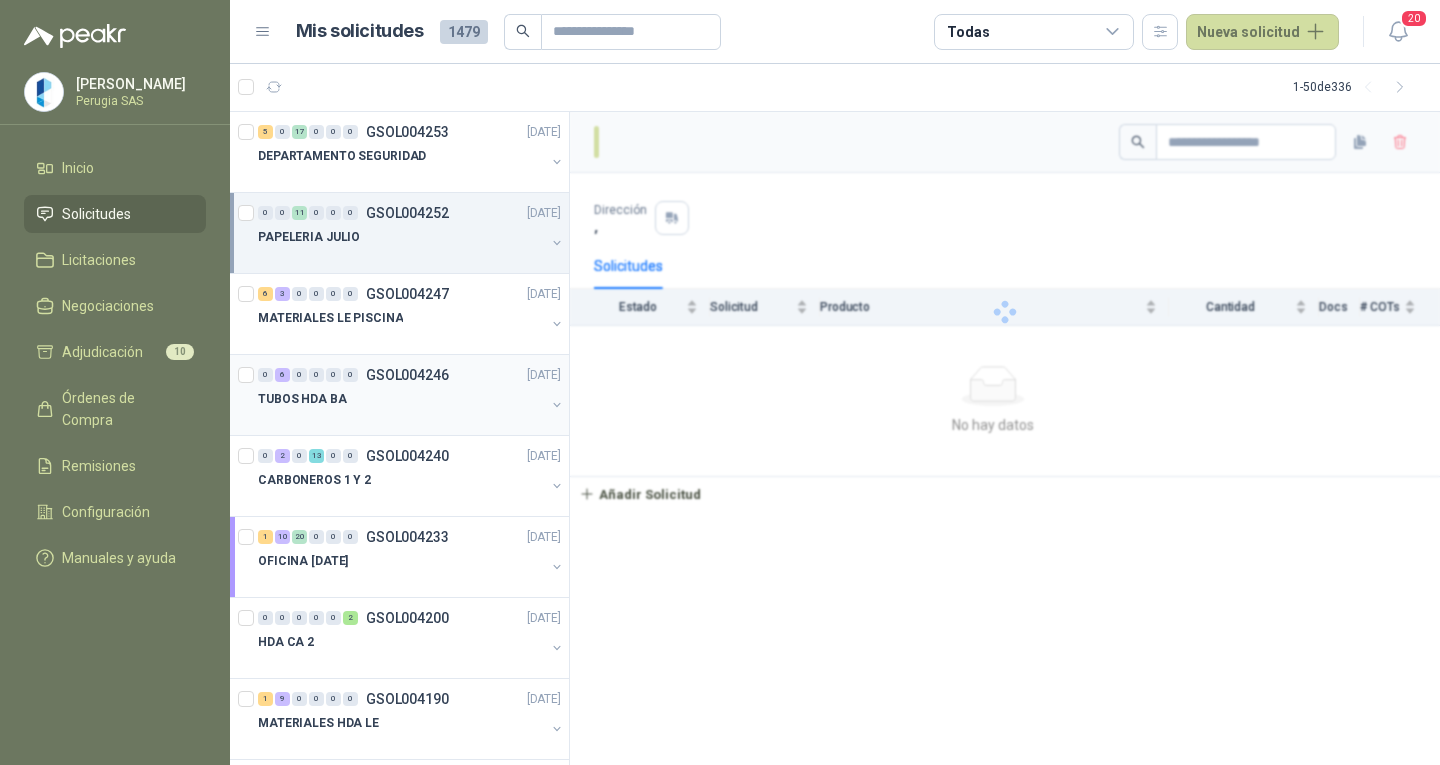 click on "TUBOS HDA BA" at bounding box center (401, 399) 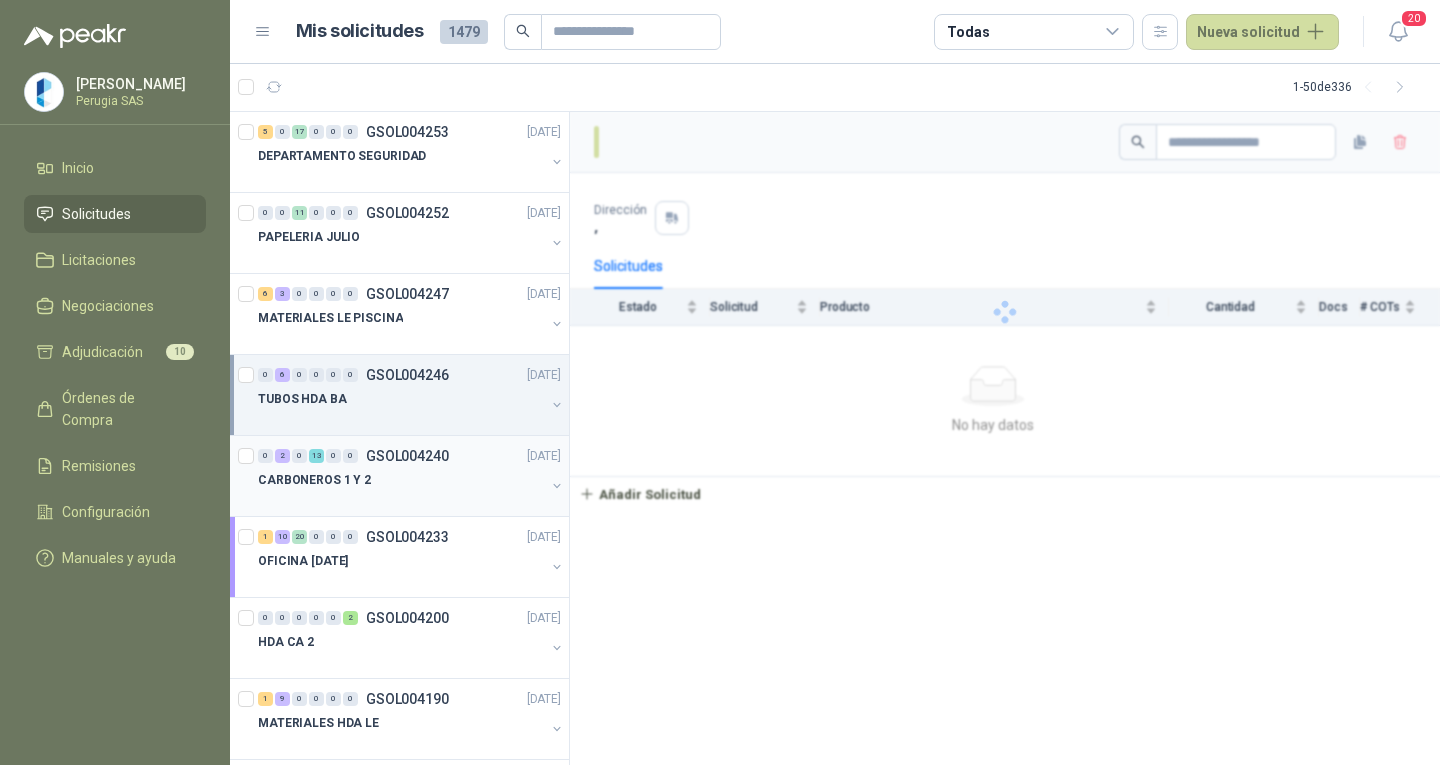 click on "0   2   0   13   0   0   GSOL004240 [DATE]   CARBONEROS 1 Y 2" at bounding box center [399, 476] 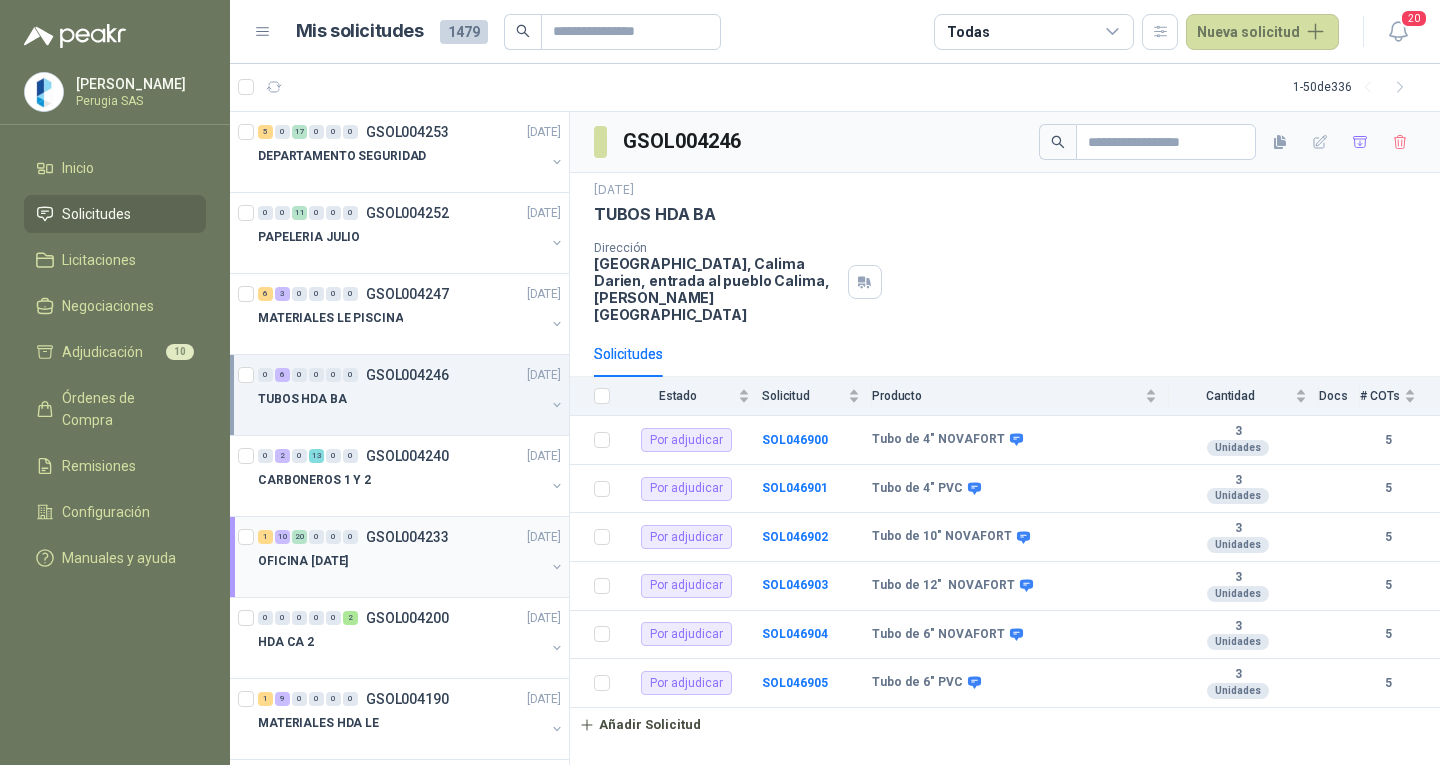click on "OFICINA [DATE]" at bounding box center [401, 561] 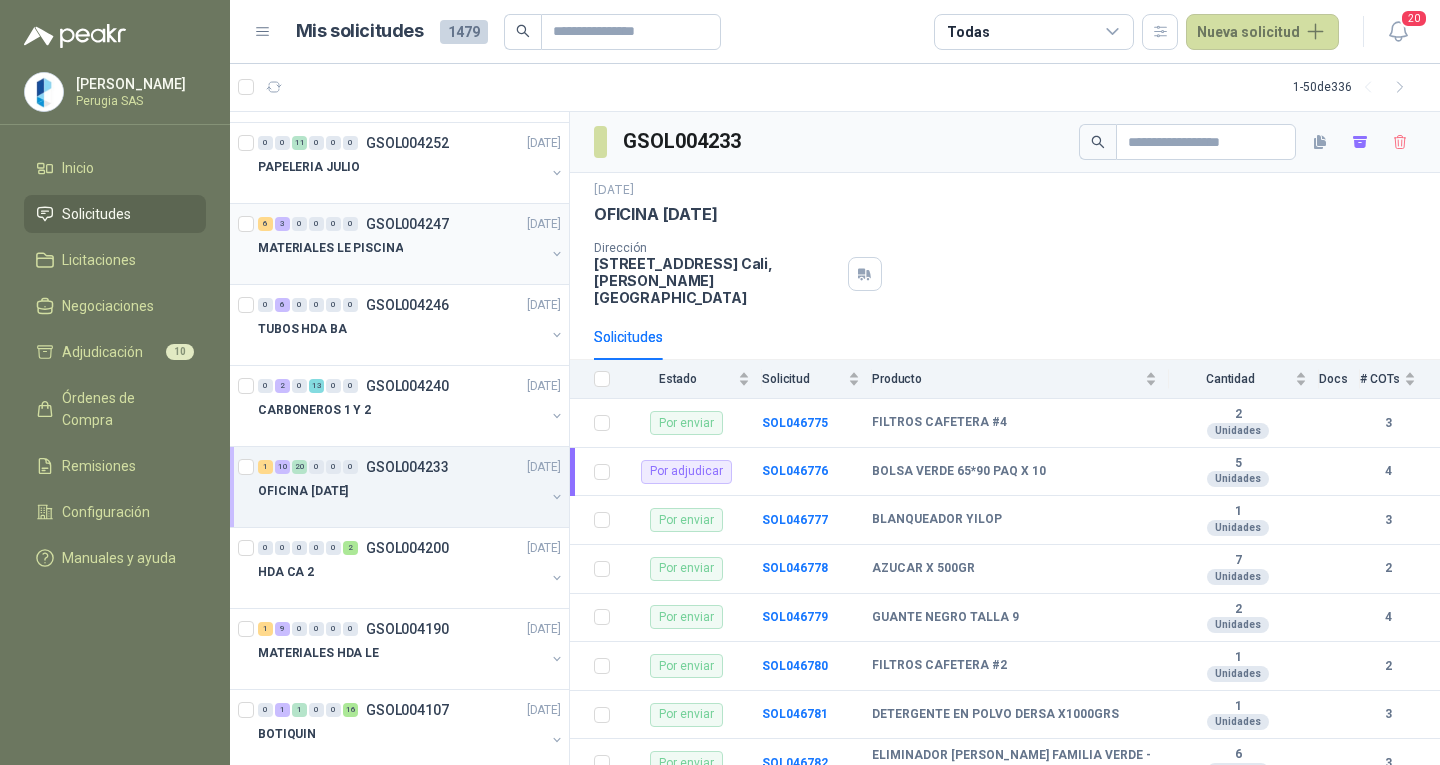 scroll, scrollTop: 100, scrollLeft: 0, axis: vertical 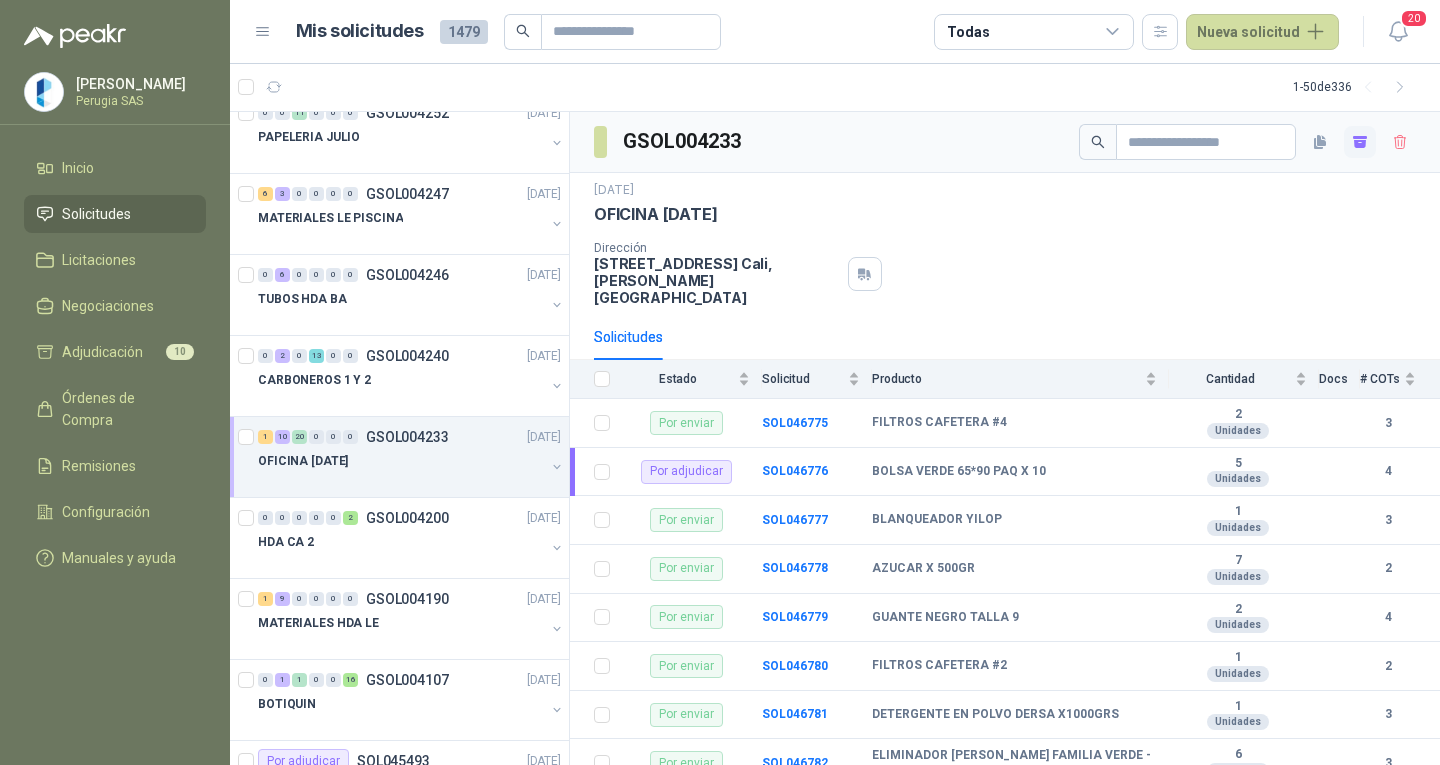 click 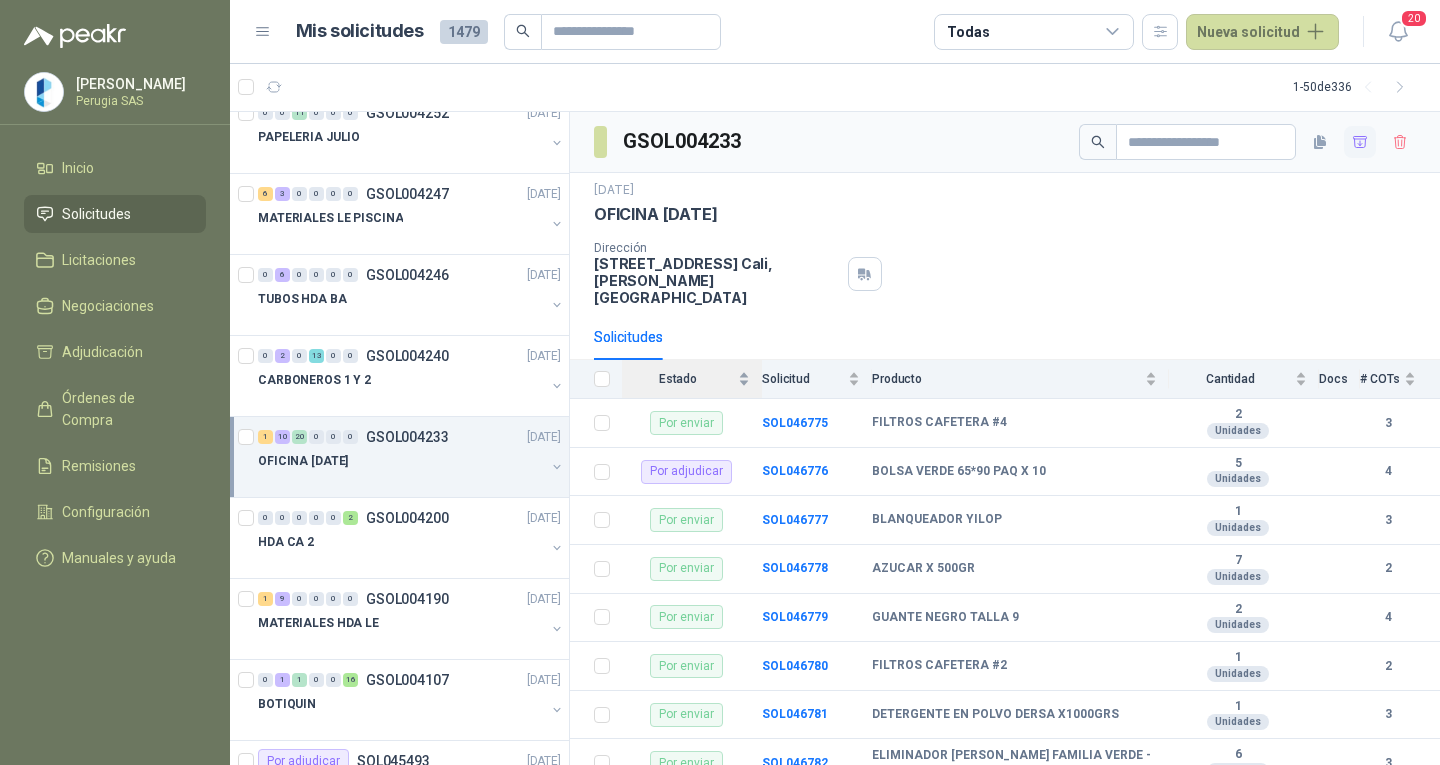 click on "Estado" at bounding box center [678, 379] 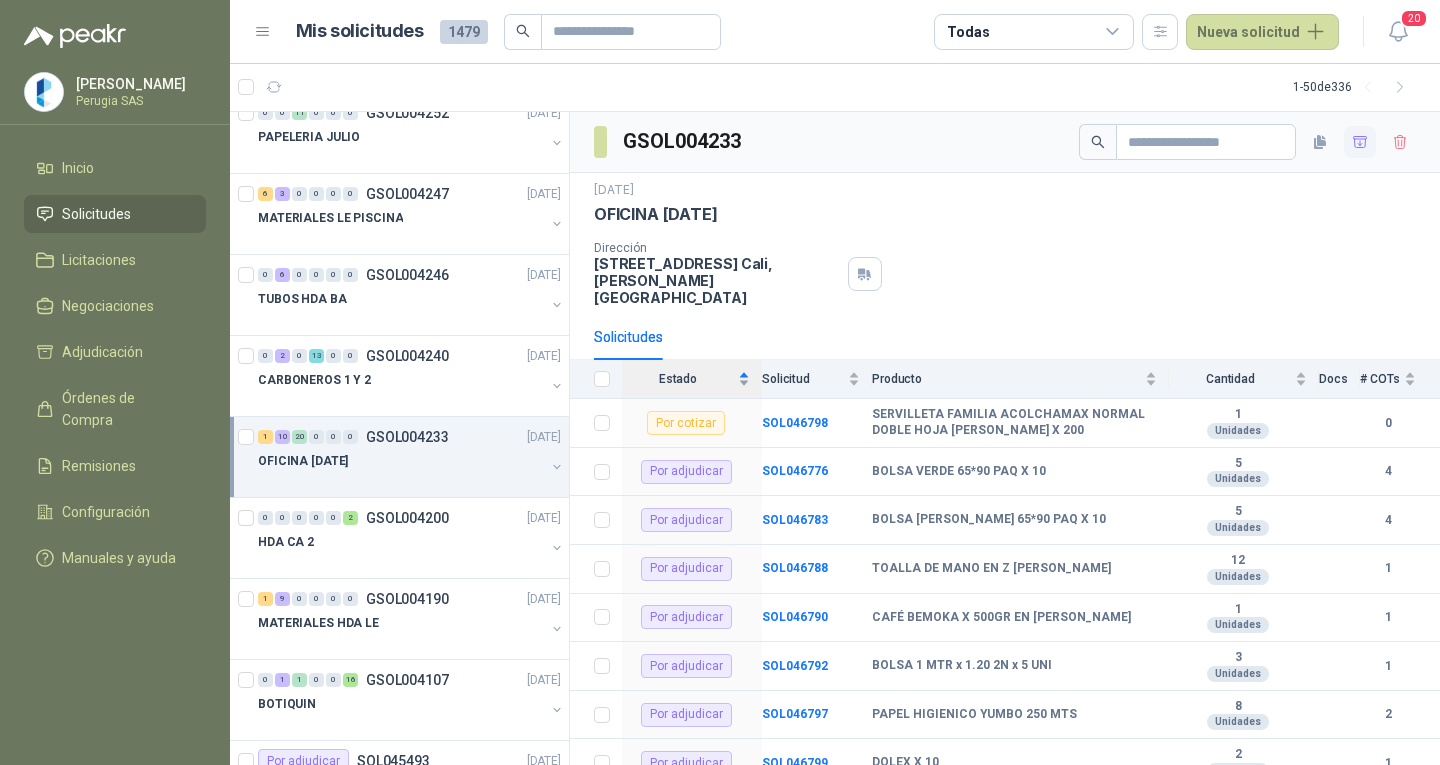 click on "Estado" at bounding box center [678, 379] 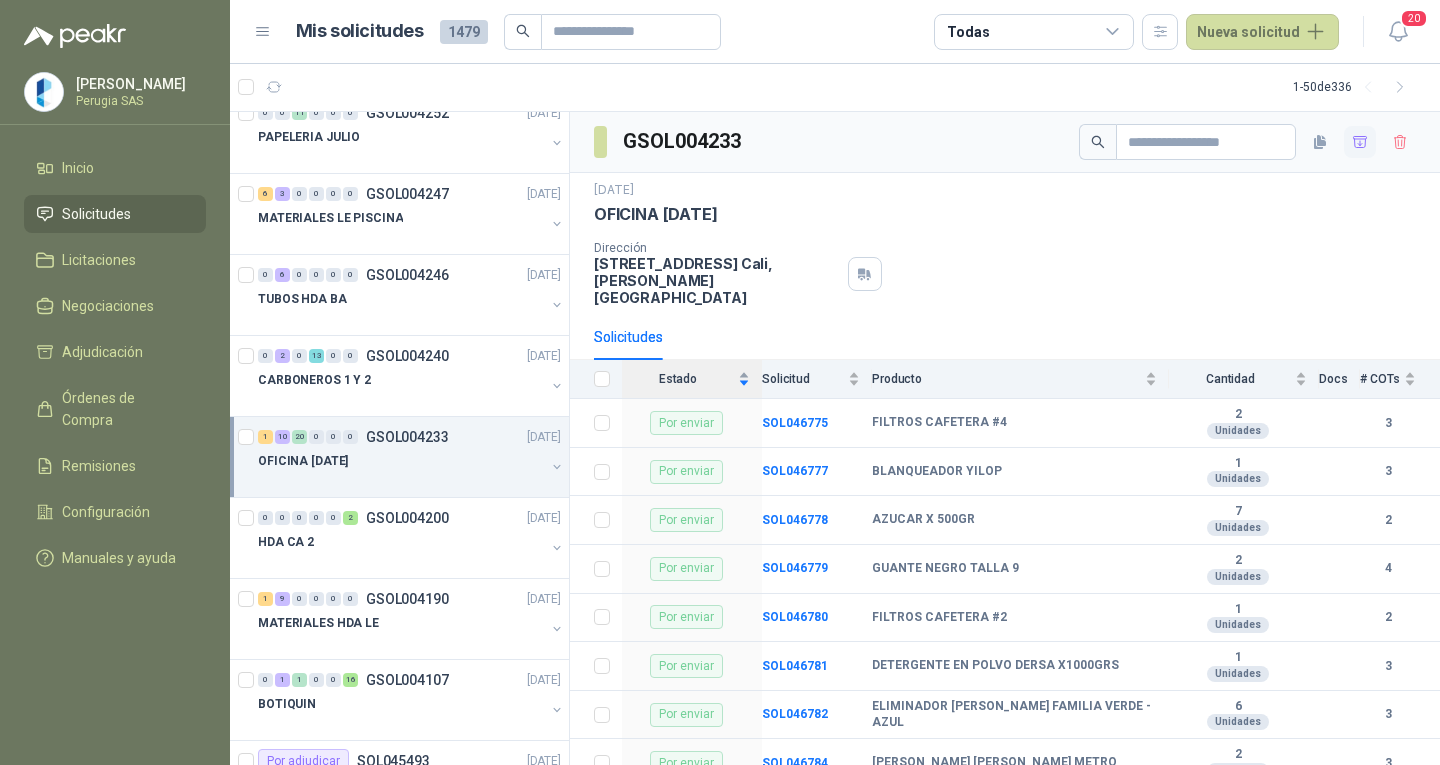 click on "Estado" at bounding box center (678, 379) 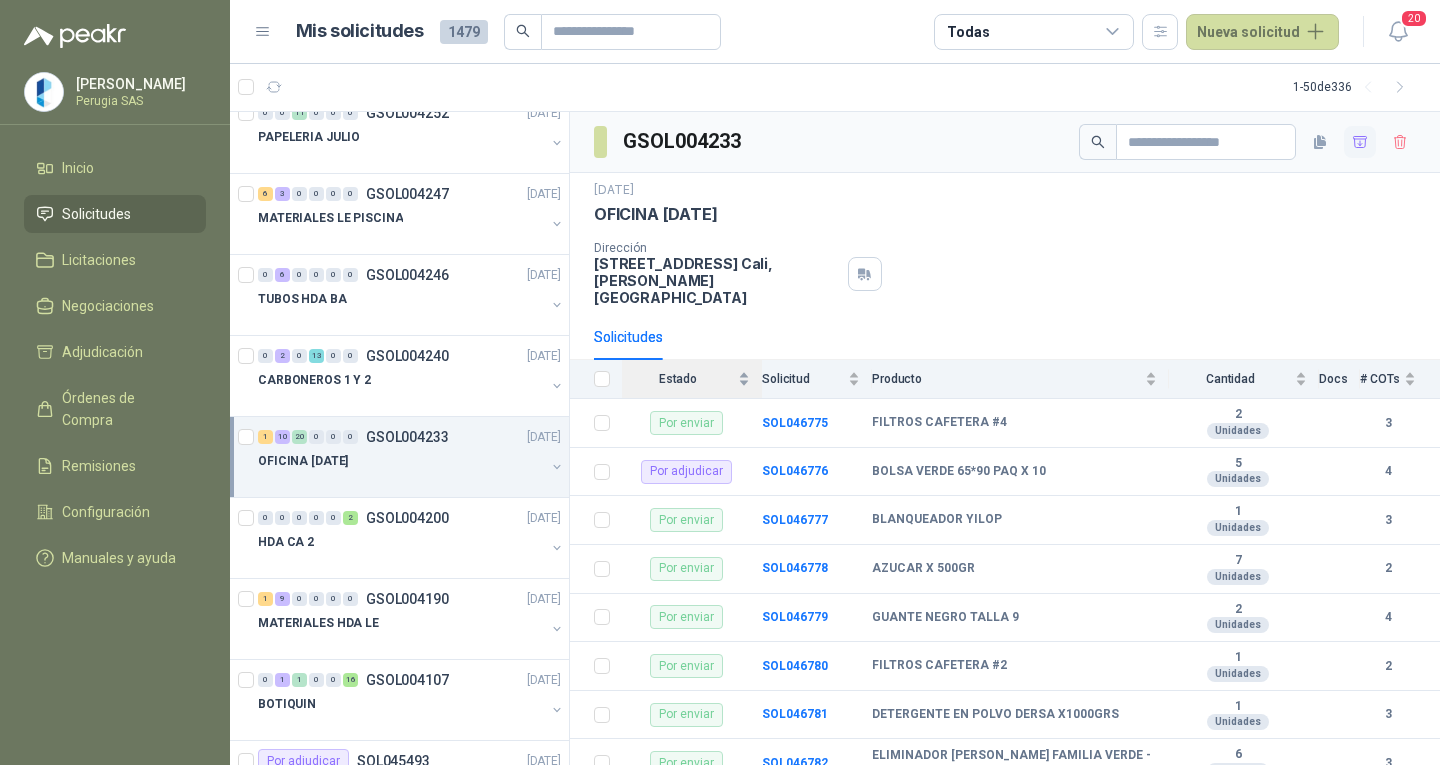 click on "Estado" at bounding box center (686, 379) 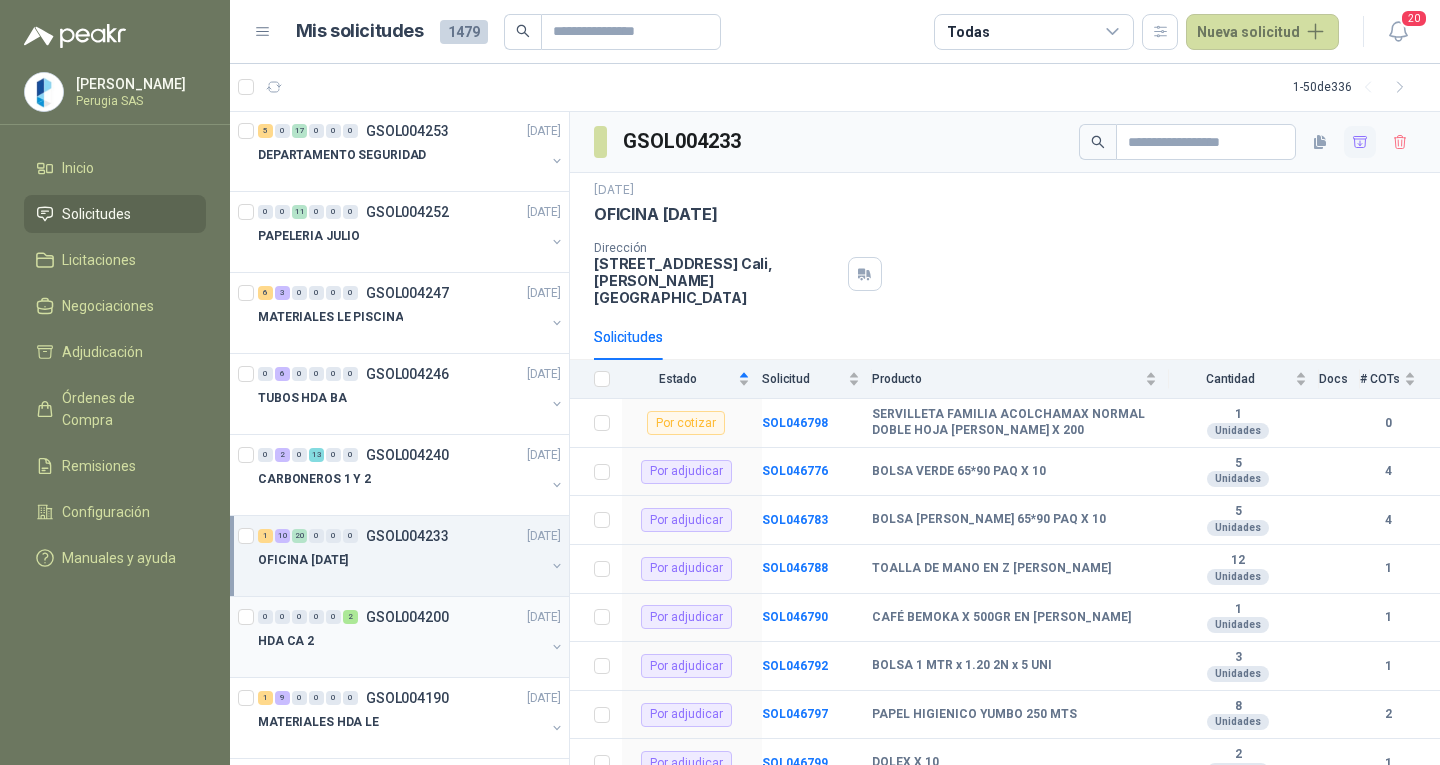 scroll, scrollTop: 0, scrollLeft: 0, axis: both 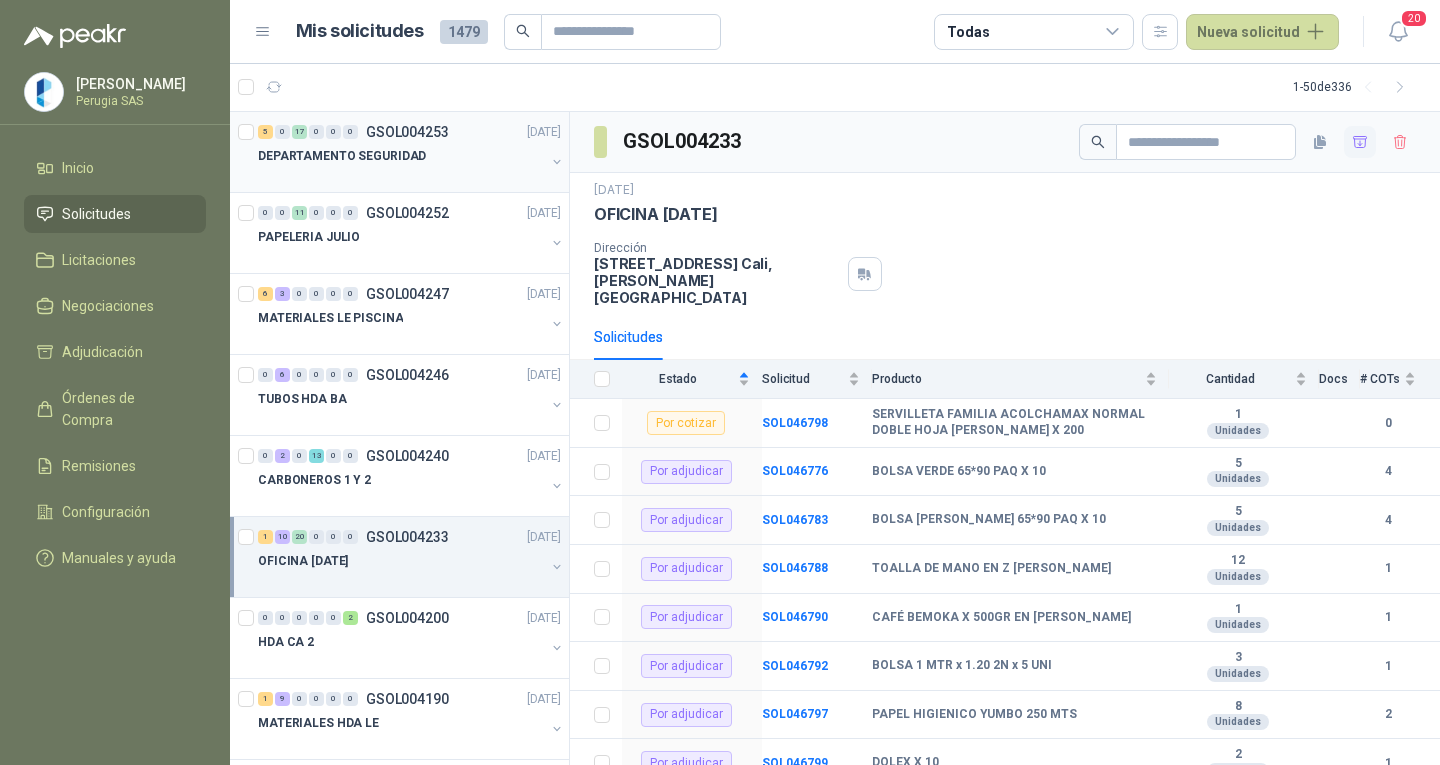 click on "DEPARTAMENTO SEGURIDAD" at bounding box center (342, 156) 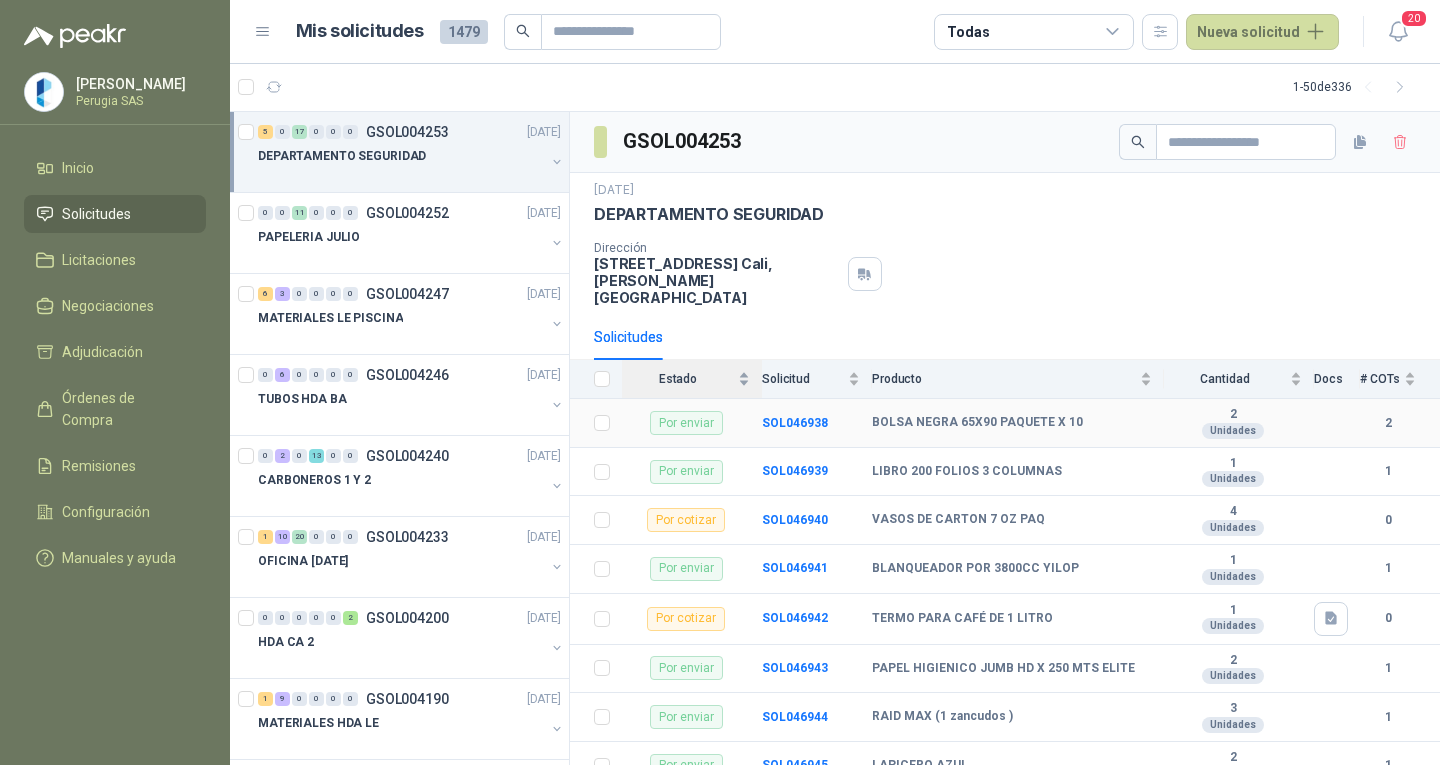 click on "Estado" at bounding box center (686, 379) 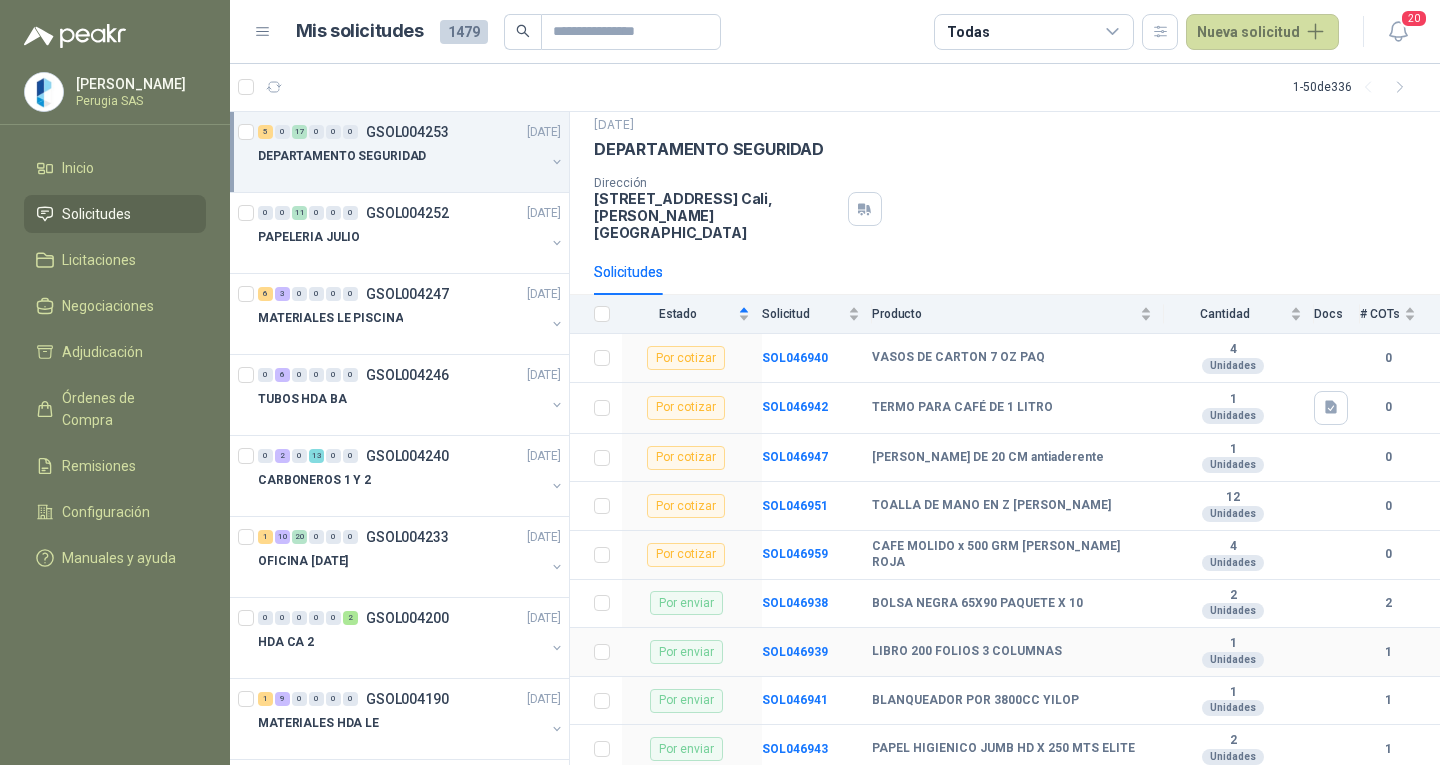 scroll, scrollTop: 100, scrollLeft: 0, axis: vertical 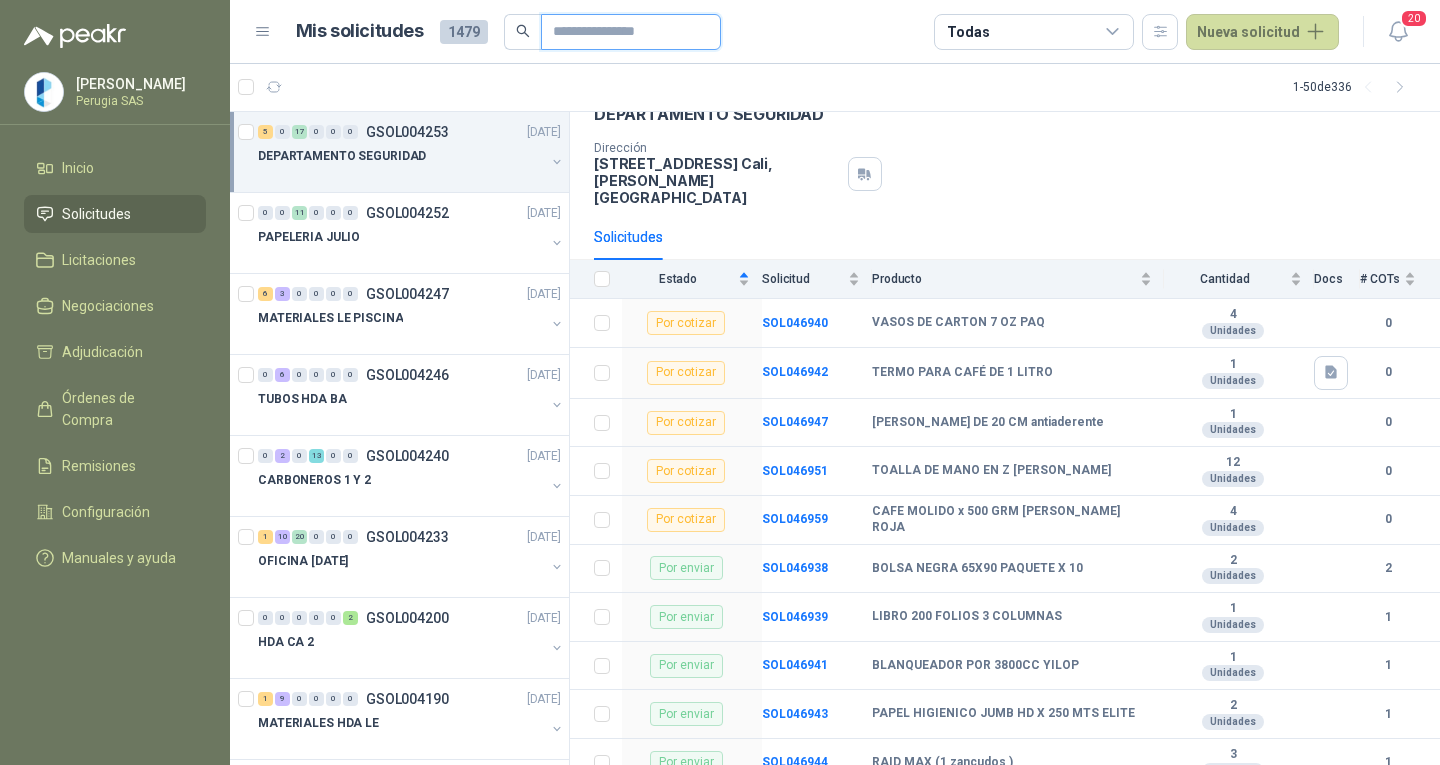 click at bounding box center (623, 32) 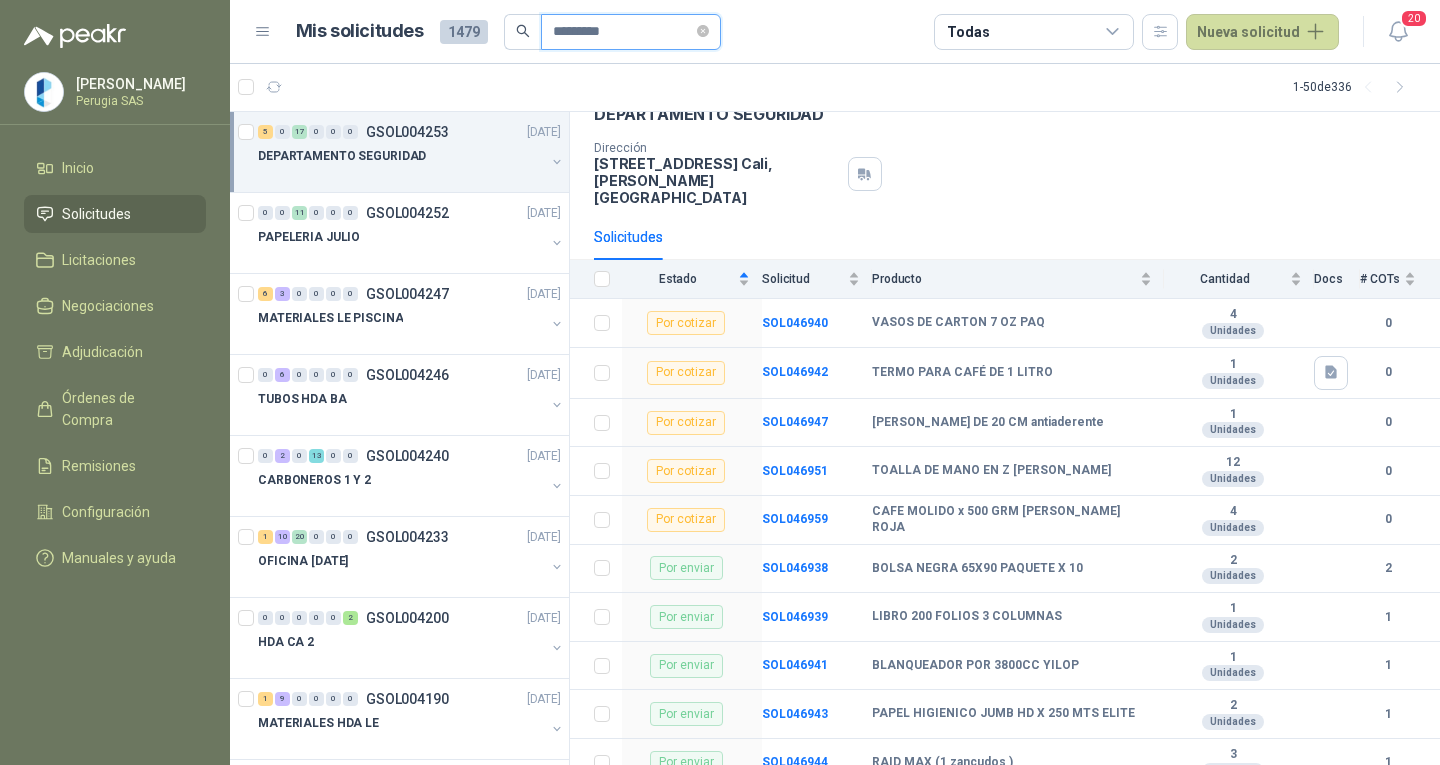 type on "*********" 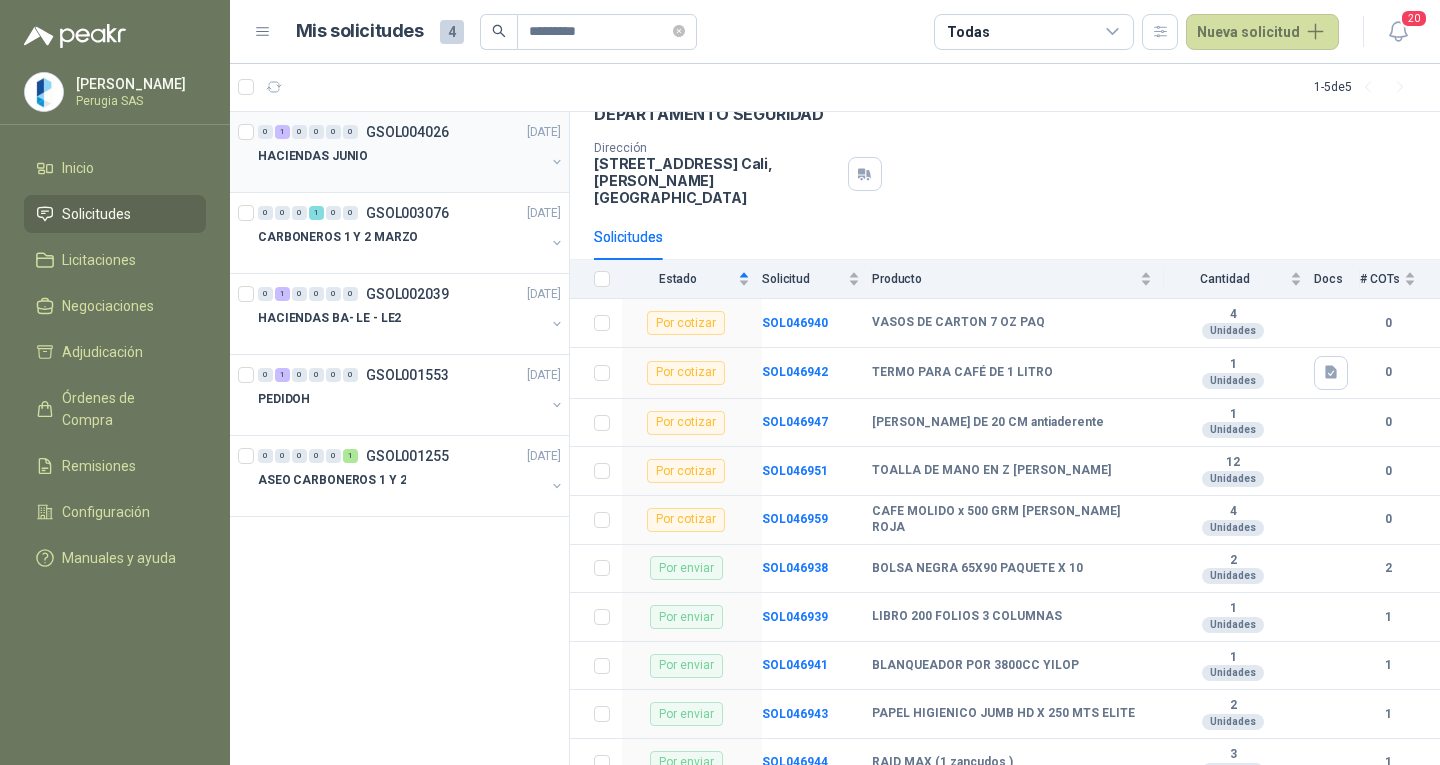 click on "HACIENDAS JUNIO" at bounding box center (401, 156) 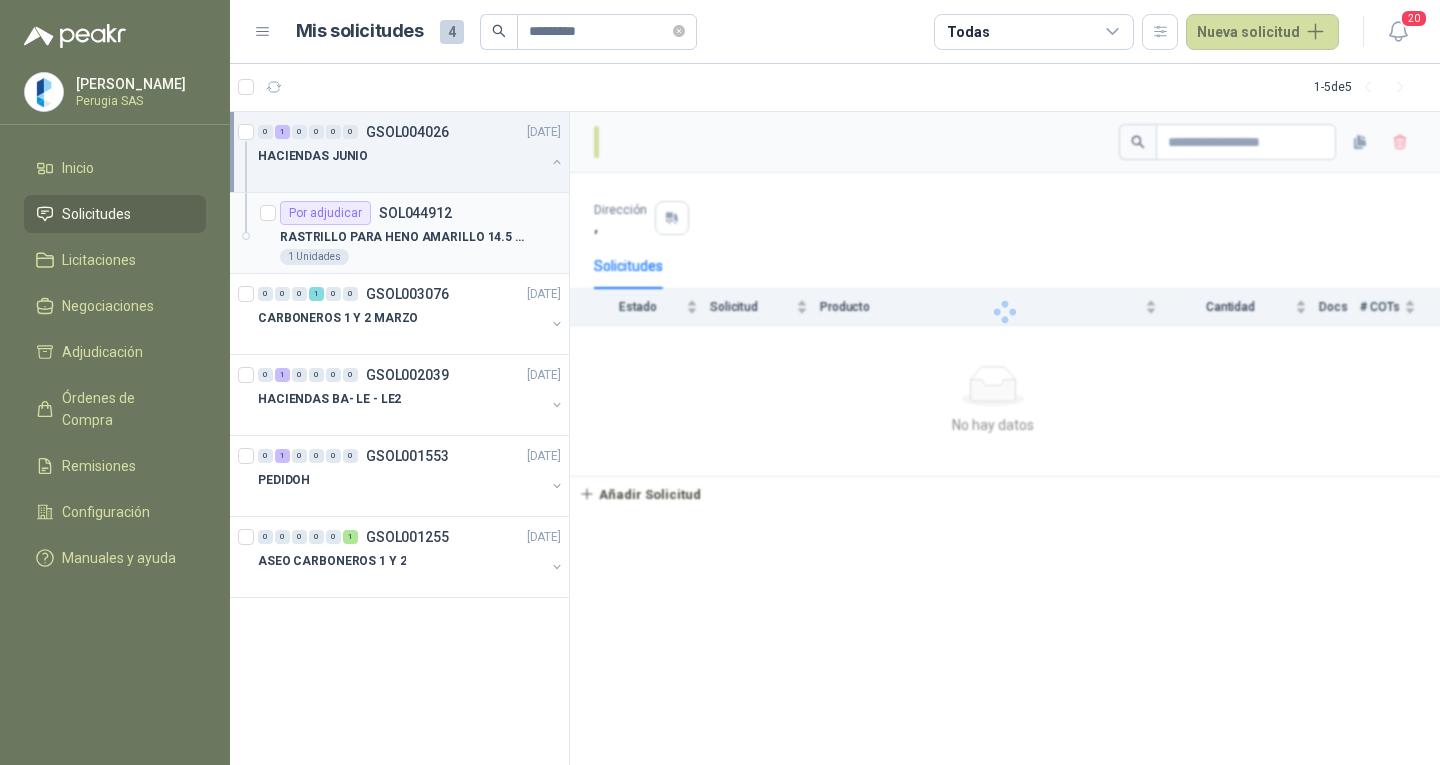 click on "SOL044912" at bounding box center [415, 213] 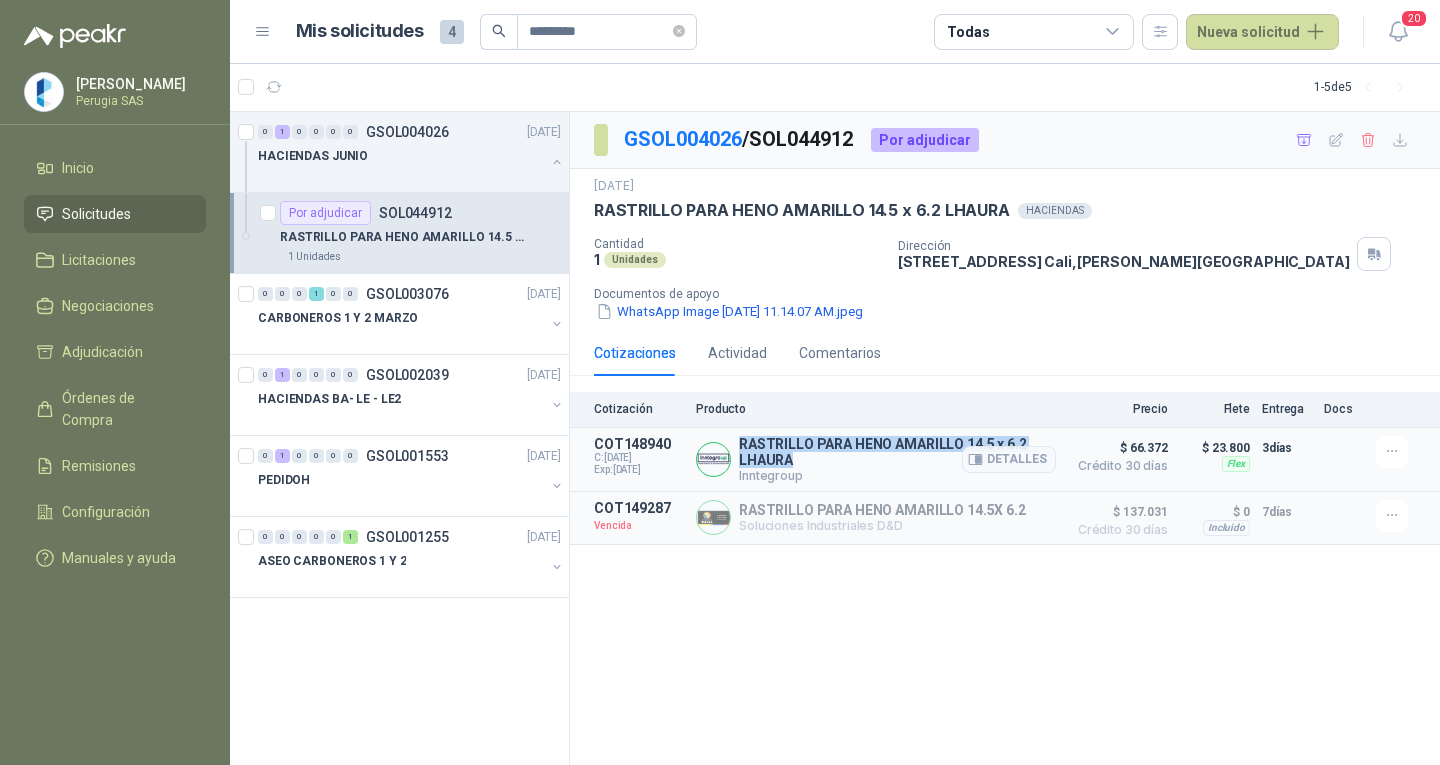 drag, startPoint x: 794, startPoint y: 463, endPoint x: 739, endPoint y: 444, distance: 58.189346 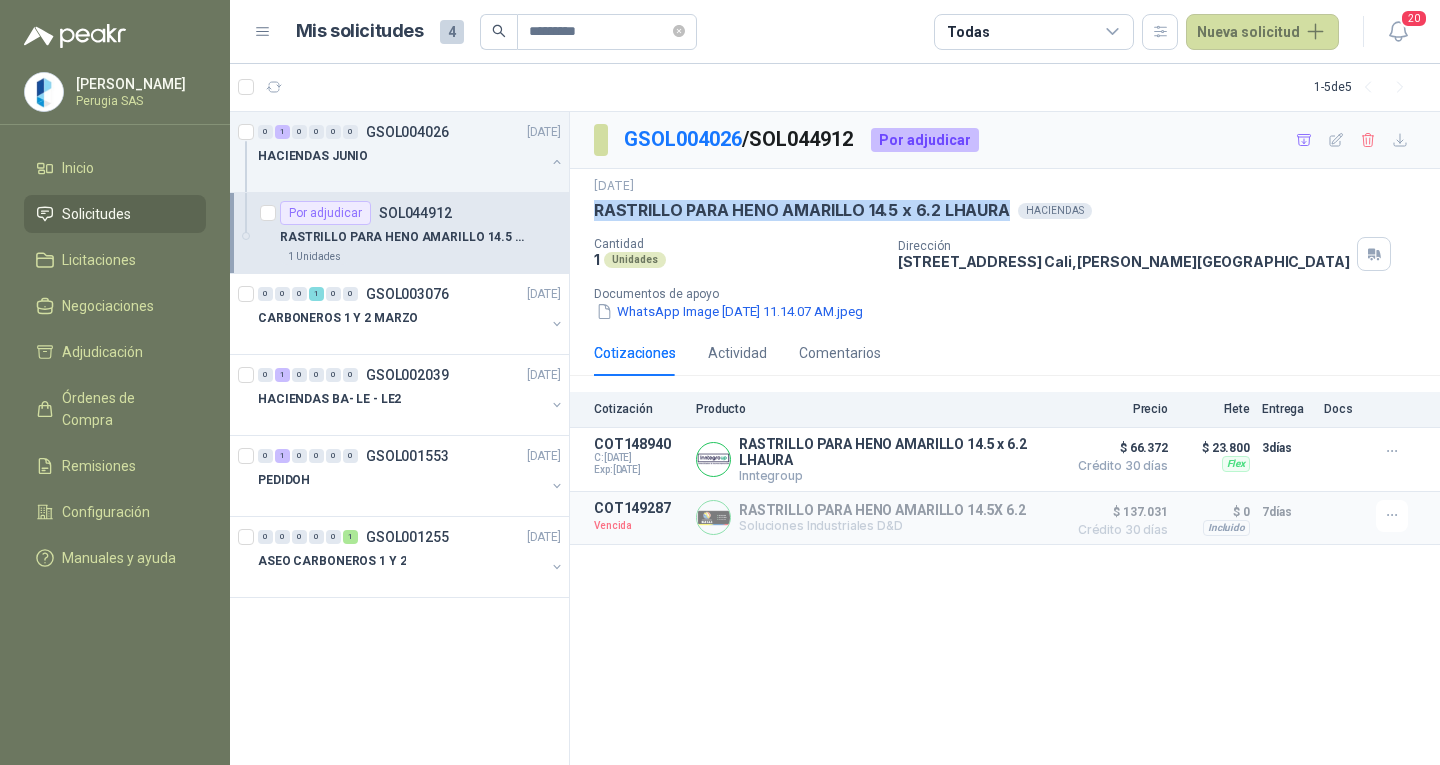 drag, startPoint x: 592, startPoint y: 209, endPoint x: 1006, endPoint y: 215, distance: 414.0435 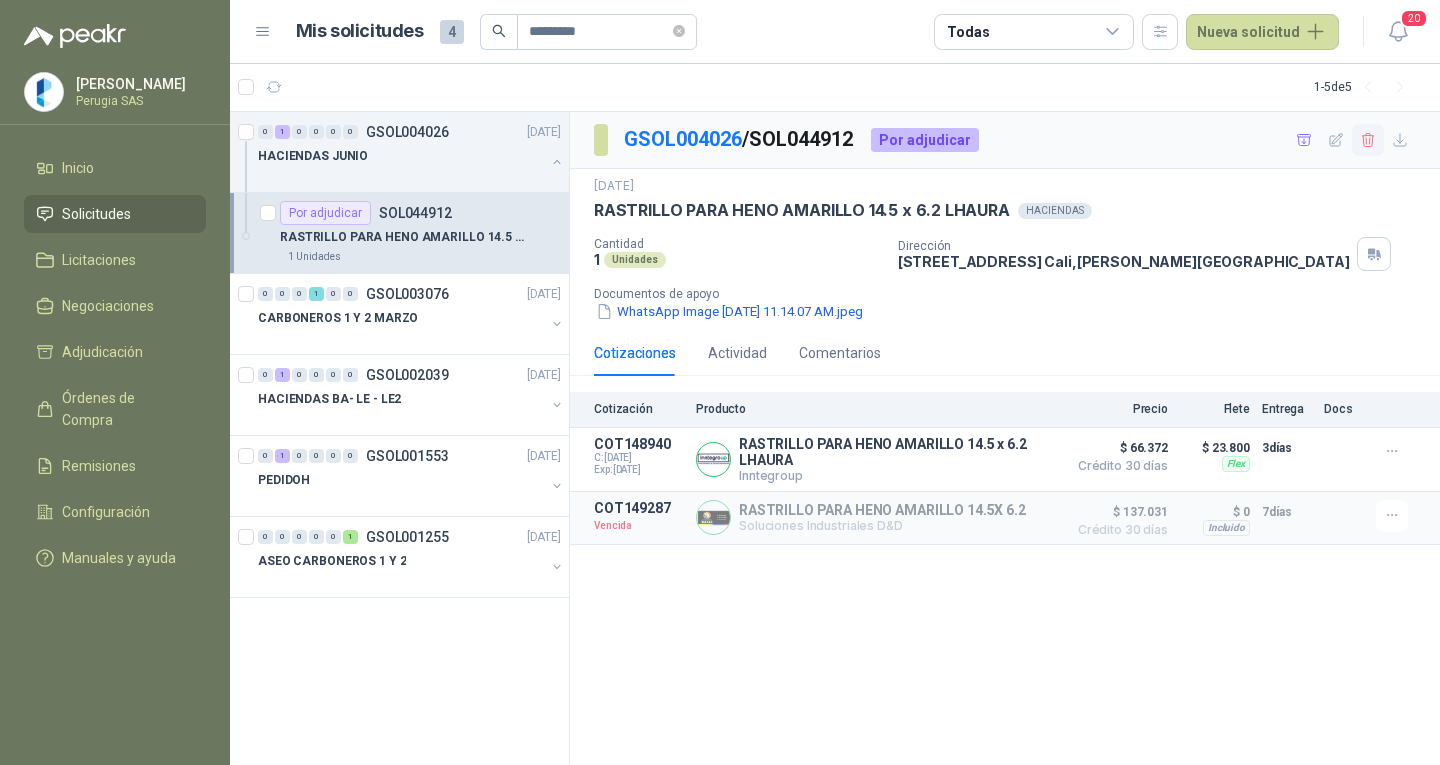 drag, startPoint x: 354, startPoint y: 220, endPoint x: 1370, endPoint y: 153, distance: 1018.2068 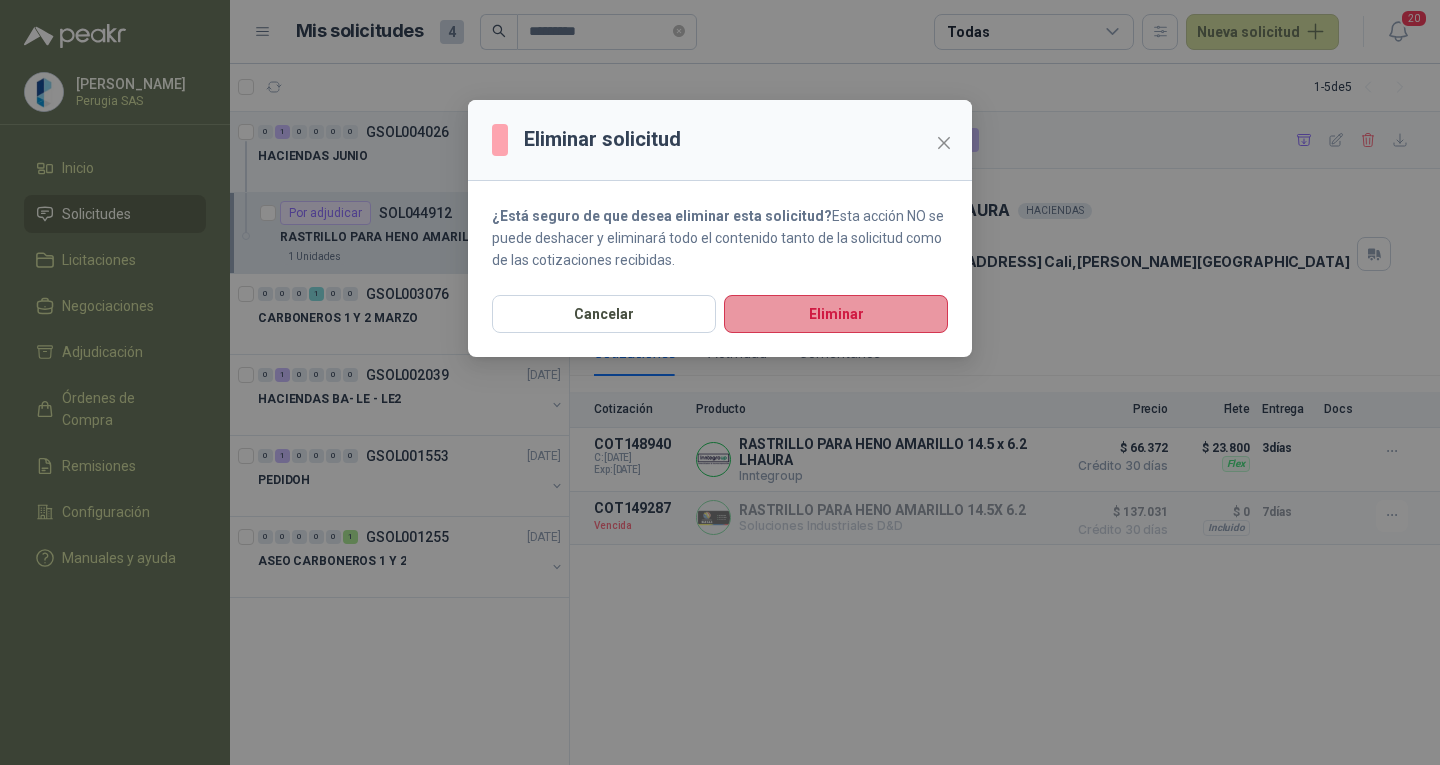 click on "Eliminar" at bounding box center (836, 314) 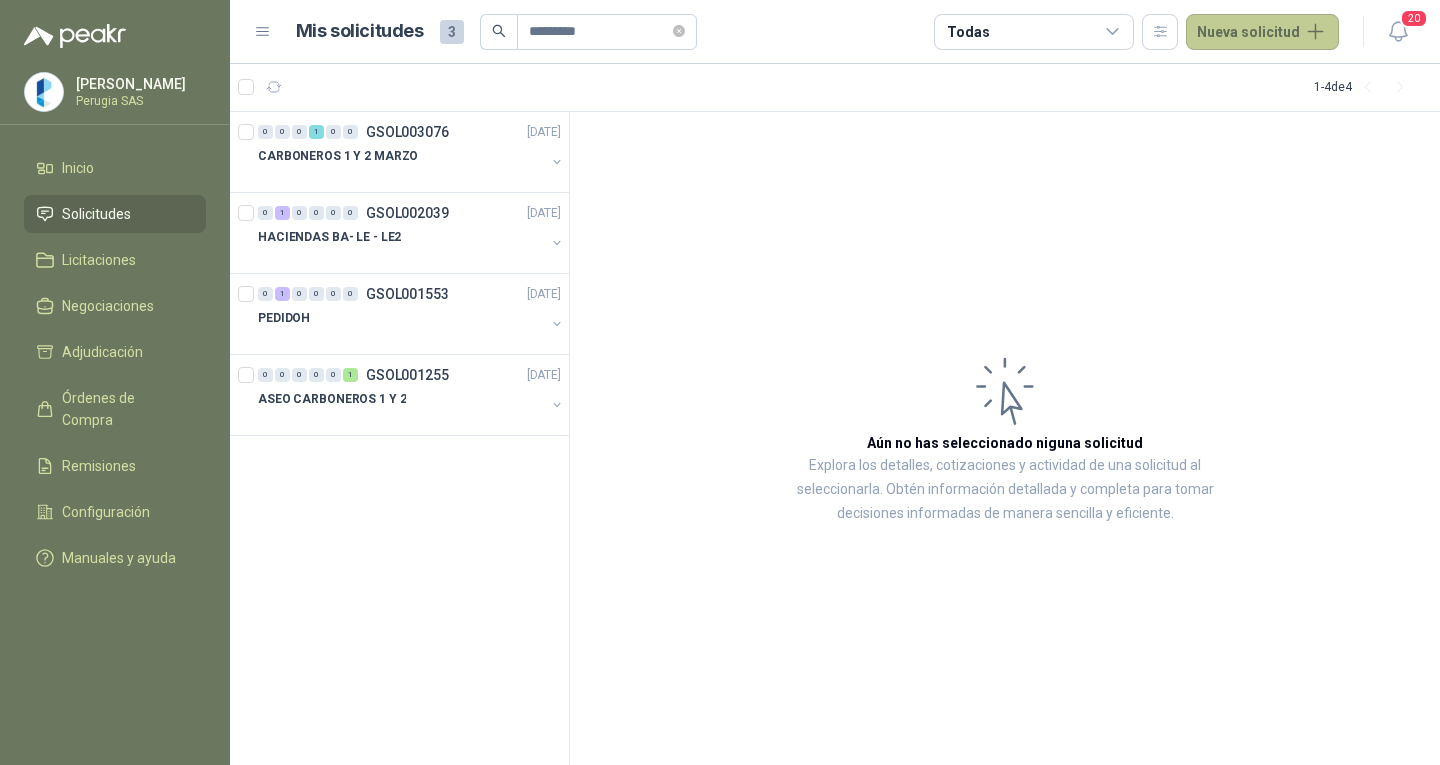 click on "Nueva solicitud" at bounding box center (1262, 32) 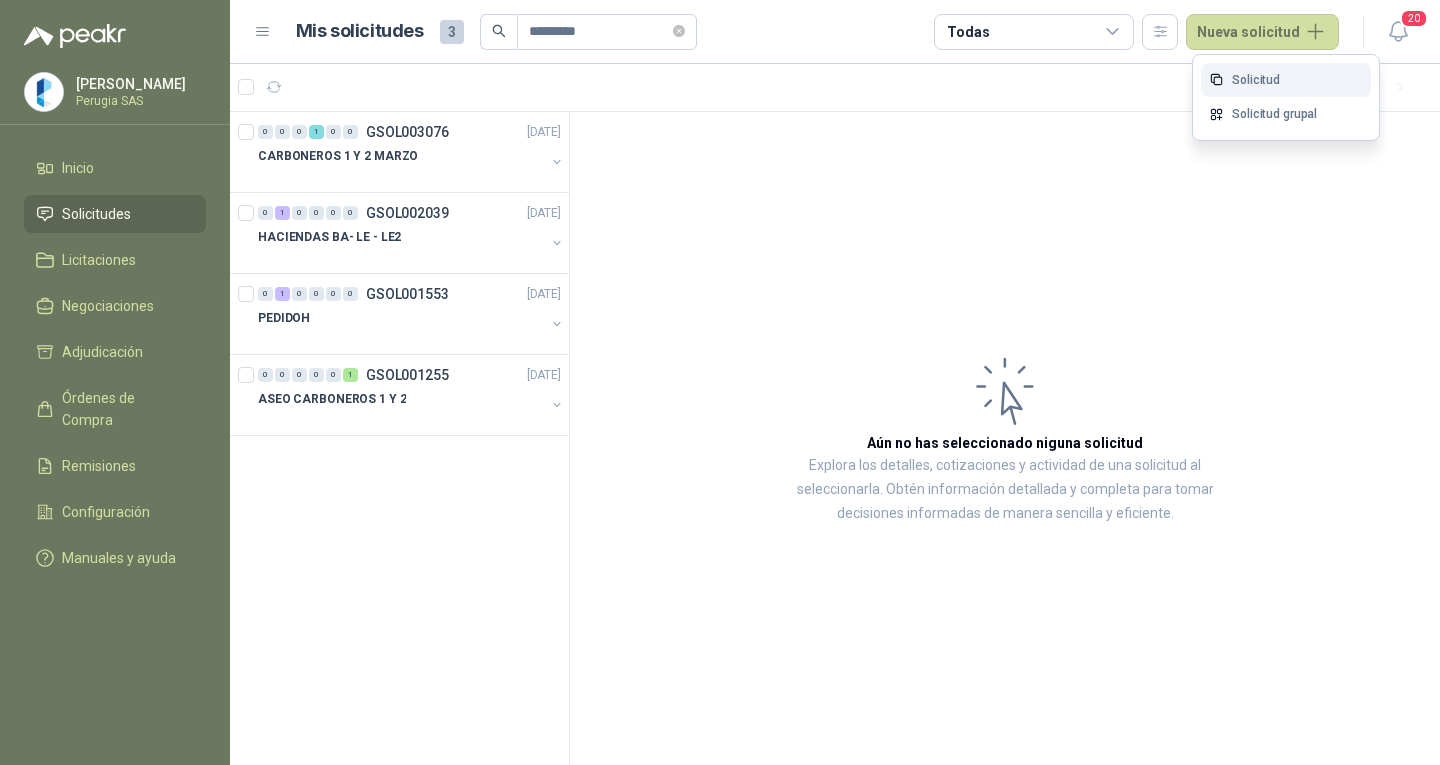 click 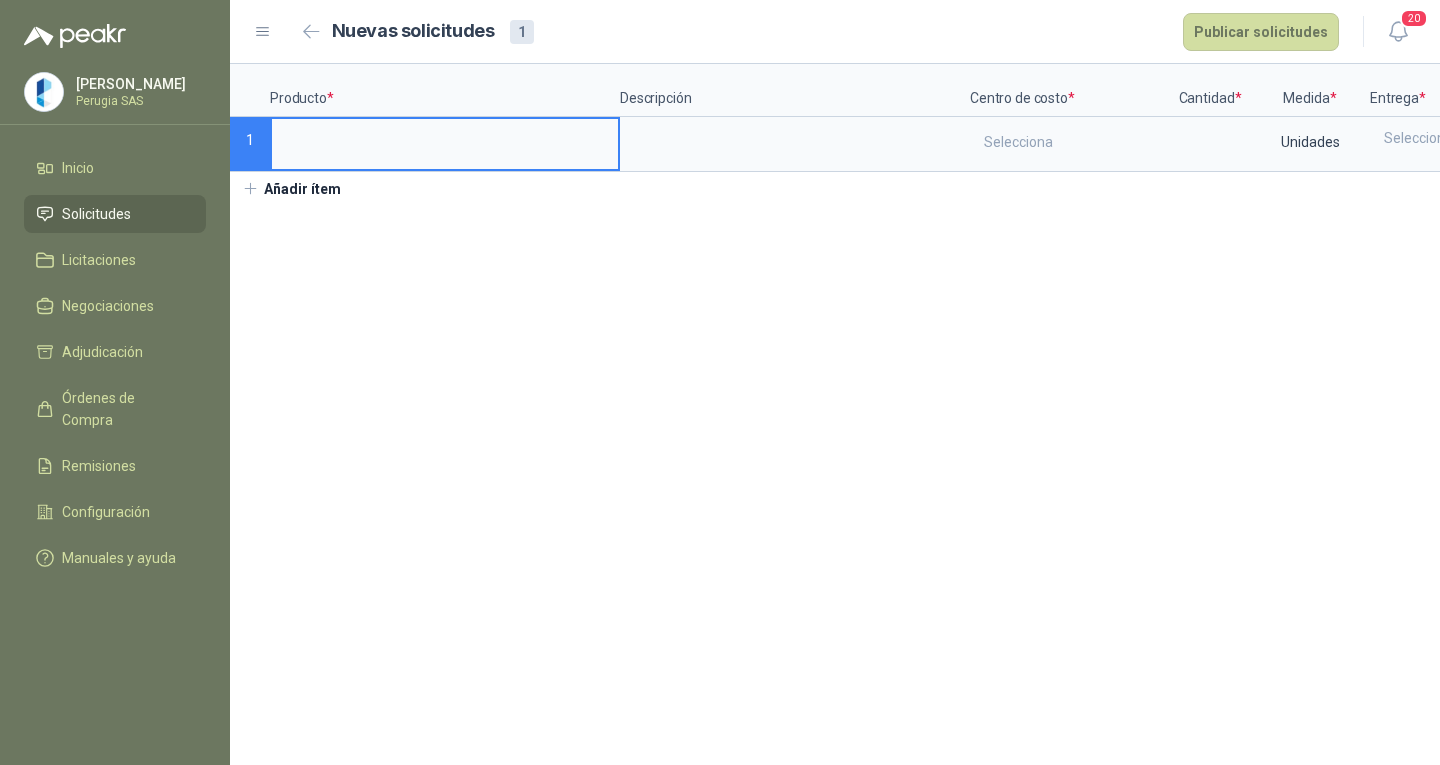 type 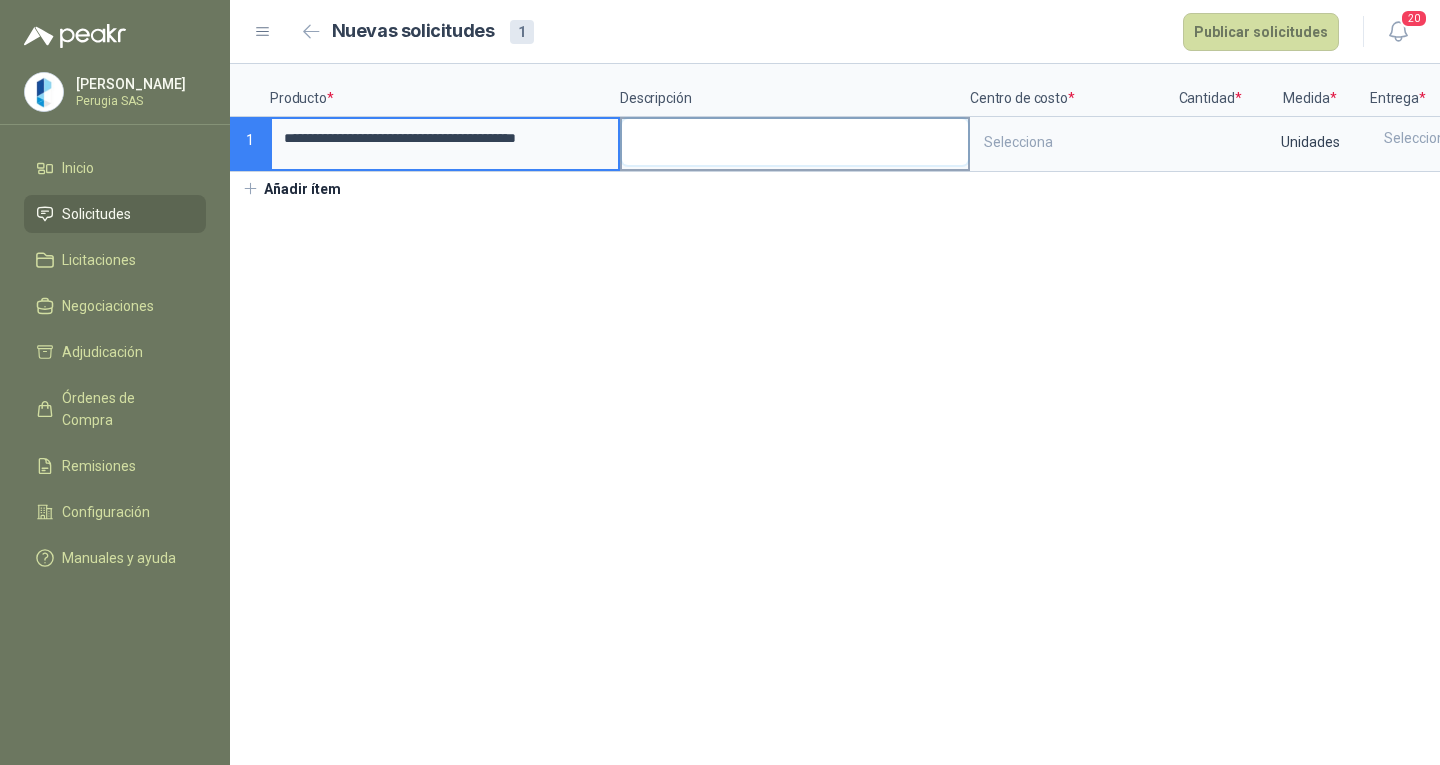click at bounding box center [795, 142] 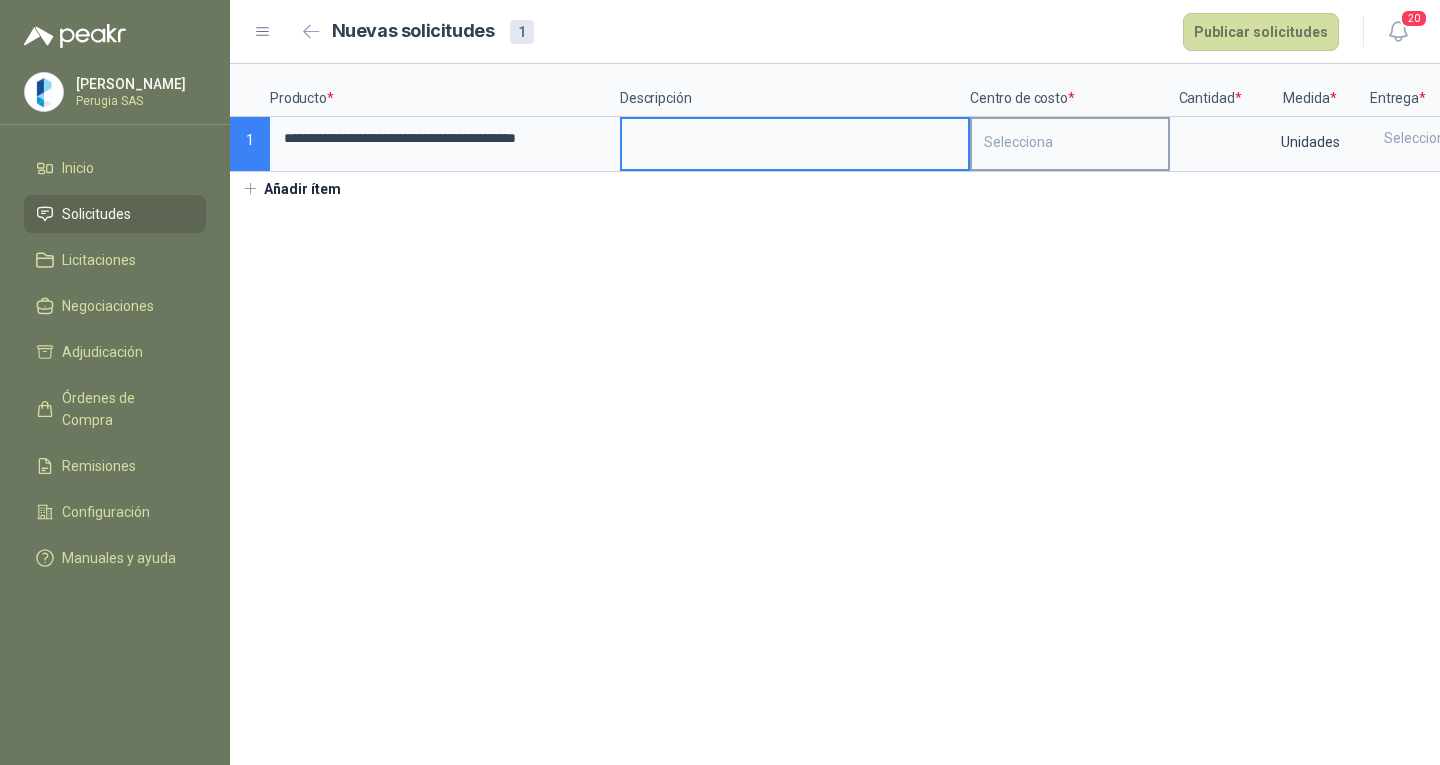 click on "Selecciona" at bounding box center (1070, 142) 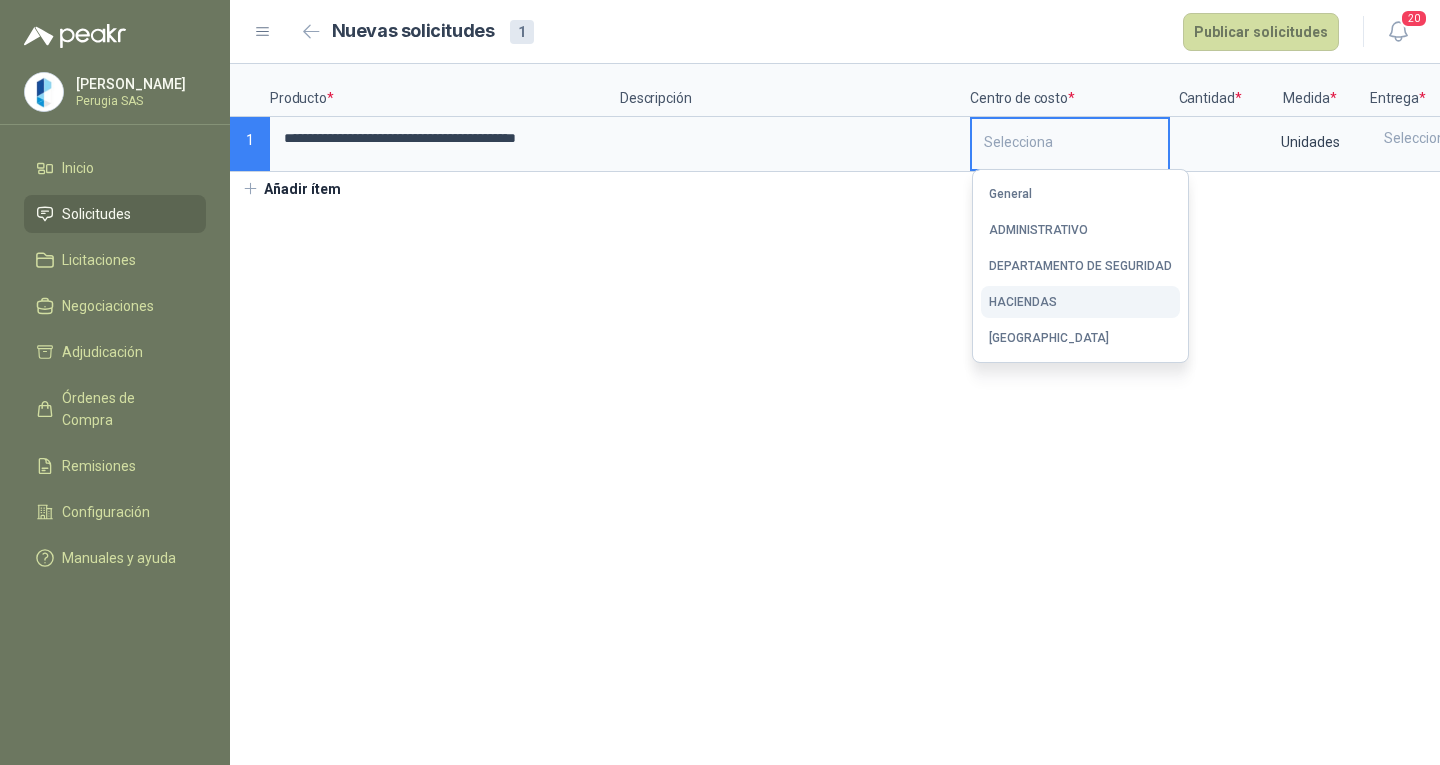 drag, startPoint x: 1032, startPoint y: 308, endPoint x: 1095, endPoint y: 250, distance: 85.632935 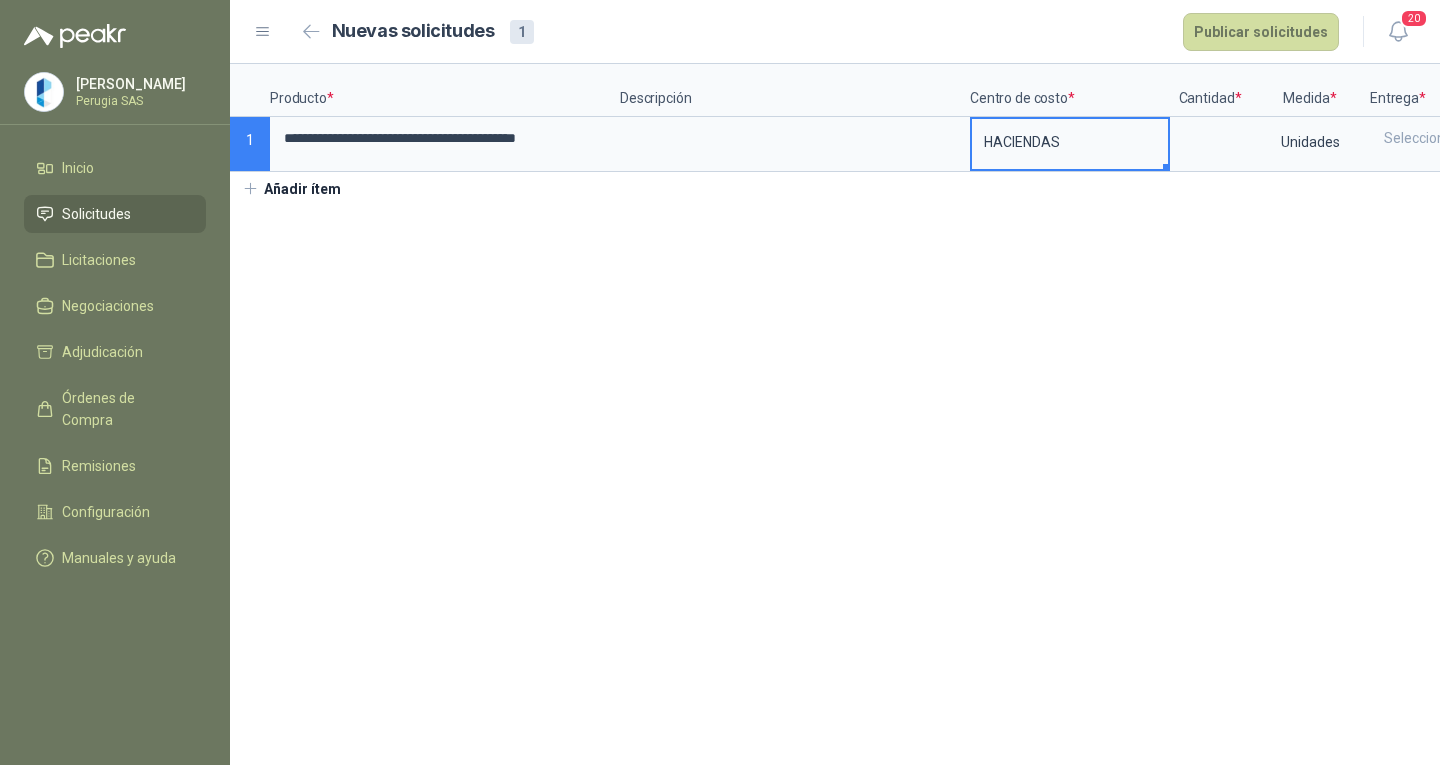 drag, startPoint x: 1169, startPoint y: 169, endPoint x: 1196, endPoint y: 153, distance: 31.38471 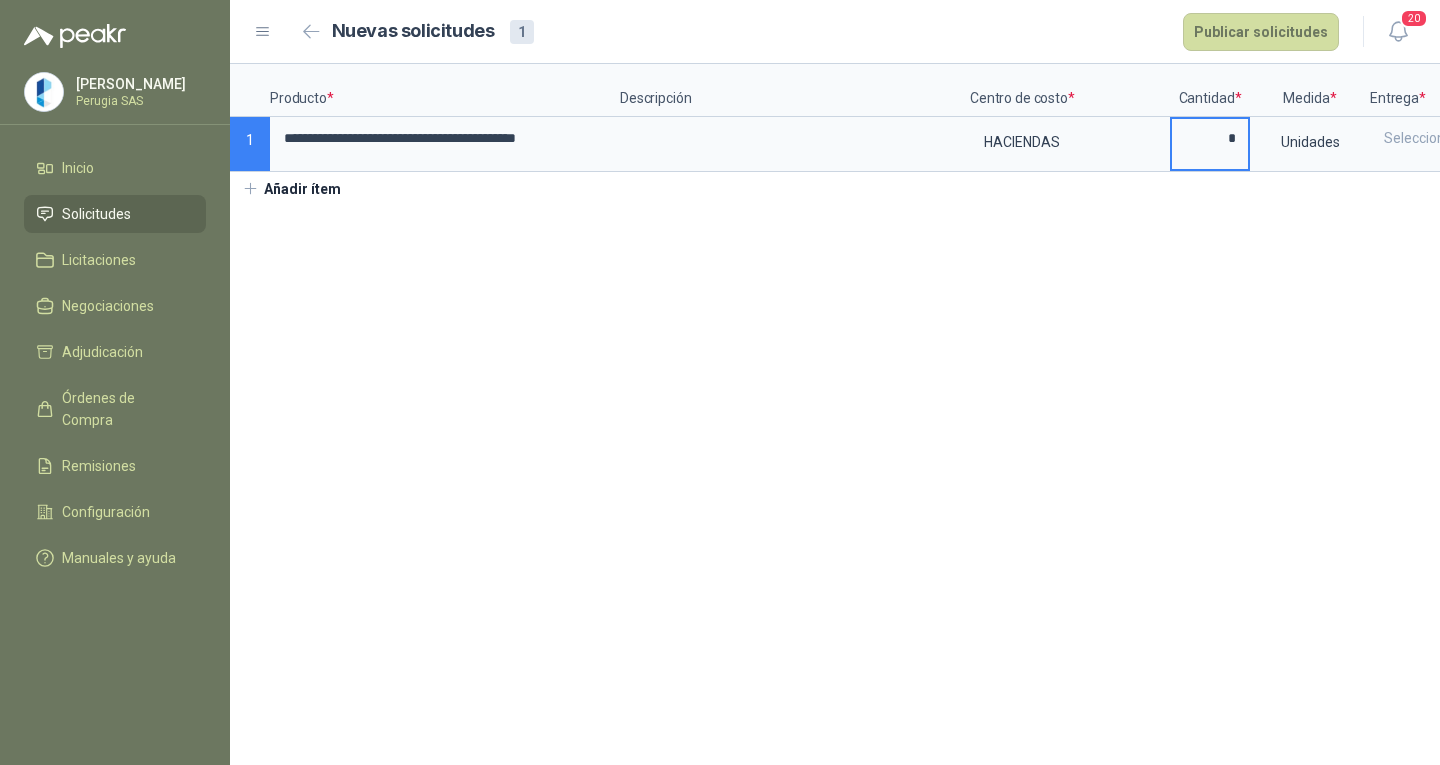 scroll, scrollTop: 0, scrollLeft: 183, axis: horizontal 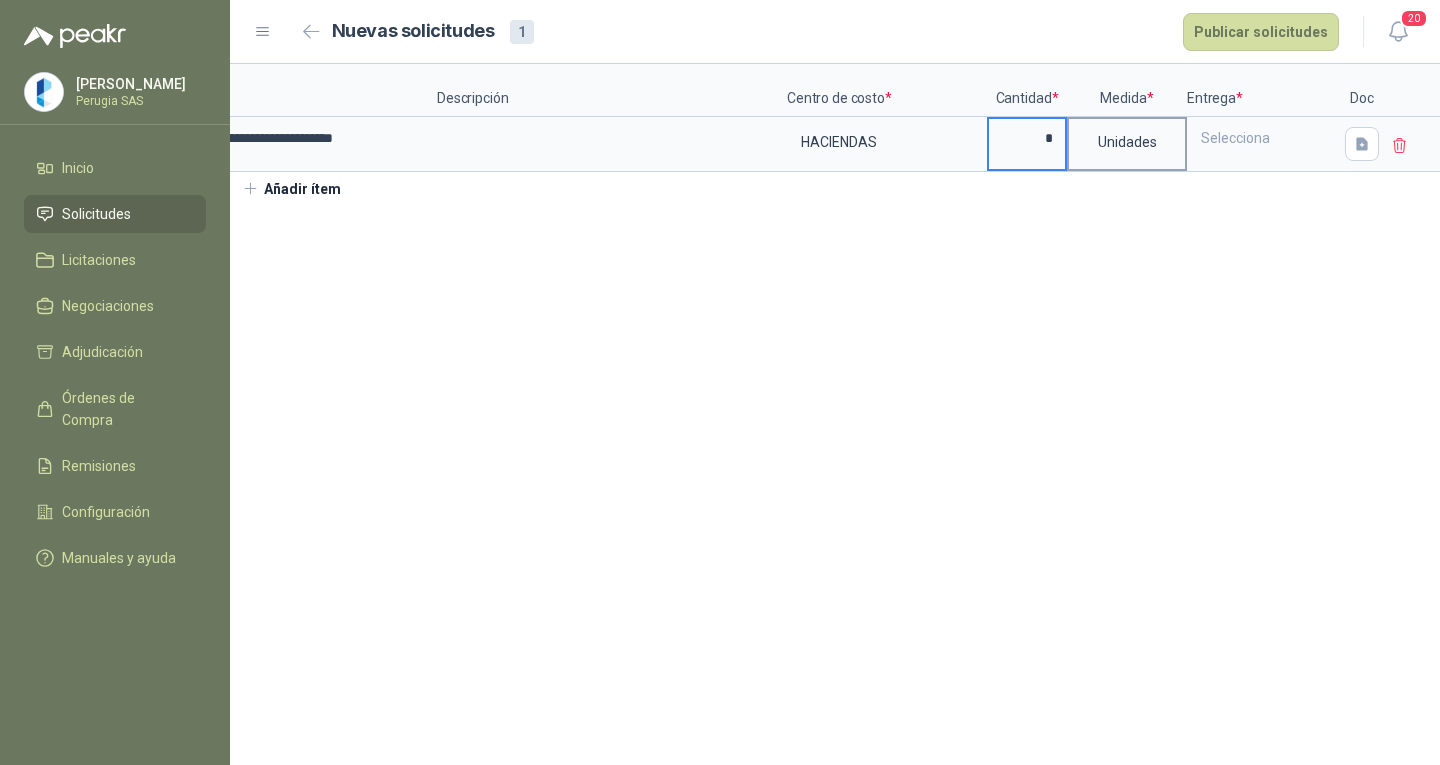 type on "*" 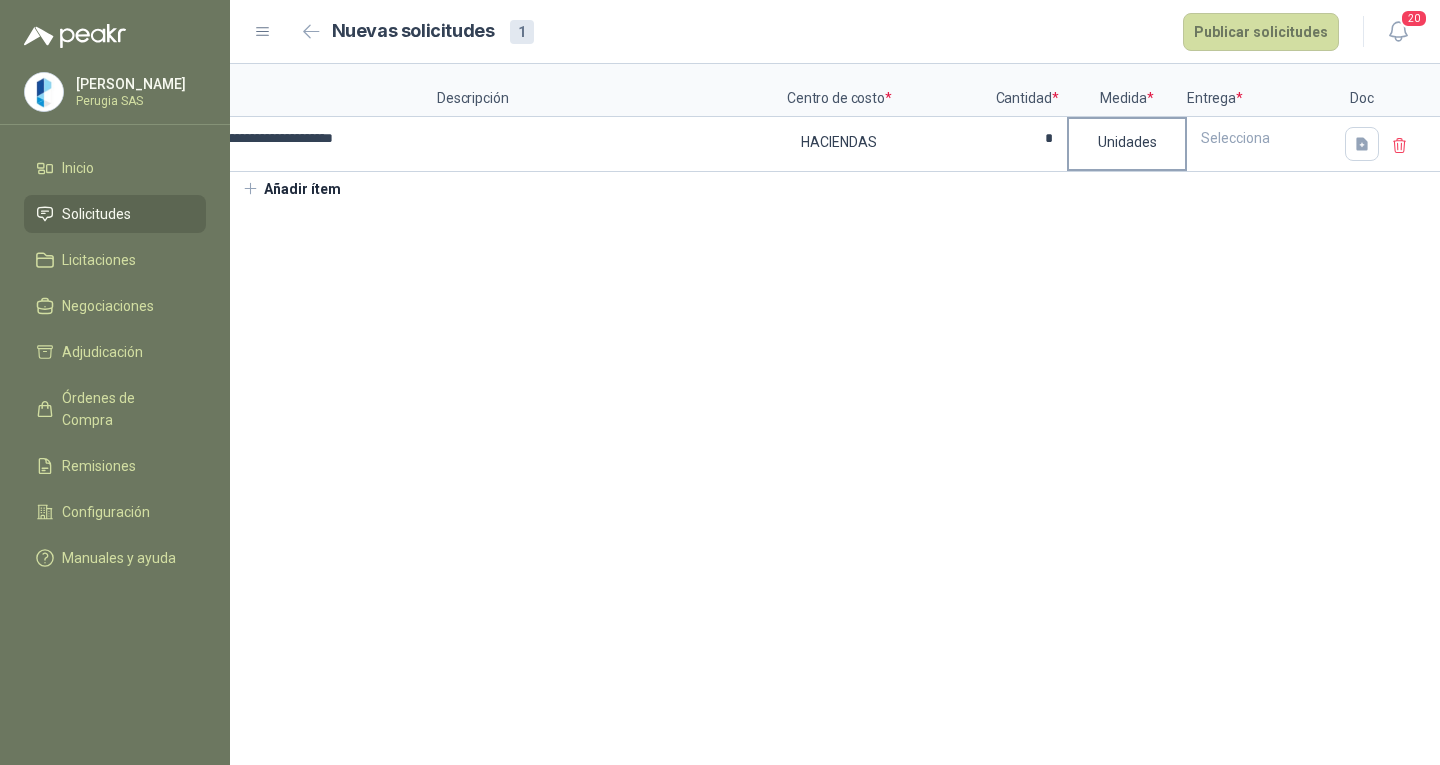 click on "Unidades" at bounding box center [1127, 142] 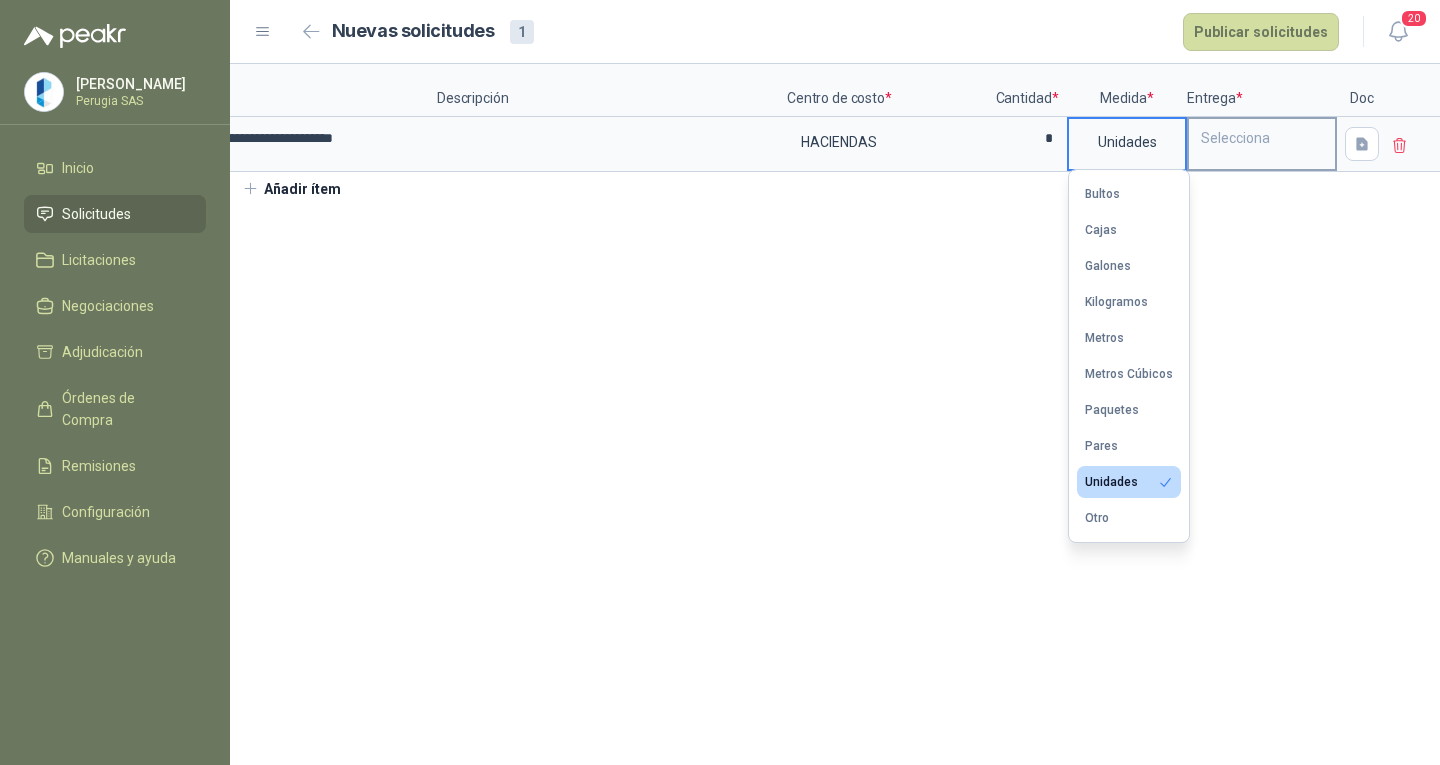 click on "Selecciona" at bounding box center (1262, 138) 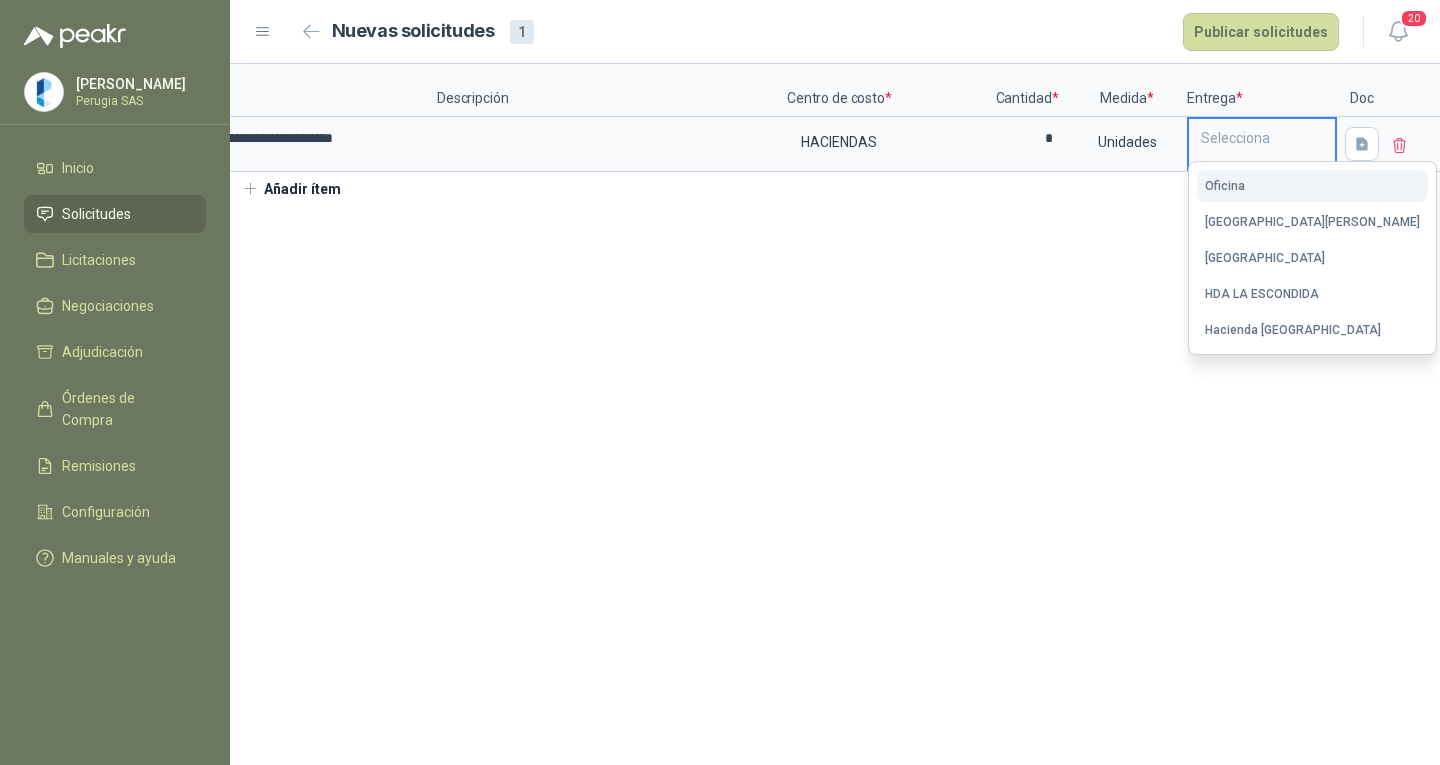 click on "Oficina" at bounding box center [1312, 186] 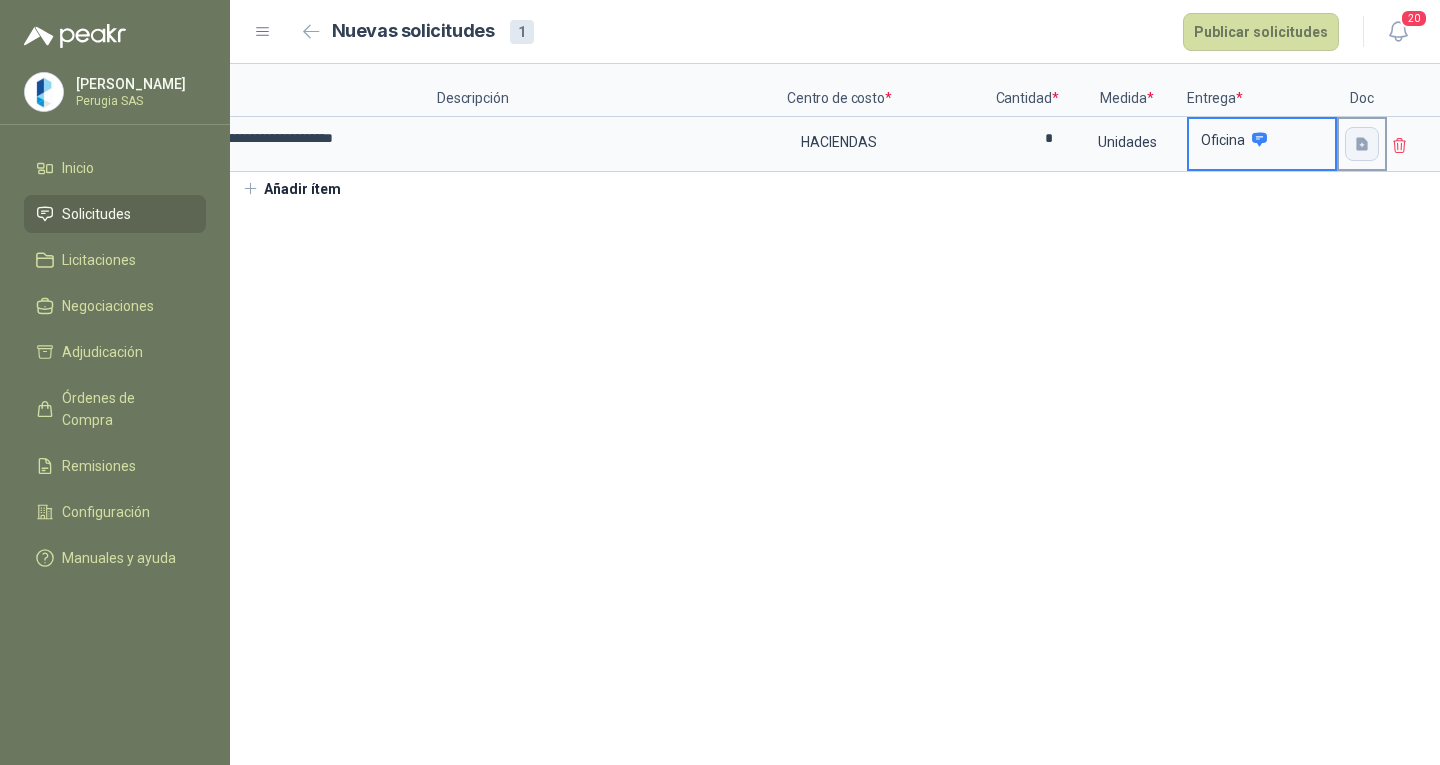 click at bounding box center [1362, 144] 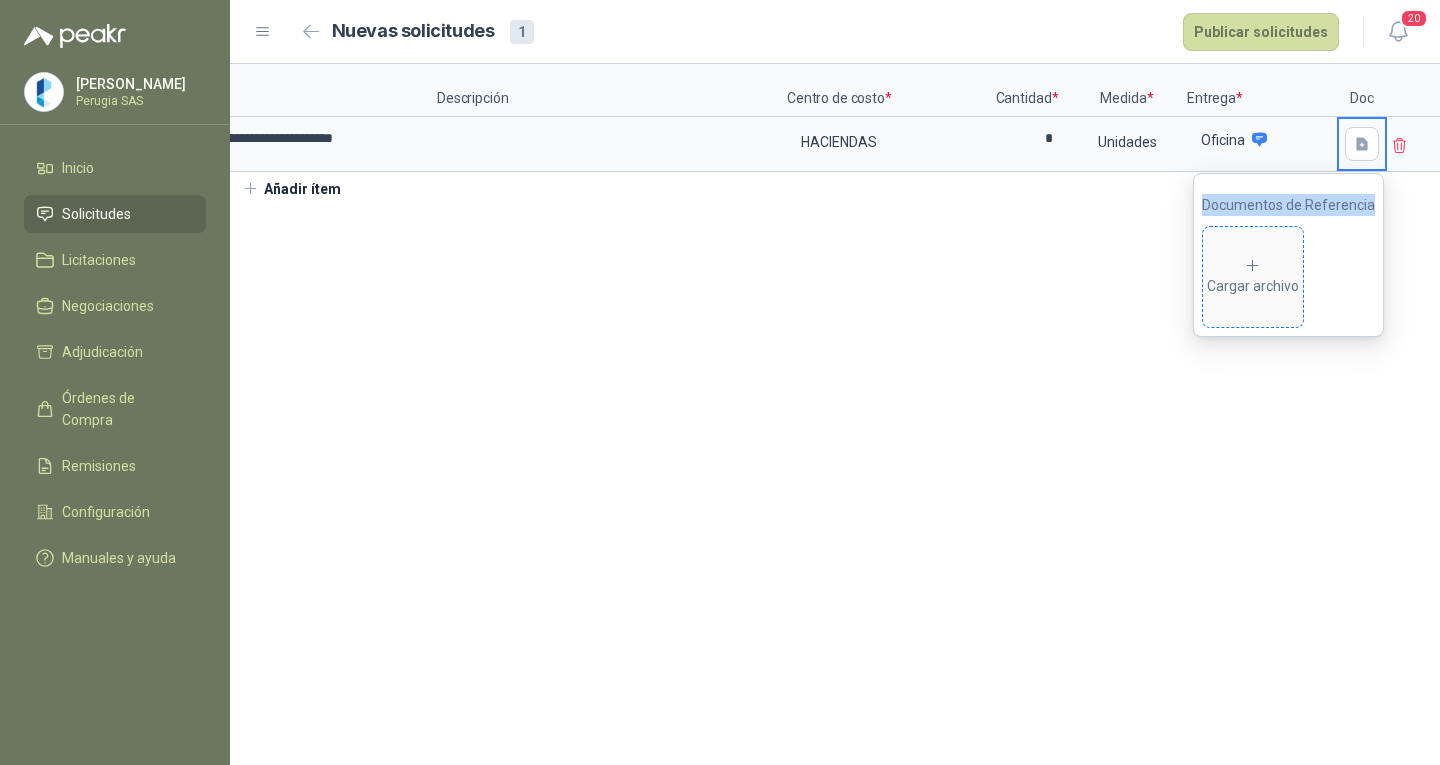 click on "Cargar archivo" at bounding box center (1253, 277) 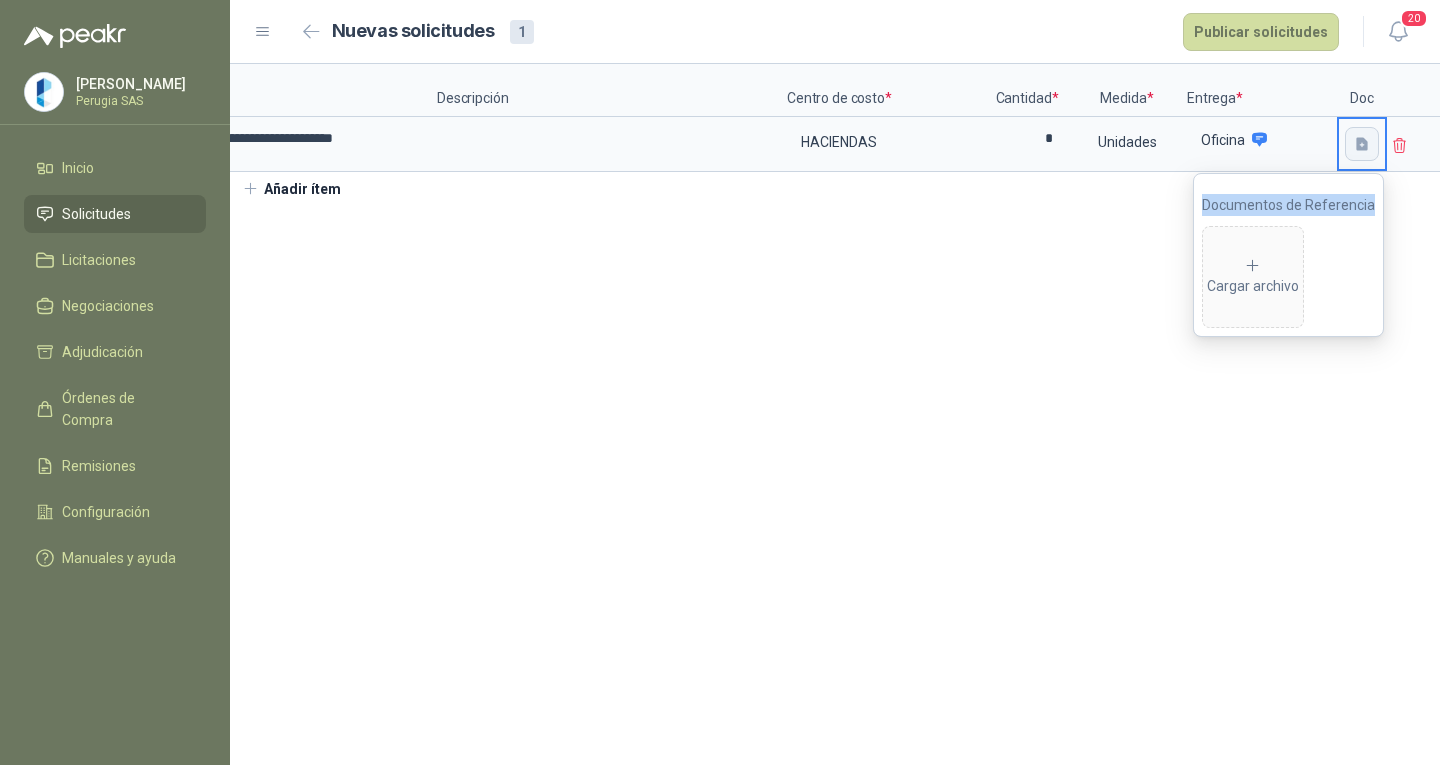 click at bounding box center (1362, 144) 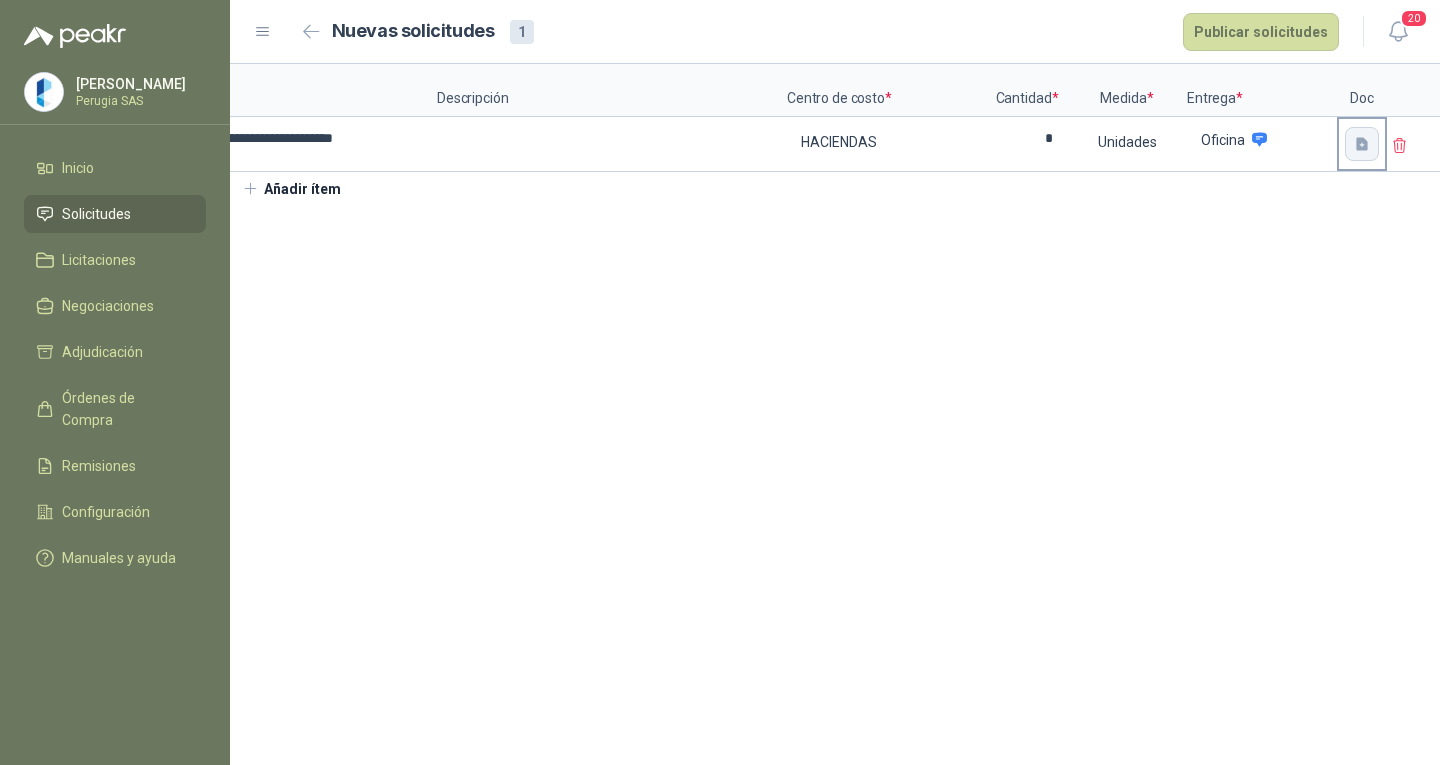 click at bounding box center [1362, 144] 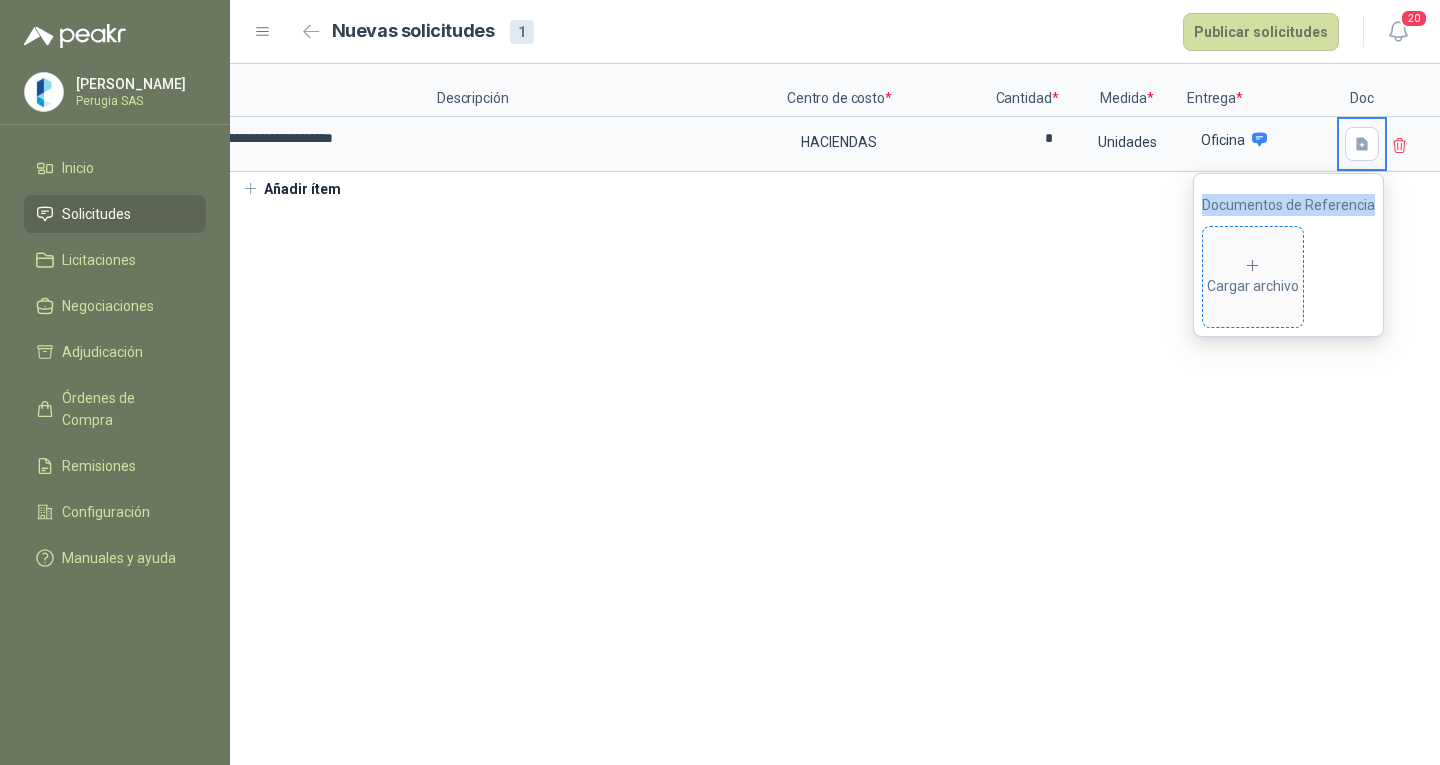 click on "Cargar archivo" at bounding box center (1253, 277) 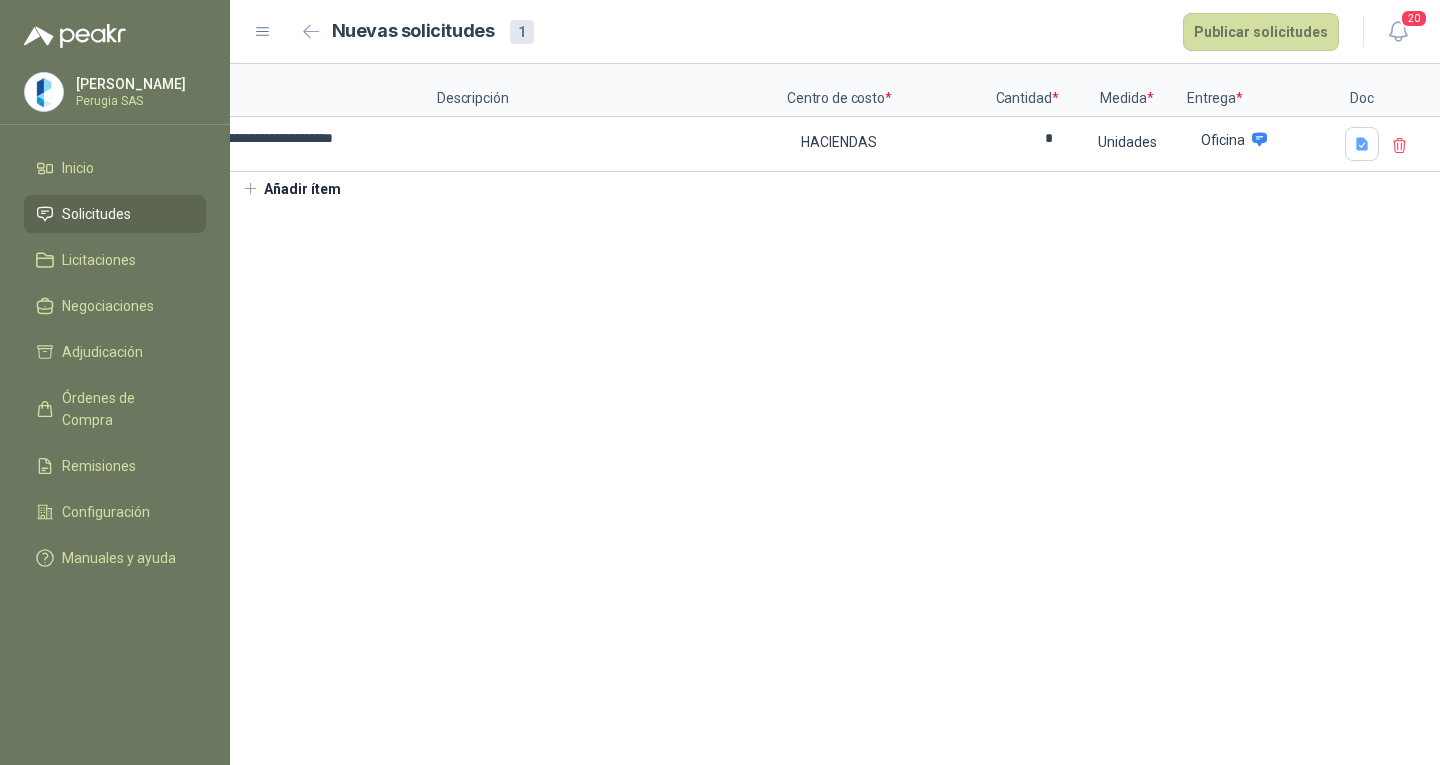 scroll, scrollTop: 0, scrollLeft: 0, axis: both 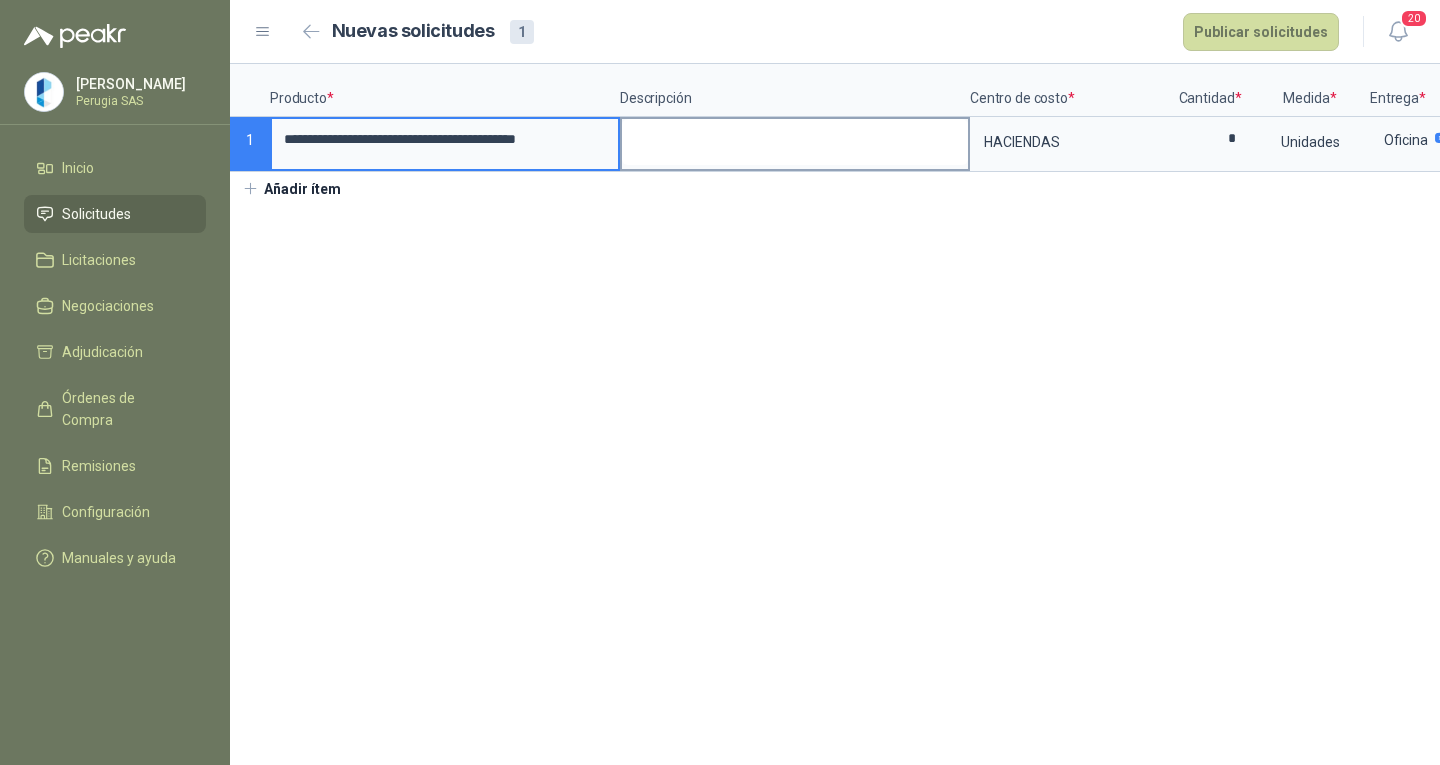 drag, startPoint x: 511, startPoint y: 139, endPoint x: 637, endPoint y: 151, distance: 126.57014 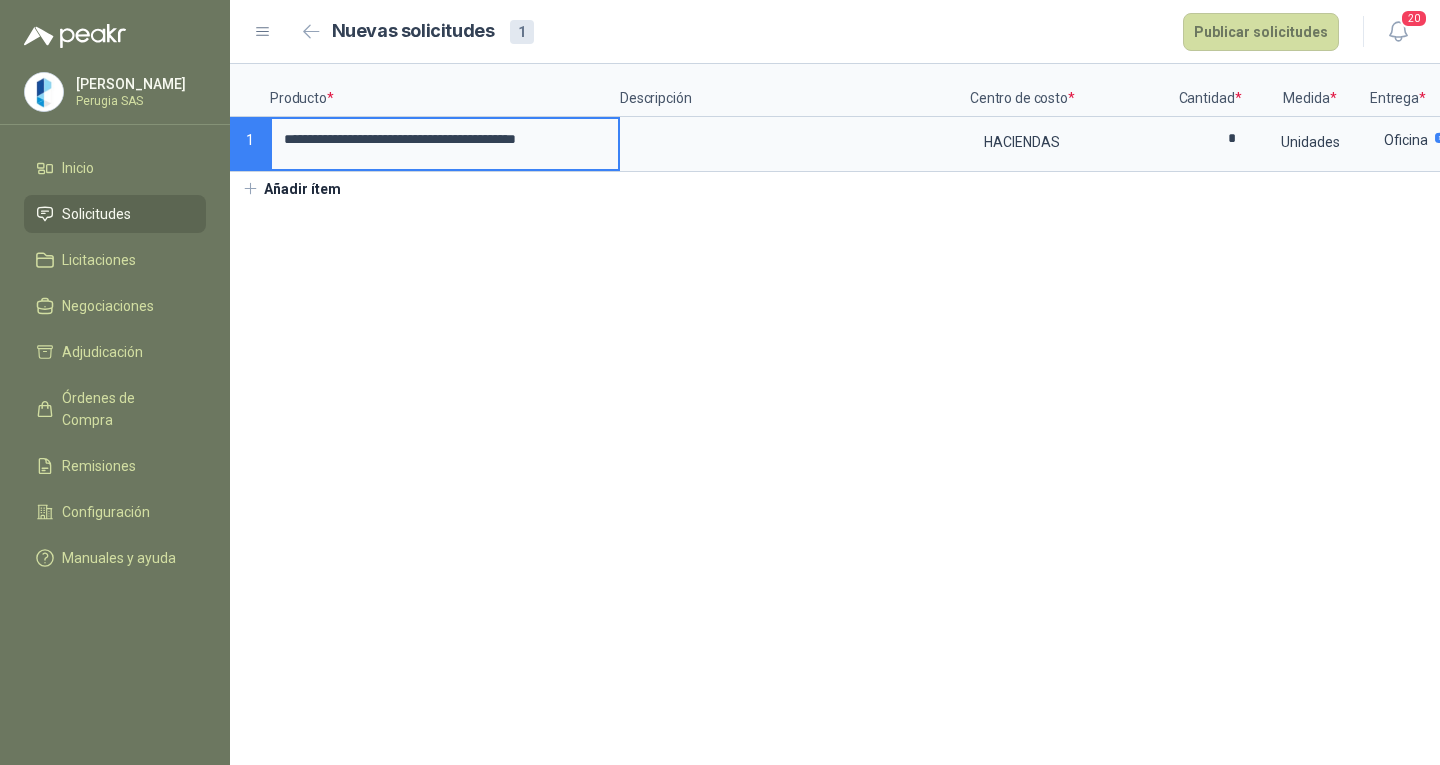 click on "**********" at bounding box center [445, 139] 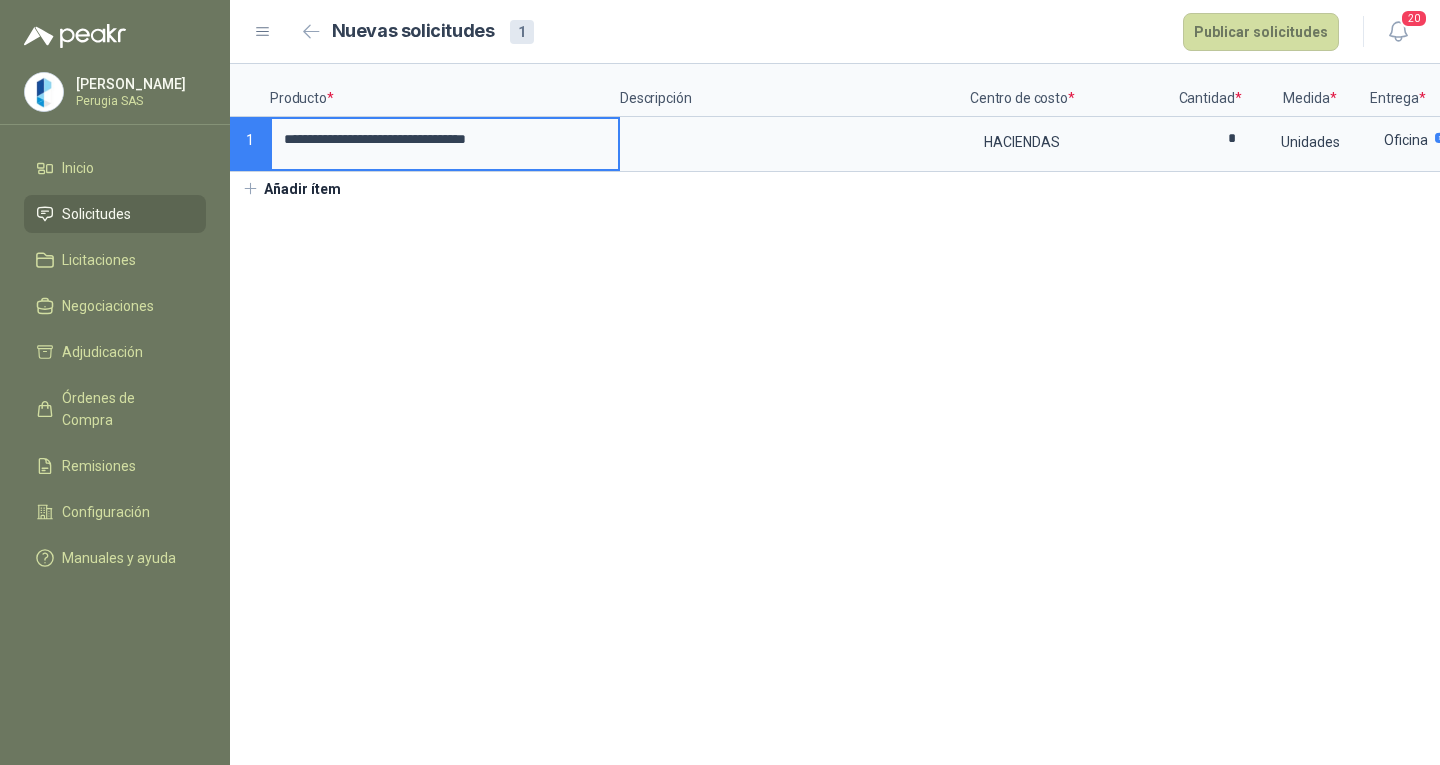 scroll, scrollTop: 0, scrollLeft: 0, axis: both 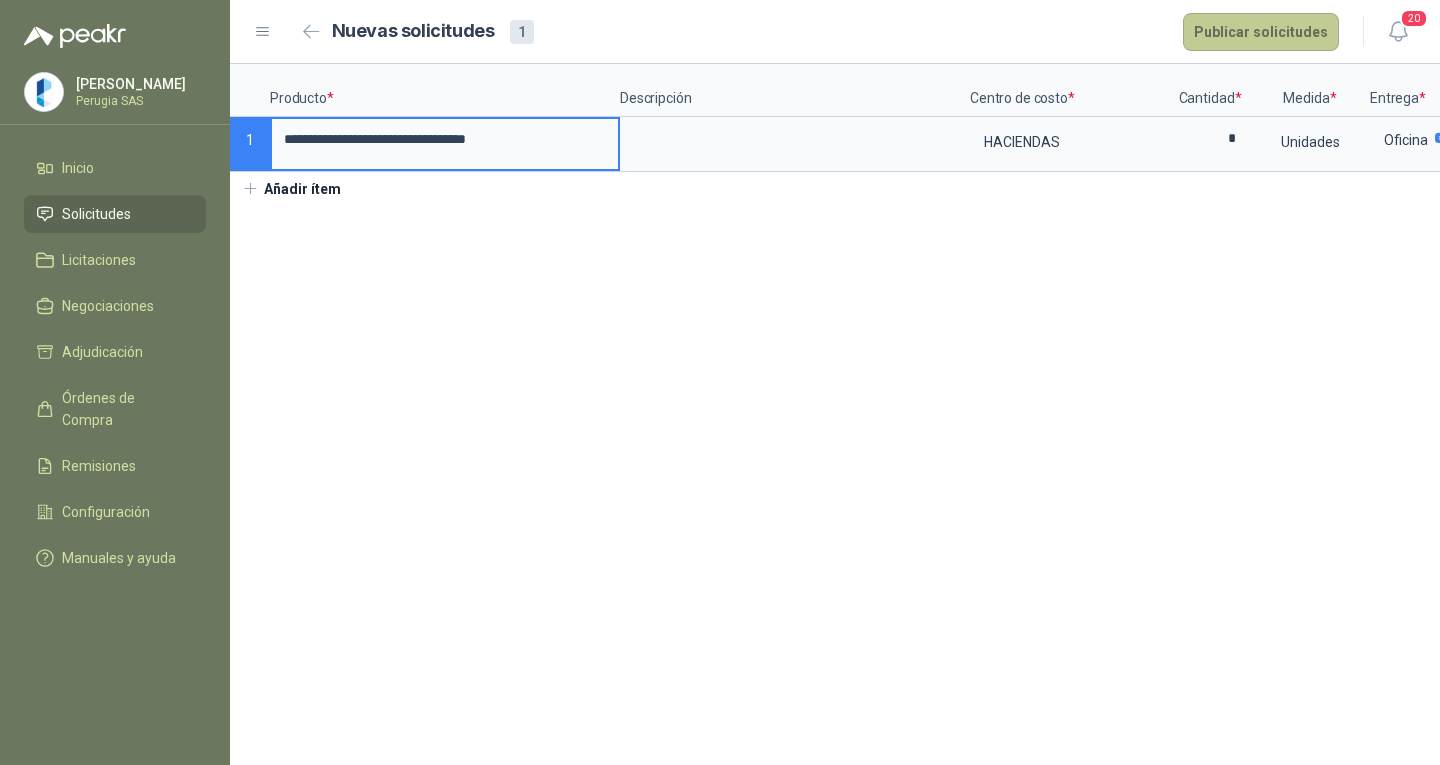 type on "**********" 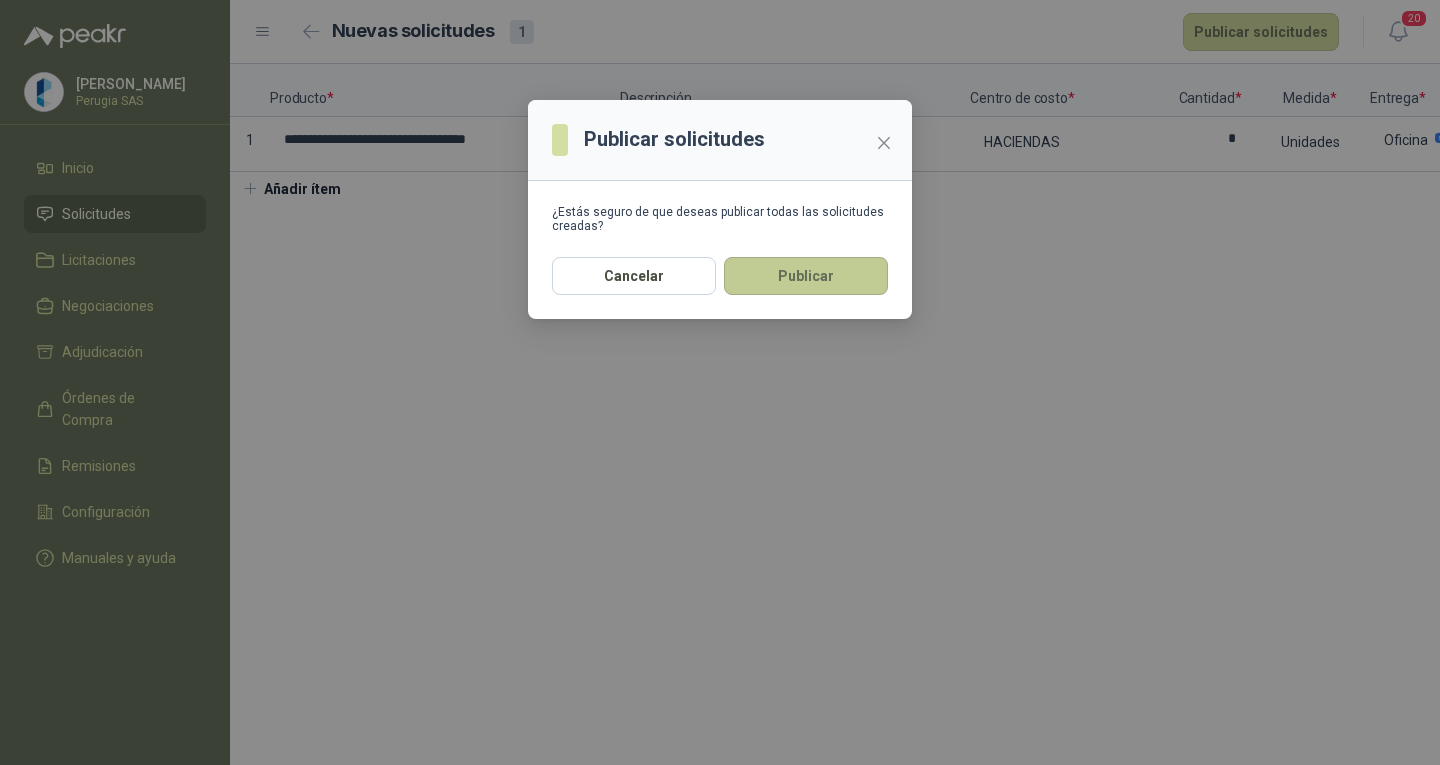 click on "Publicar" at bounding box center (806, 276) 